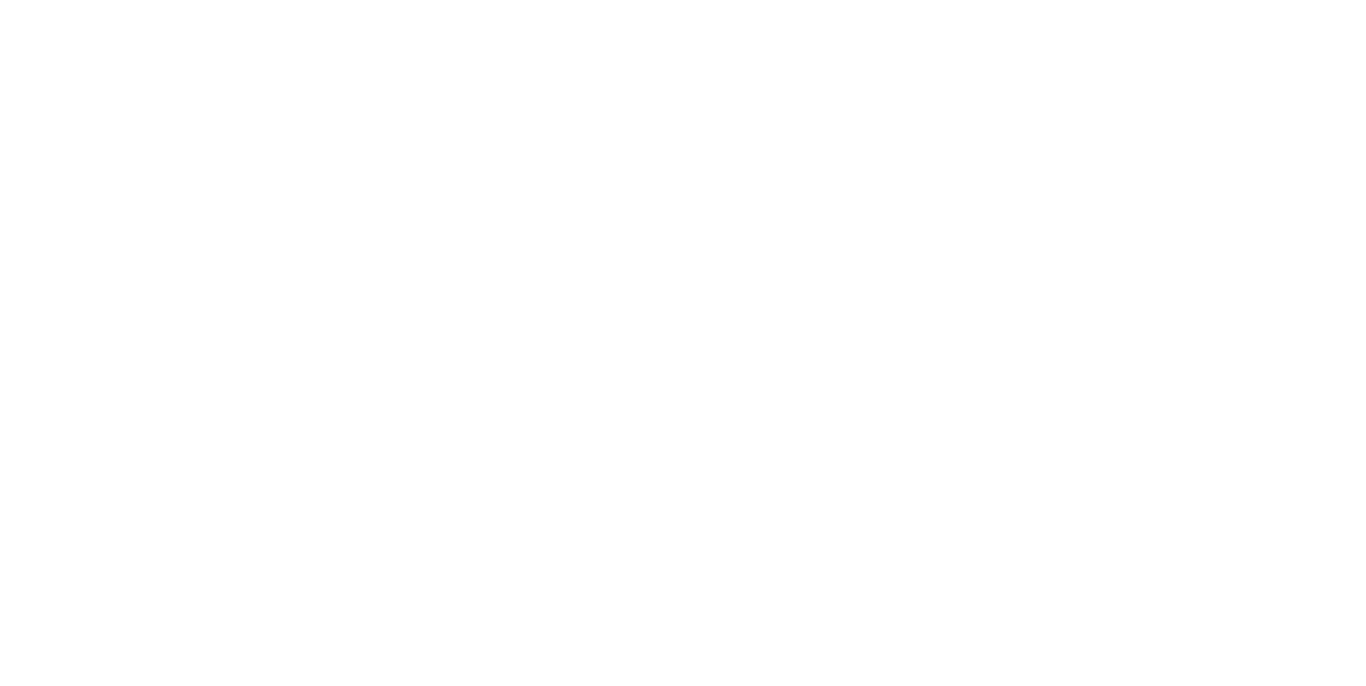 scroll, scrollTop: 0, scrollLeft: 0, axis: both 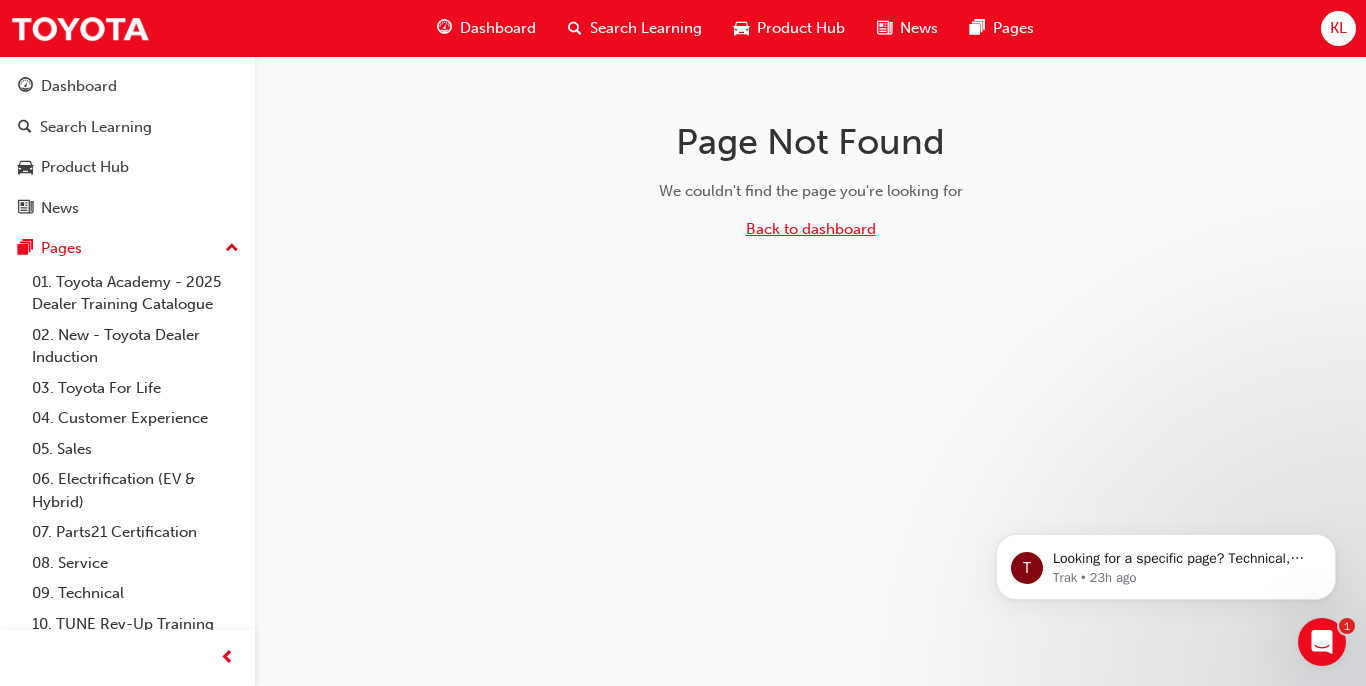 click on "Back to dashboard" at bounding box center [811, 229] 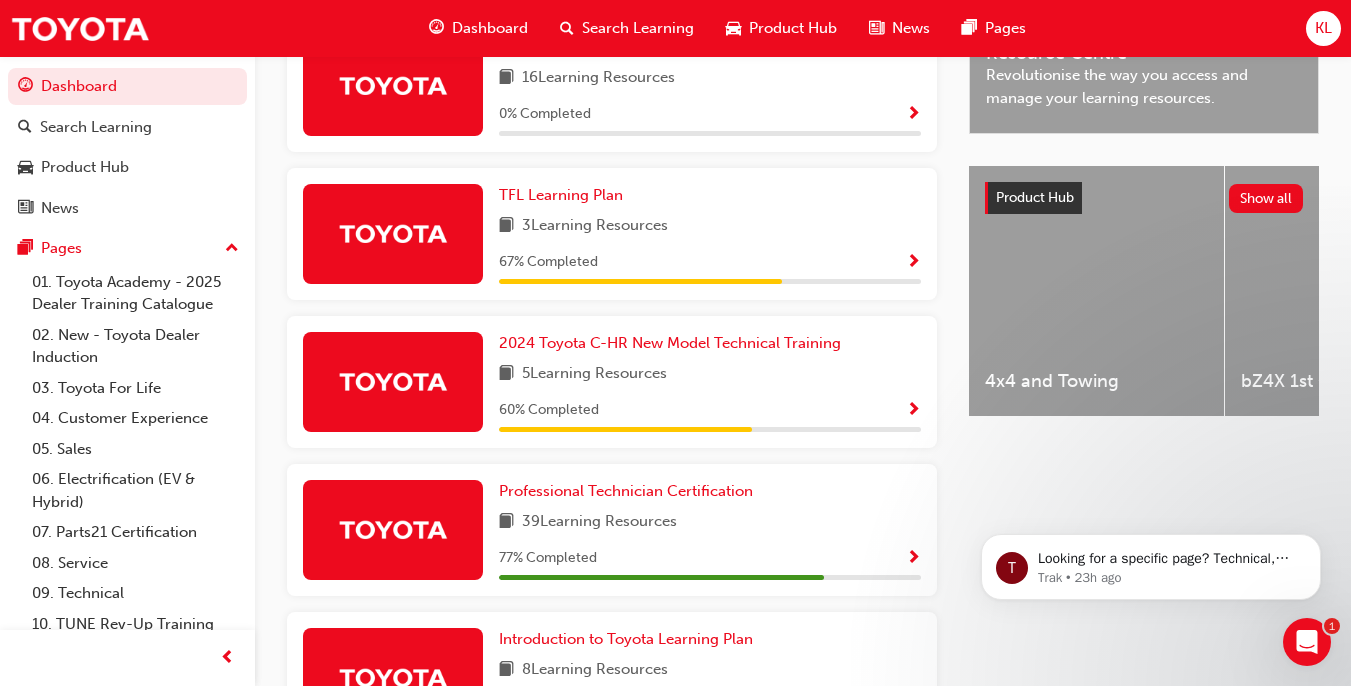 scroll, scrollTop: 727, scrollLeft: 0, axis: vertical 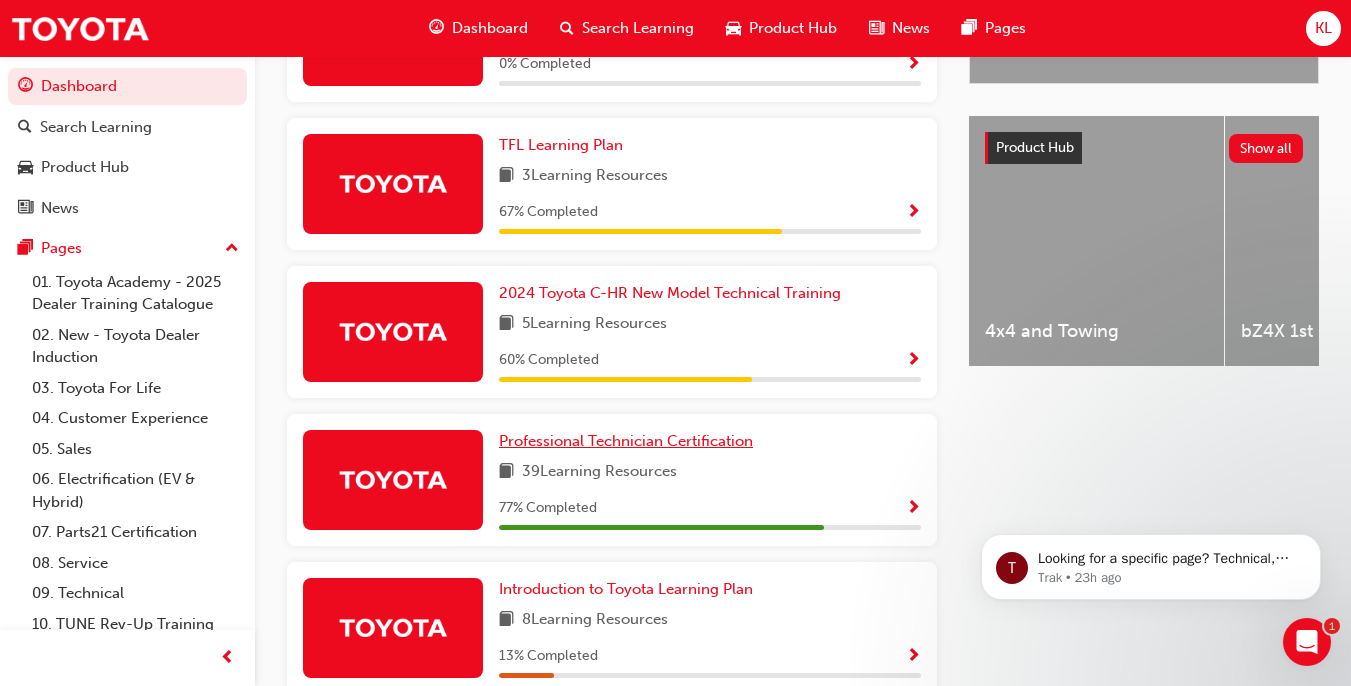 click on "Professional Technician Certification" at bounding box center (626, 441) 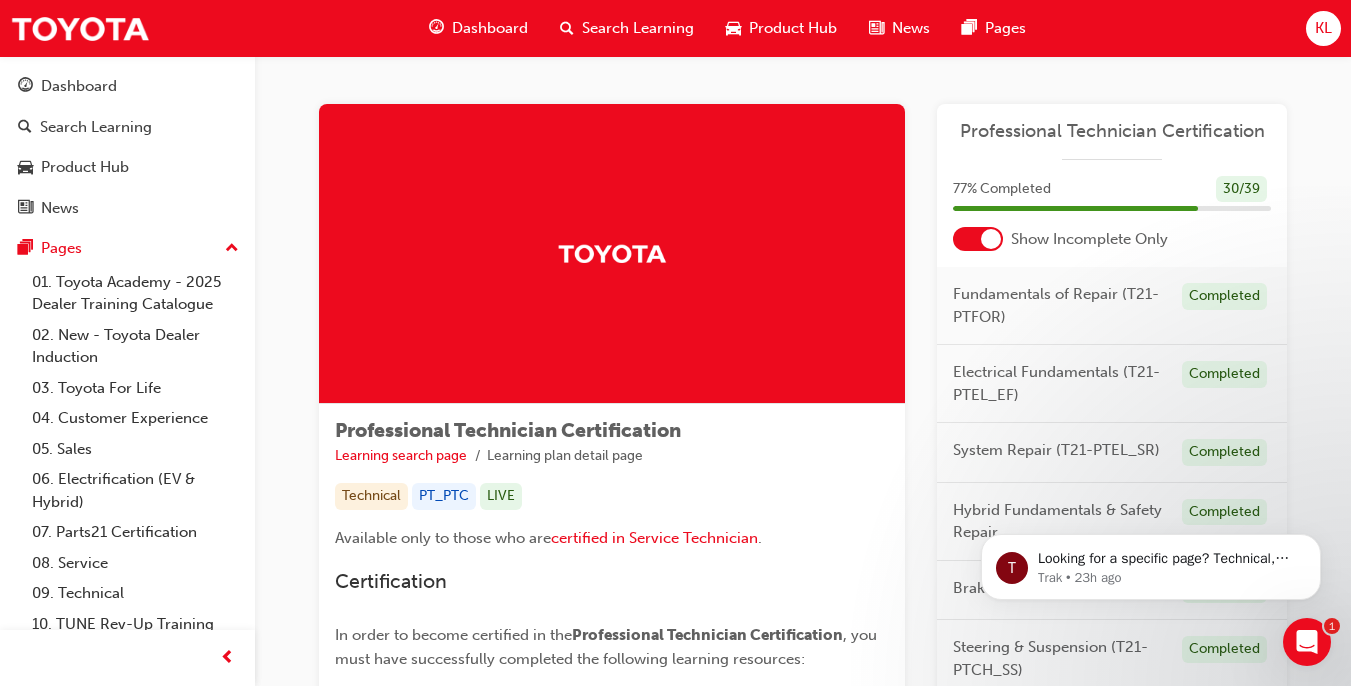 click on "Professional Technician Certification   Learning search page Learning plan detail page Technical PT_PTC LIVE Available only to those who are    certified in Service Technician   . Certification In order to become certified in the  Professional Technician Certification , you must have successfully completed the following learning resources: PT Fundamentals of Repair - Final Assessment (T21-PTFOR_EXAM) PT Electrical Fundamentals - Final Assessment (T21-PTEL_EF_EXAM) PT System Repair - Final Assessment (T21-PTEL_SR_EXAM) PT Brake Repair - Final Assessment (T21-PTCH_BR_EXAM) PT Steering & Suspension - Final Assessment (T21-PTCH_SS_EXAM) PT Engine Mechanical - Final Assessment (T21-PTEN_MEC_EXAM) PT Petrol Engine Ignition Repair - Final Assessment (T21-PTEN_PEIR_EXAM) PT Petrol Engine Management - Final Assessment (T21-PTEN_PETROL_EXAM) PT Diesel Engine Management - Final Assessment (T21-PTEN_DIESEL_EXAM) PT Manual Transmission - Final Assessment (T21-PTCH_MT_EXAM) ﻿ PT Hybrid Fundamentals & Safety Repair ." at bounding box center [612, 952] 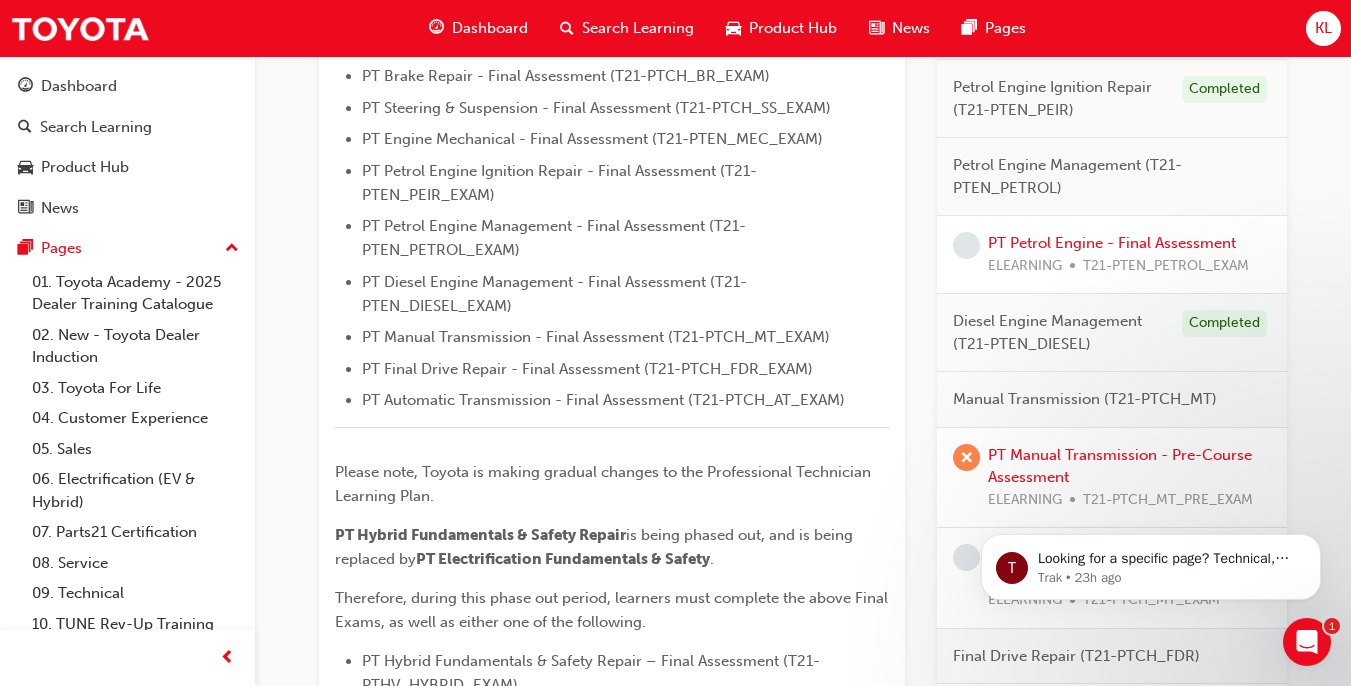 scroll, scrollTop: 720, scrollLeft: 0, axis: vertical 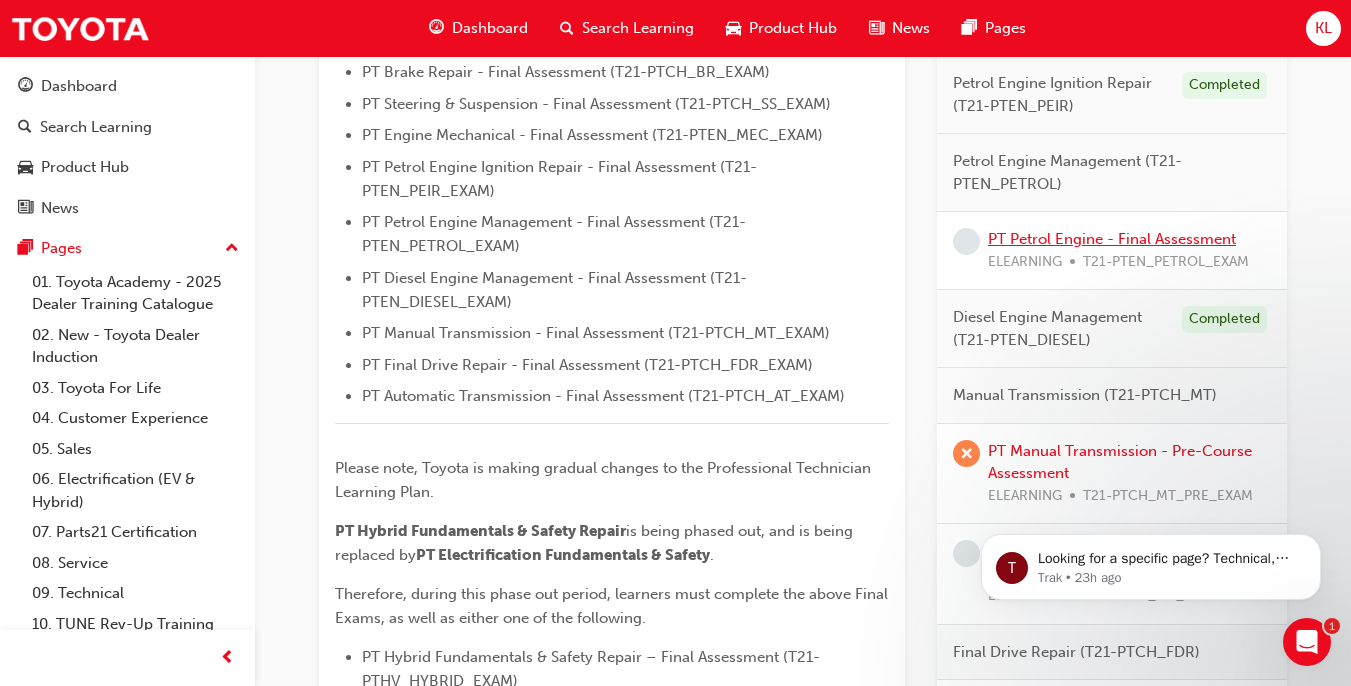 click on "PT Petrol Engine - Final Assessment" at bounding box center [1112, 239] 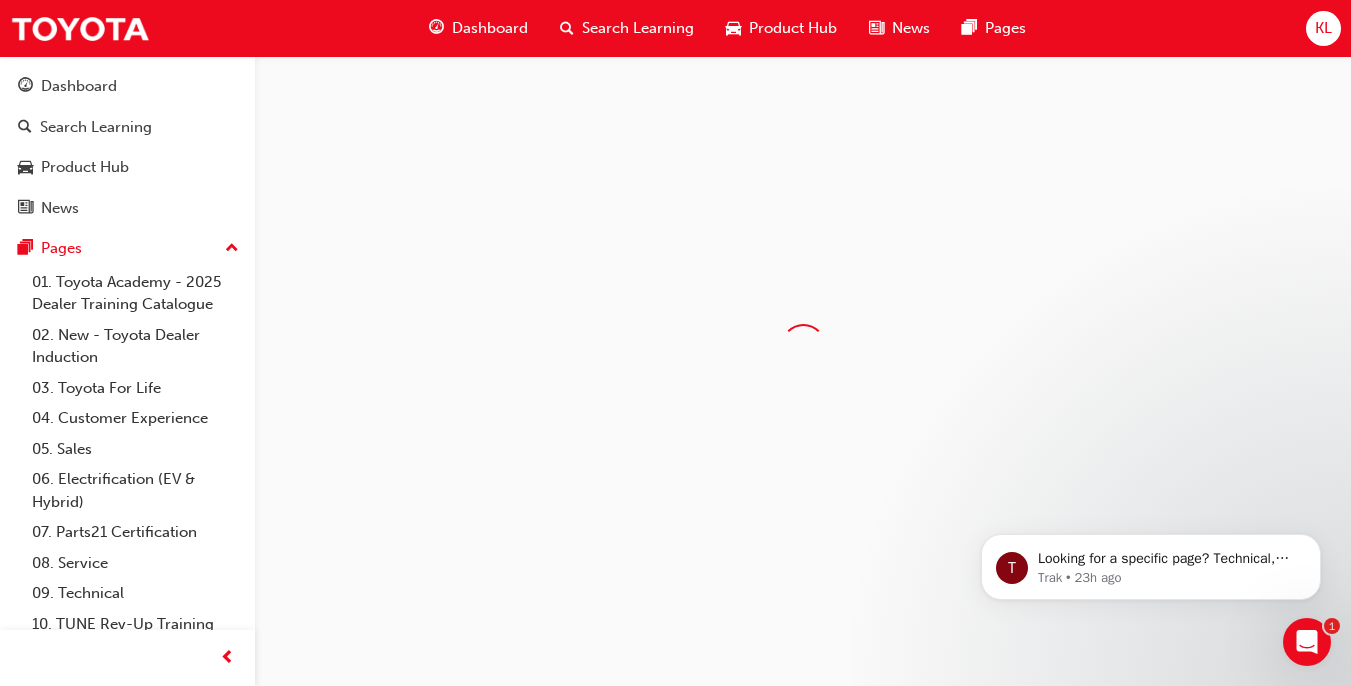 scroll, scrollTop: 0, scrollLeft: 0, axis: both 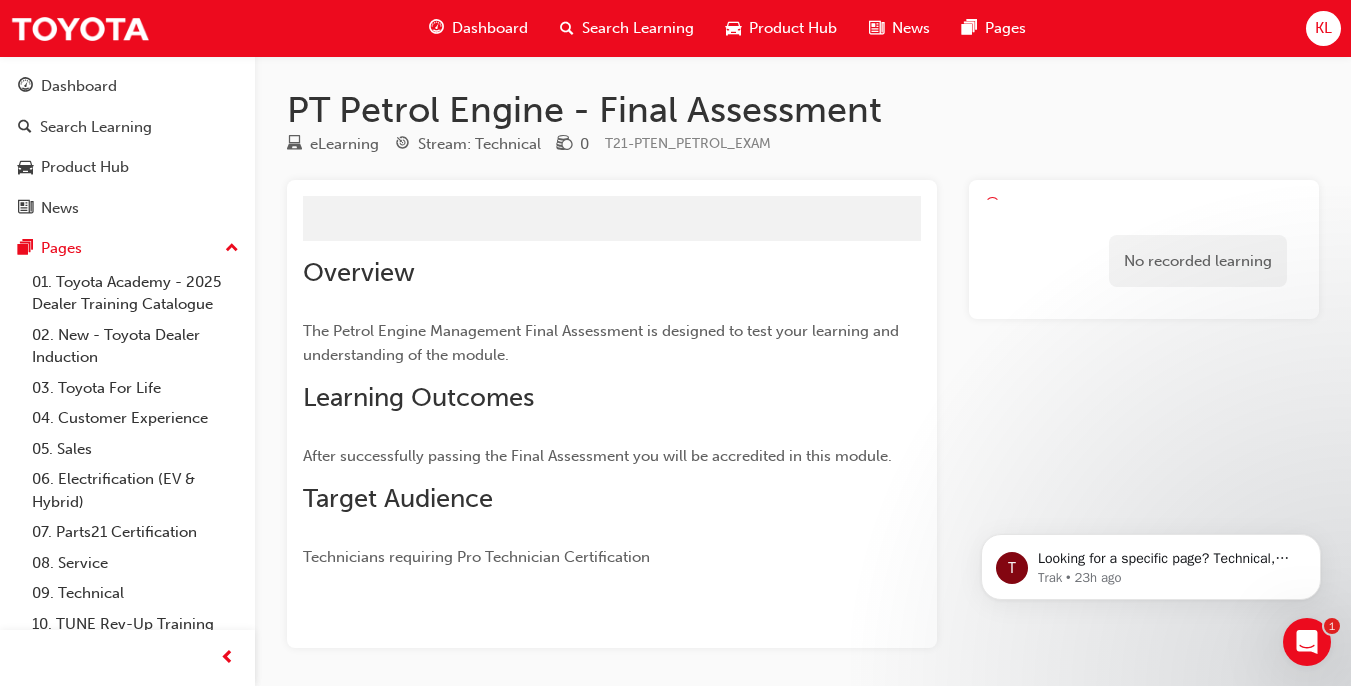 click on "No recorded learning" at bounding box center [1144, 414] 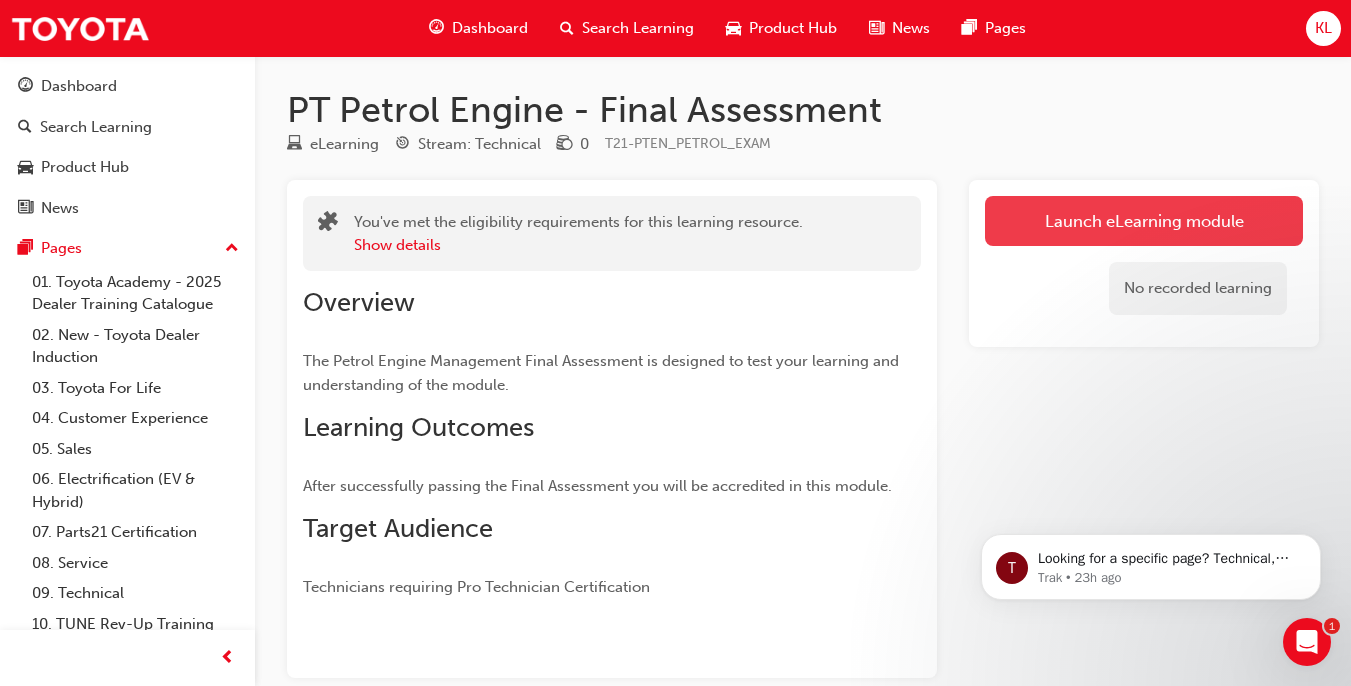 click on "Launch eLearning module" at bounding box center (1144, 221) 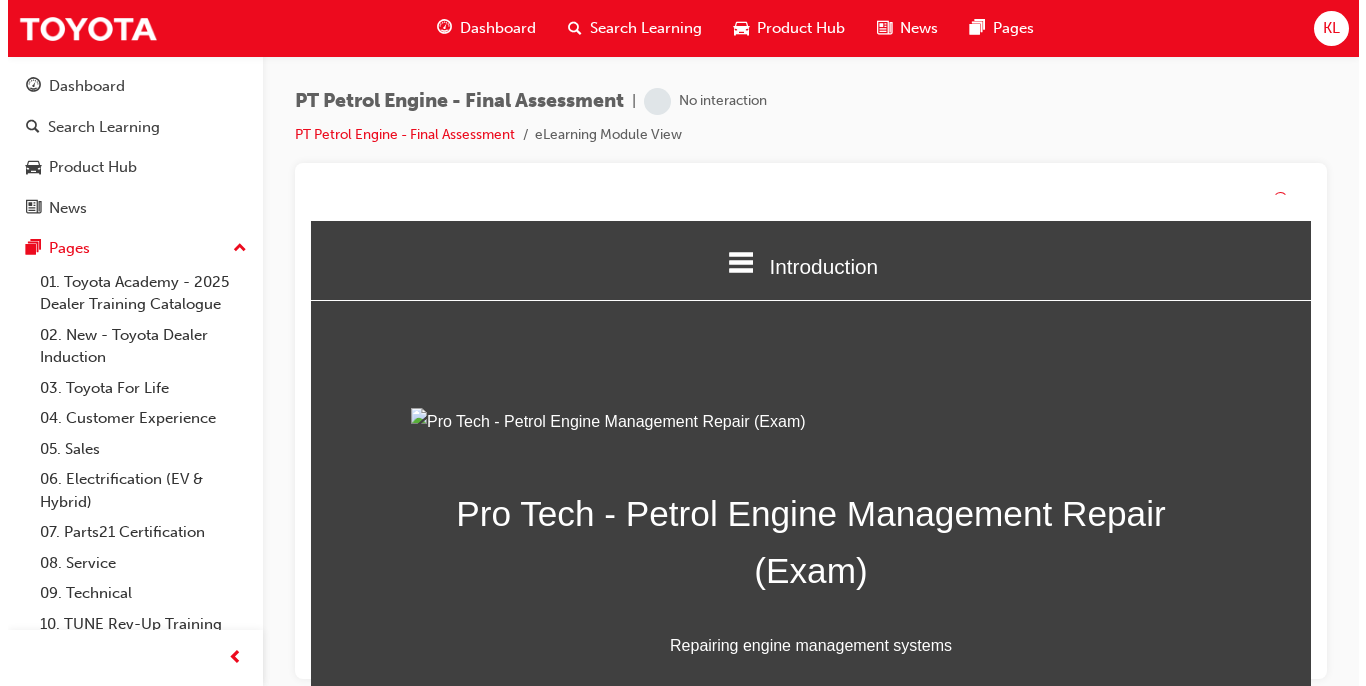 scroll, scrollTop: 0, scrollLeft: 0, axis: both 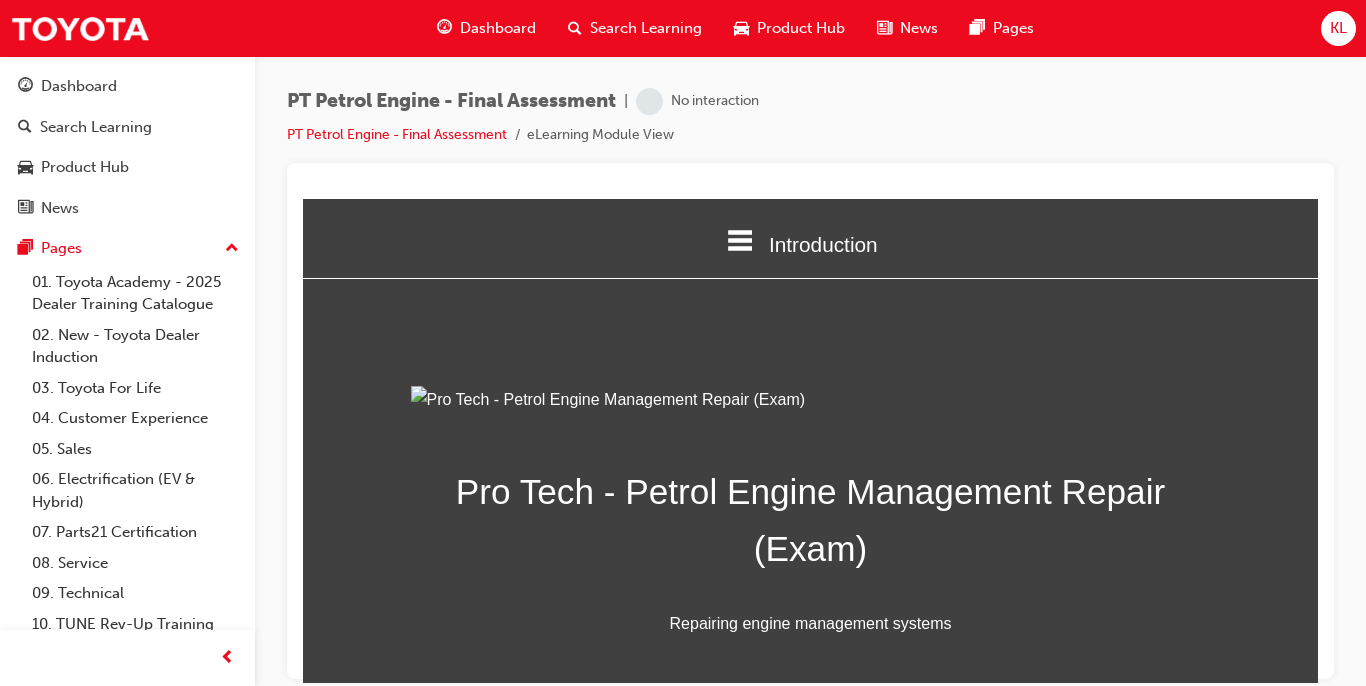 drag, startPoint x: 1316, startPoint y: 268, endPoint x: 1654, endPoint y: 417, distance: 369.3846 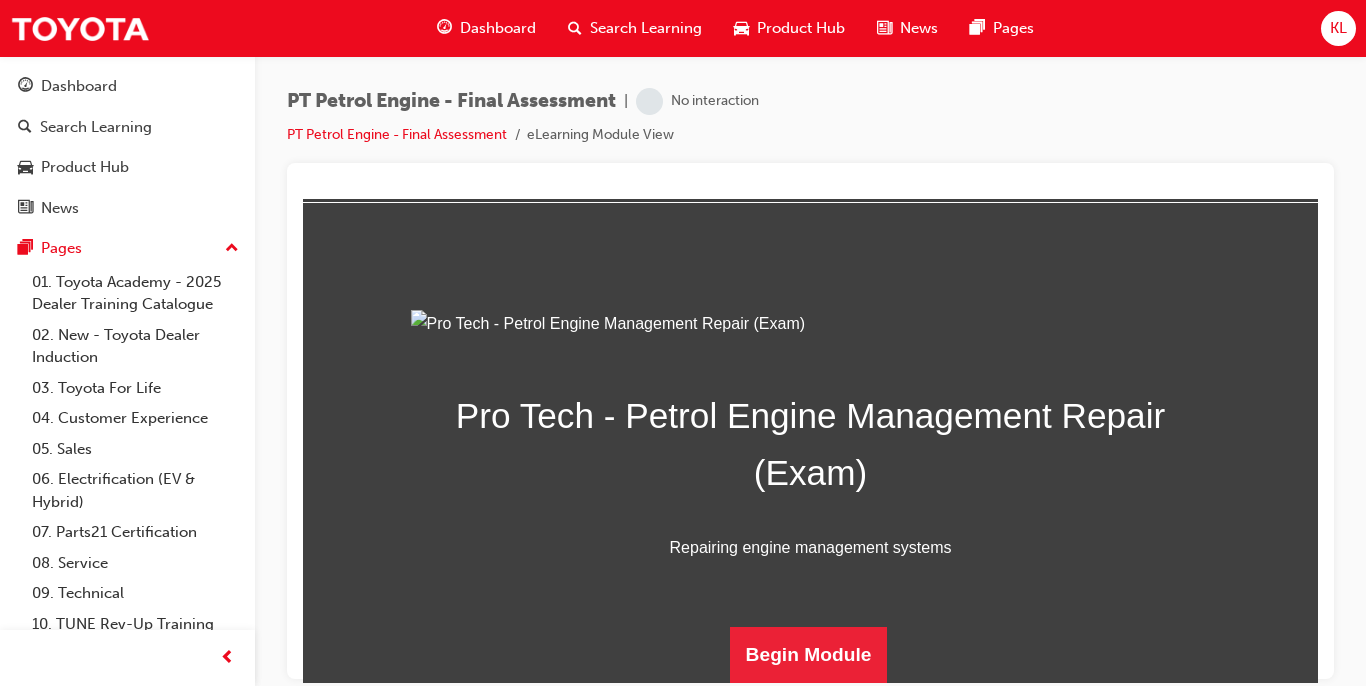 scroll, scrollTop: 296, scrollLeft: 0, axis: vertical 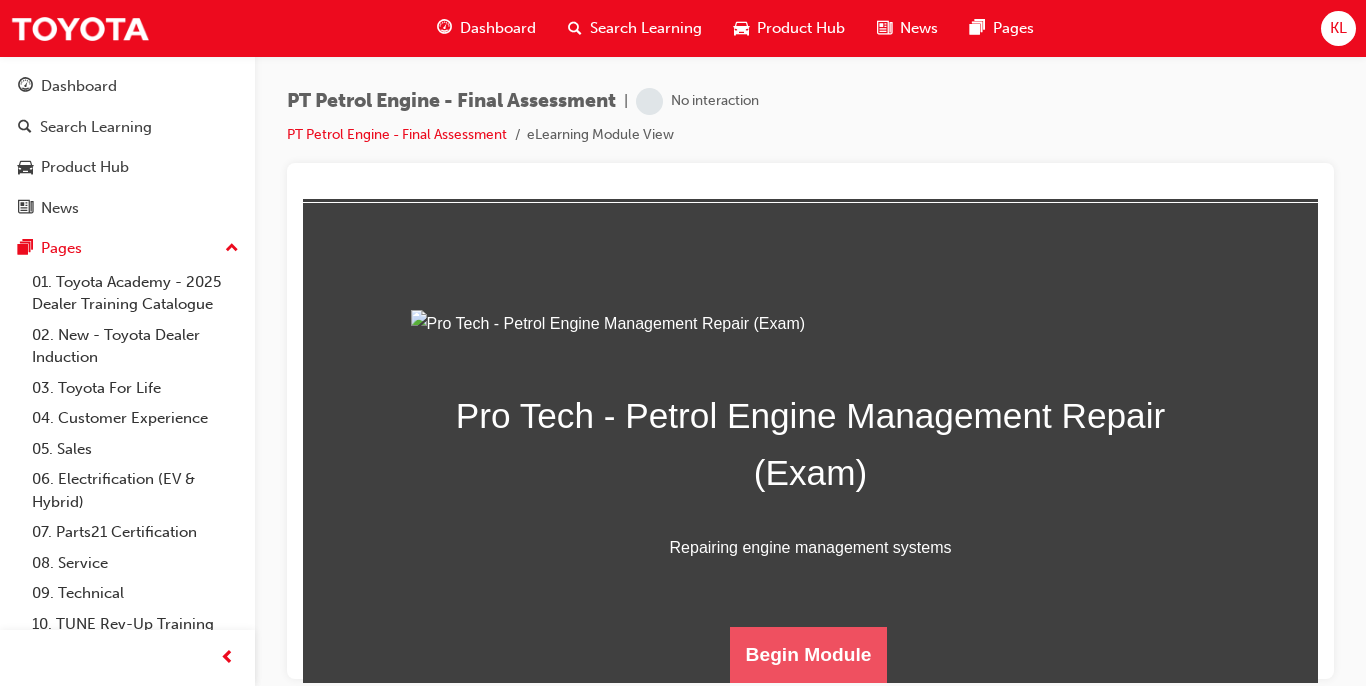 click on "Begin Module" at bounding box center [809, 654] 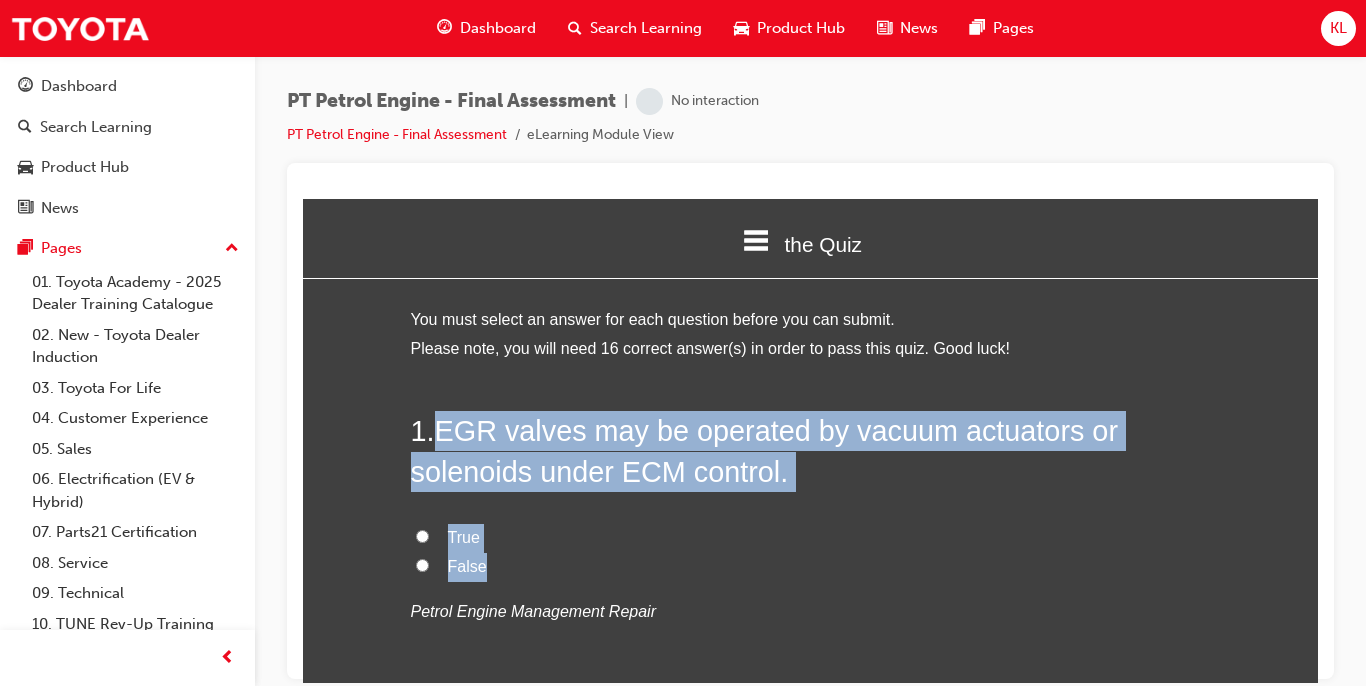 drag, startPoint x: 434, startPoint y: 427, endPoint x: 487, endPoint y: 556, distance: 139.46326 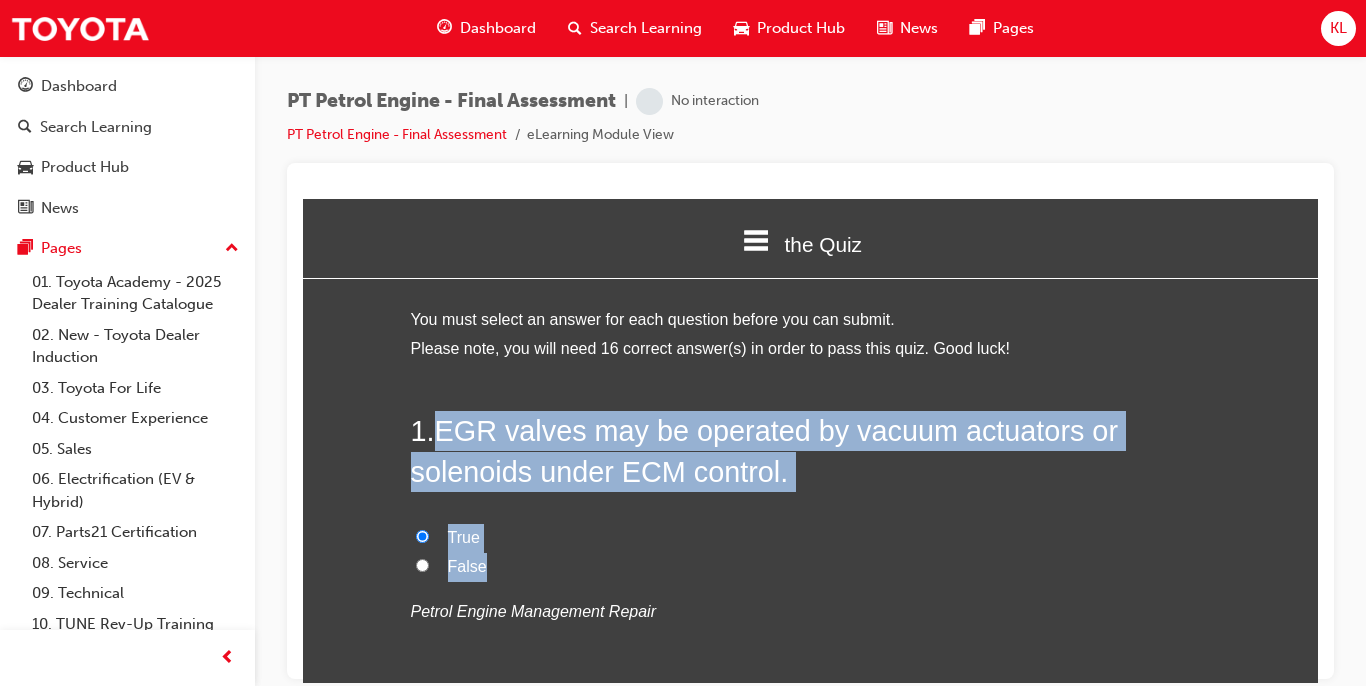 radio on "true" 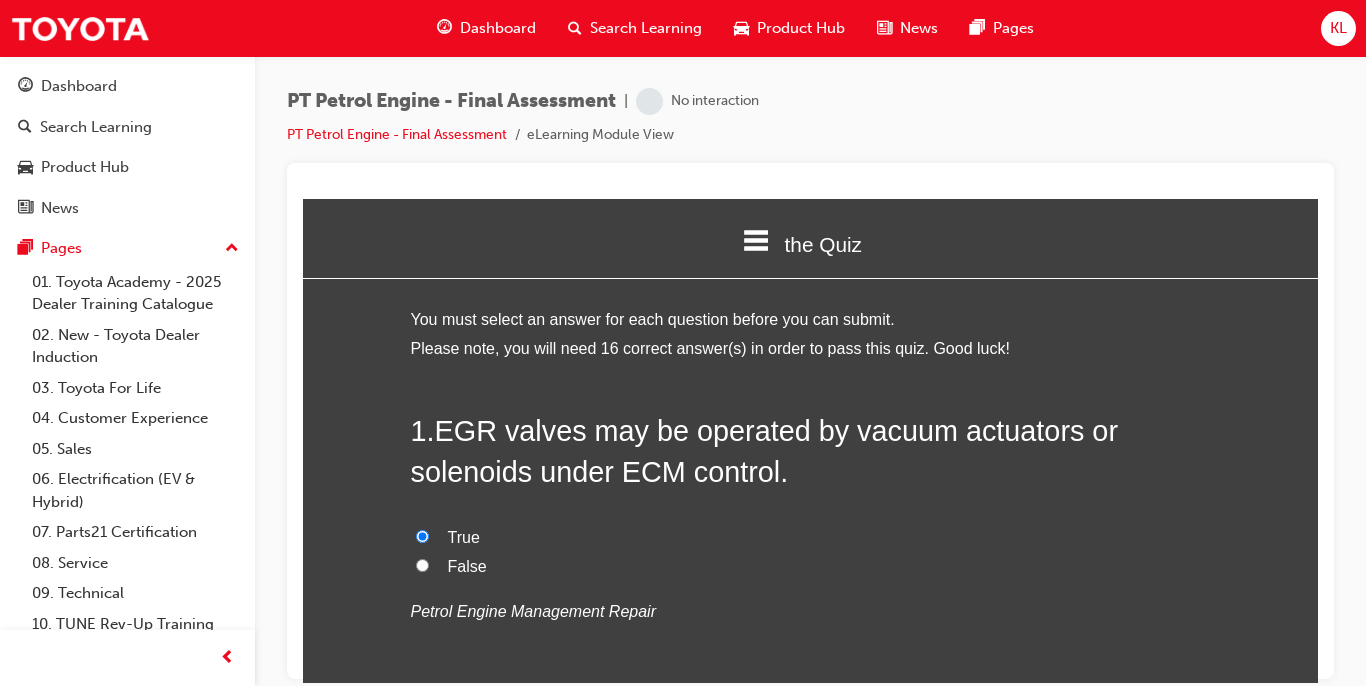 click on "You must select an answer for each question before you can submit. Please note, you will need 16 correct answer(s) in order to pass this quiz. Good luck! 1 .  EGR valves may be operated by vacuum actuators or solenoids under ECM control. True False
Petrol Engine Management Repair 2 .  Breaker points type ignition system uses a vacuum and governor advancer to vary ignition timing according to engine load and speed. True False
Petrol Engine Management Repair 3 .  In a waste spark system, each spark plug operates during the compression stroke and the intake stroke. True False
Petrol Engine Management Repair 4 .  Octane Rating is a measure of a fuel’s ability to burn in a controlled manner. False True
Petrol Engine Management Repair 5 .  What is the main difference between an AC CDI and a DC CDI? AC-CDI obtains its electricity from the alternator and DC-CDI module is powered by the battery AC-CDI obtains its electricity from the battery DC-CDI module is powered by the alternator
6 .  False True 7" at bounding box center (810, 4662) 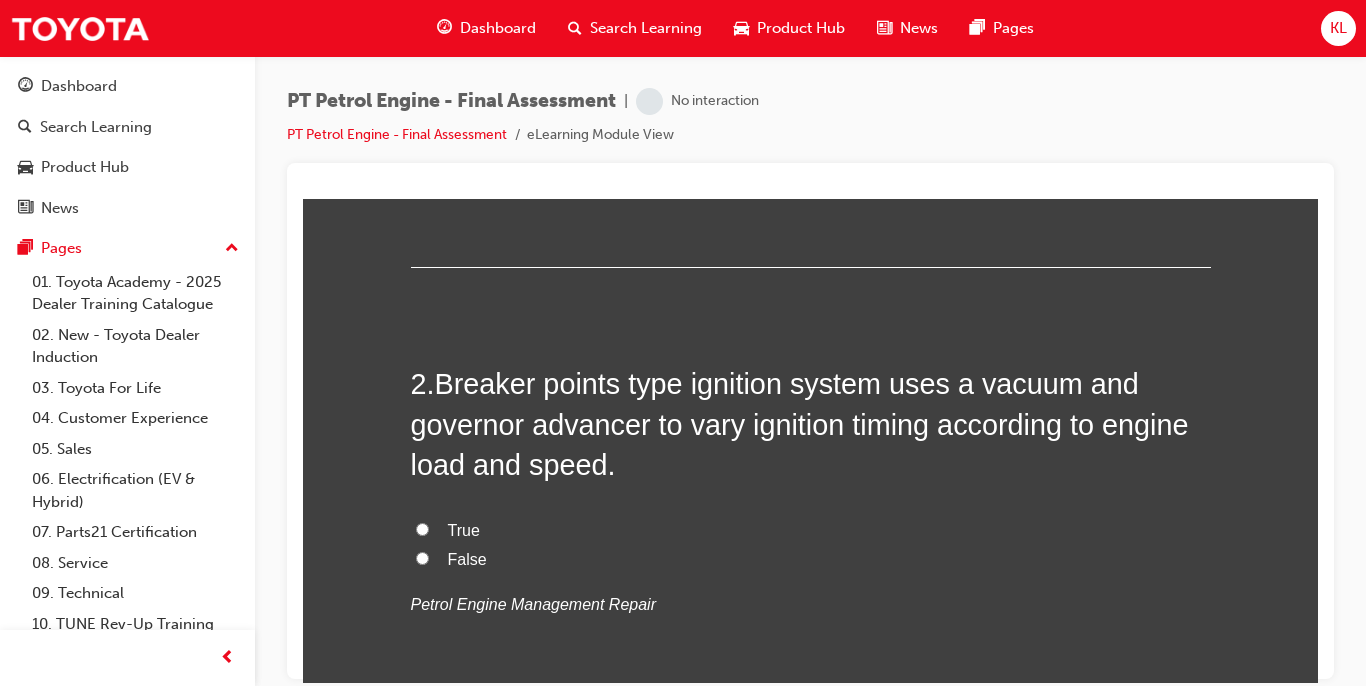 scroll, scrollTop: 480, scrollLeft: 0, axis: vertical 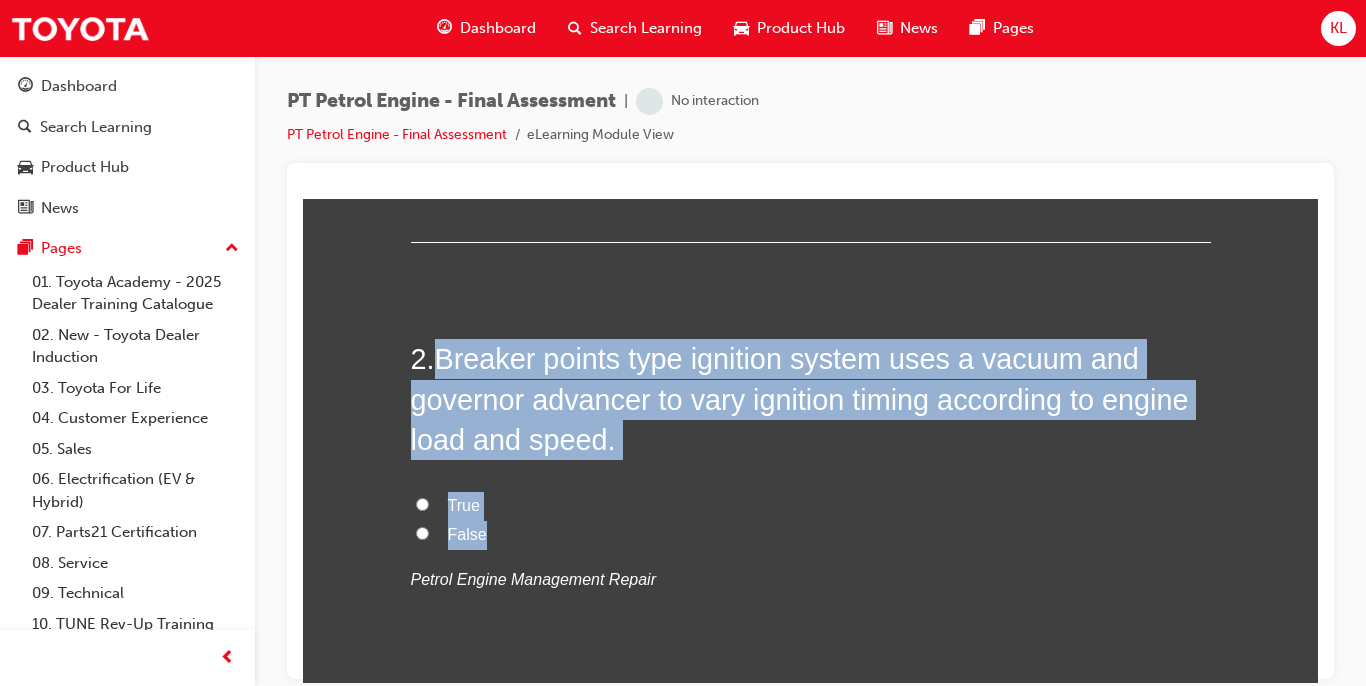 drag, startPoint x: 434, startPoint y: 352, endPoint x: 536, endPoint y: 520, distance: 196.54007 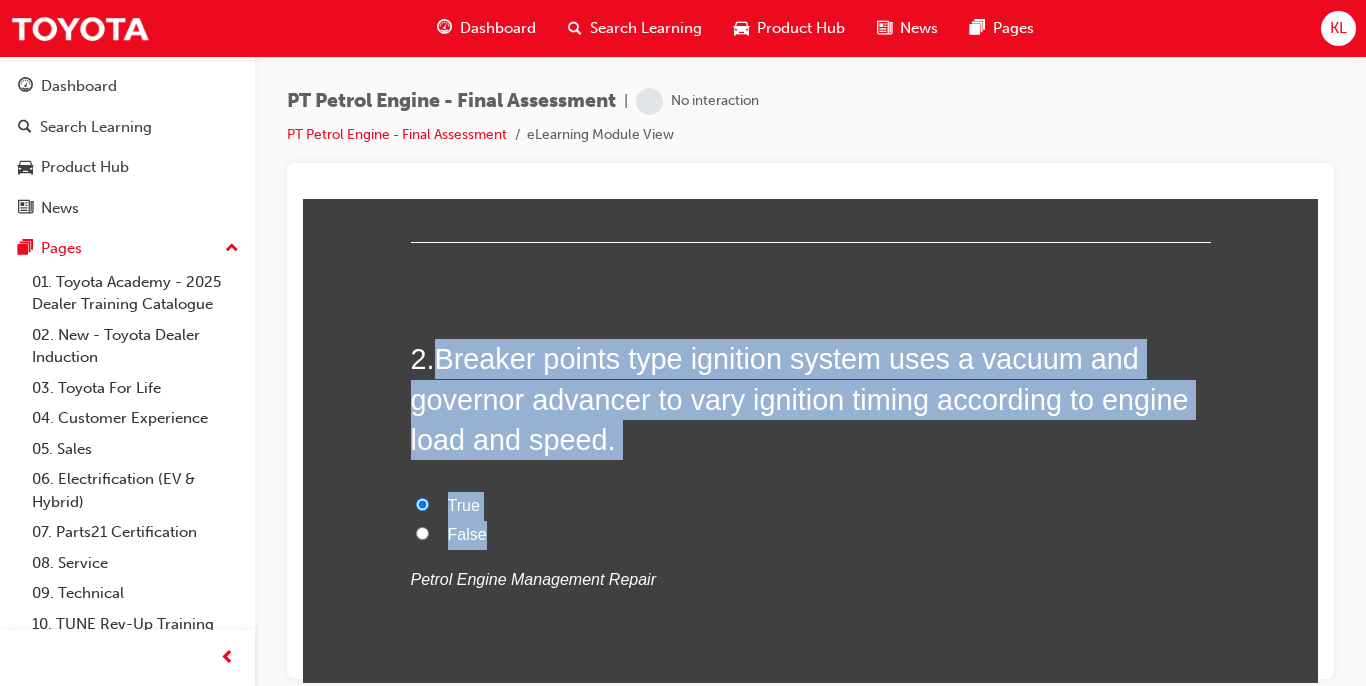 radio on "true" 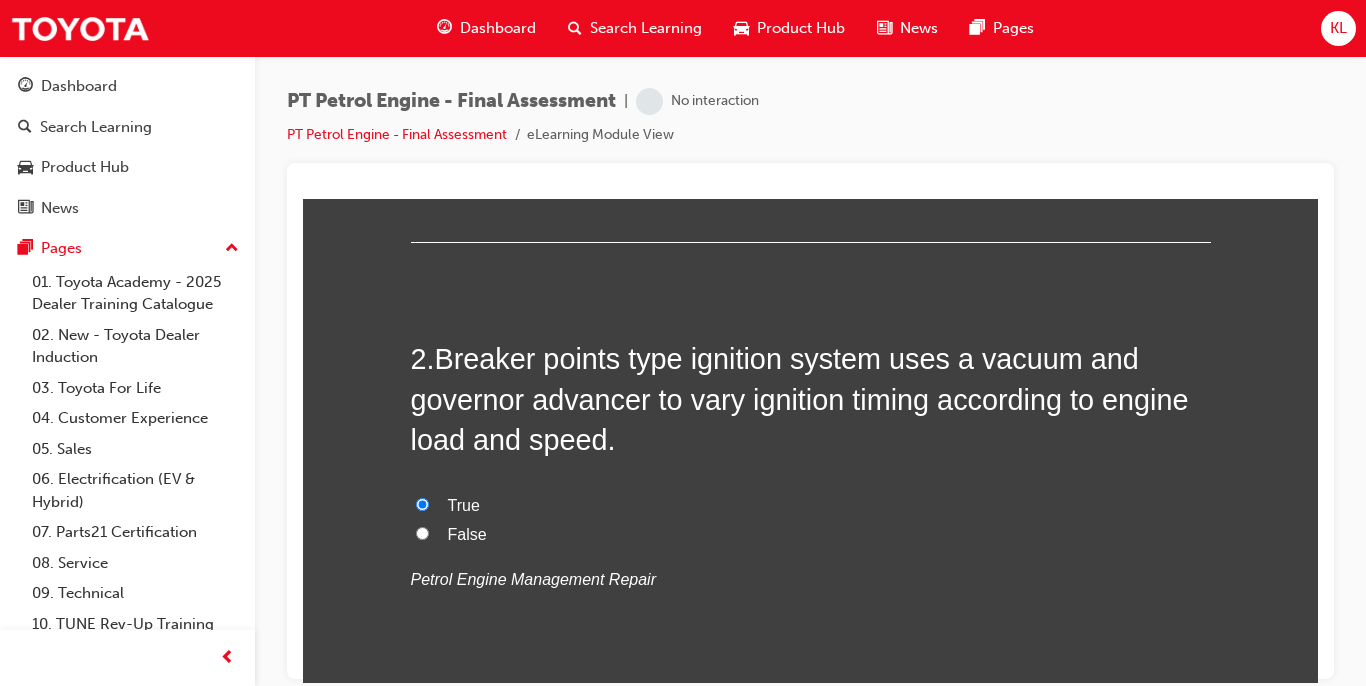 click on "2 .  Breaker points type ignition system uses a vacuum and governor advancer to vary ignition timing according to engine load and speed. True False
Petrol Engine Management Repair" at bounding box center [811, 514] 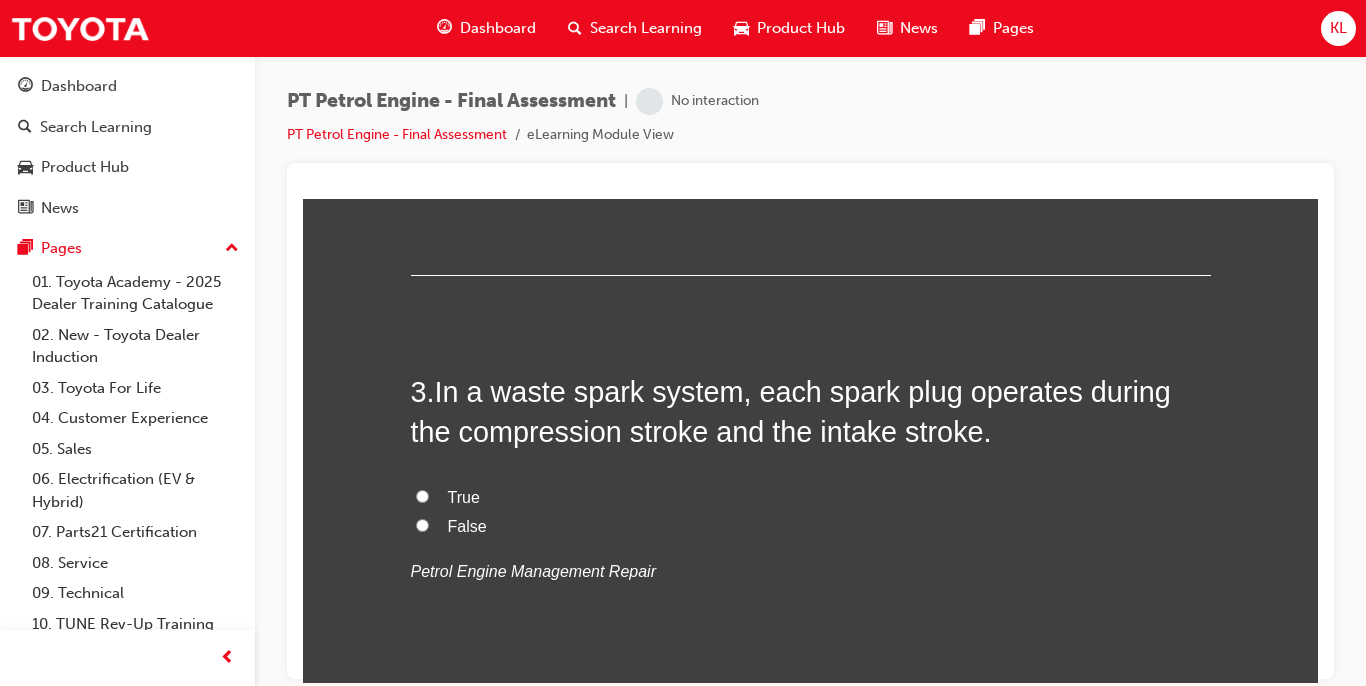 scroll, scrollTop: 920, scrollLeft: 0, axis: vertical 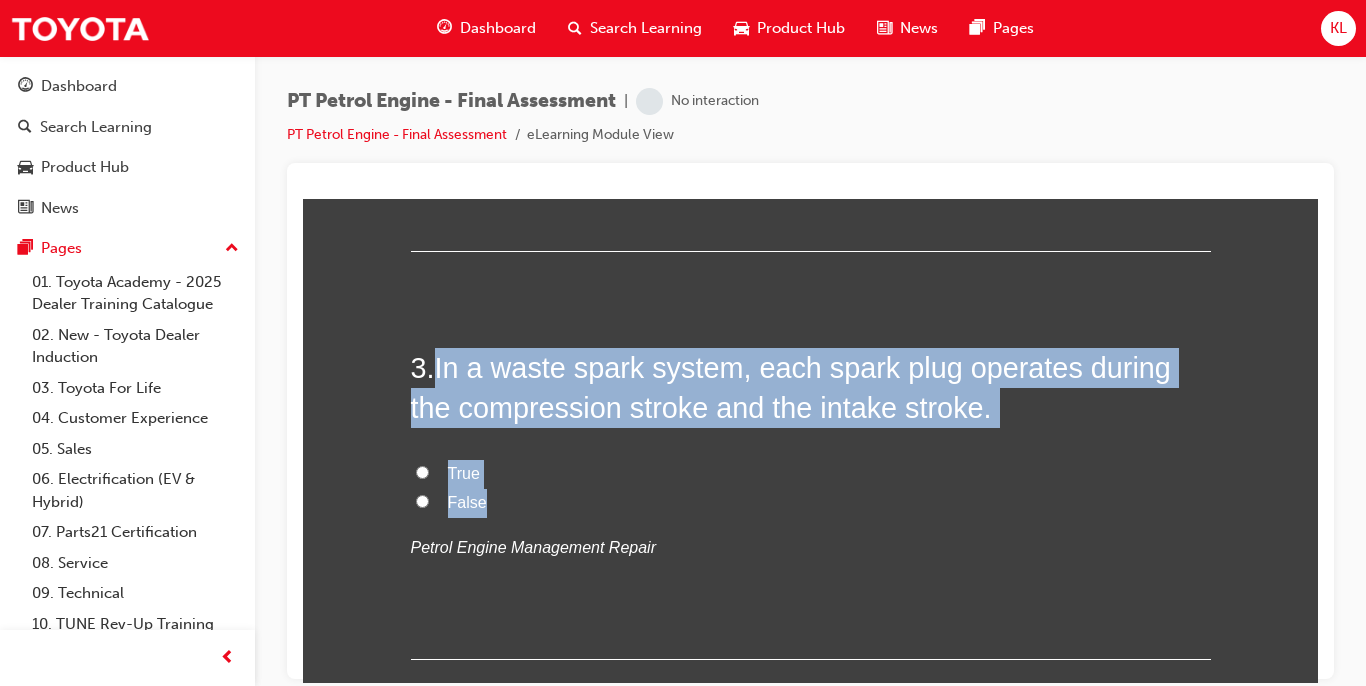 drag, startPoint x: 433, startPoint y: 370, endPoint x: 538, endPoint y: 494, distance: 162.48384 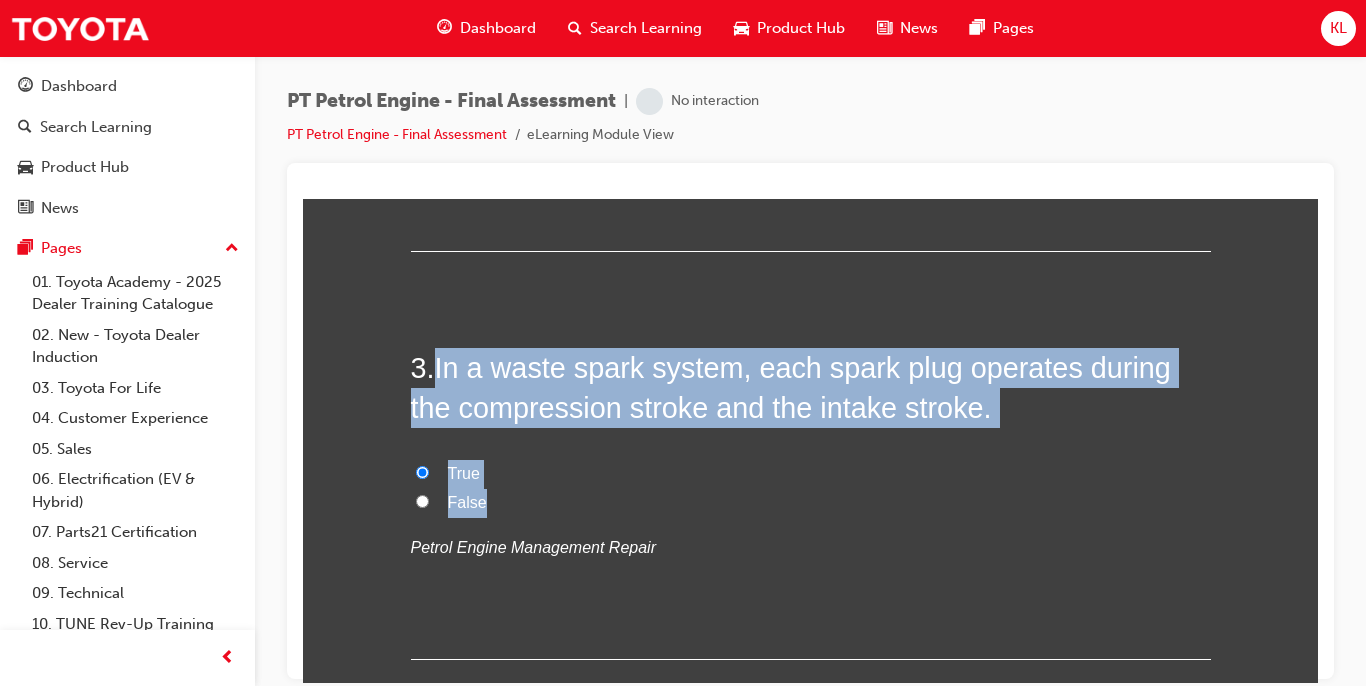 radio on "true" 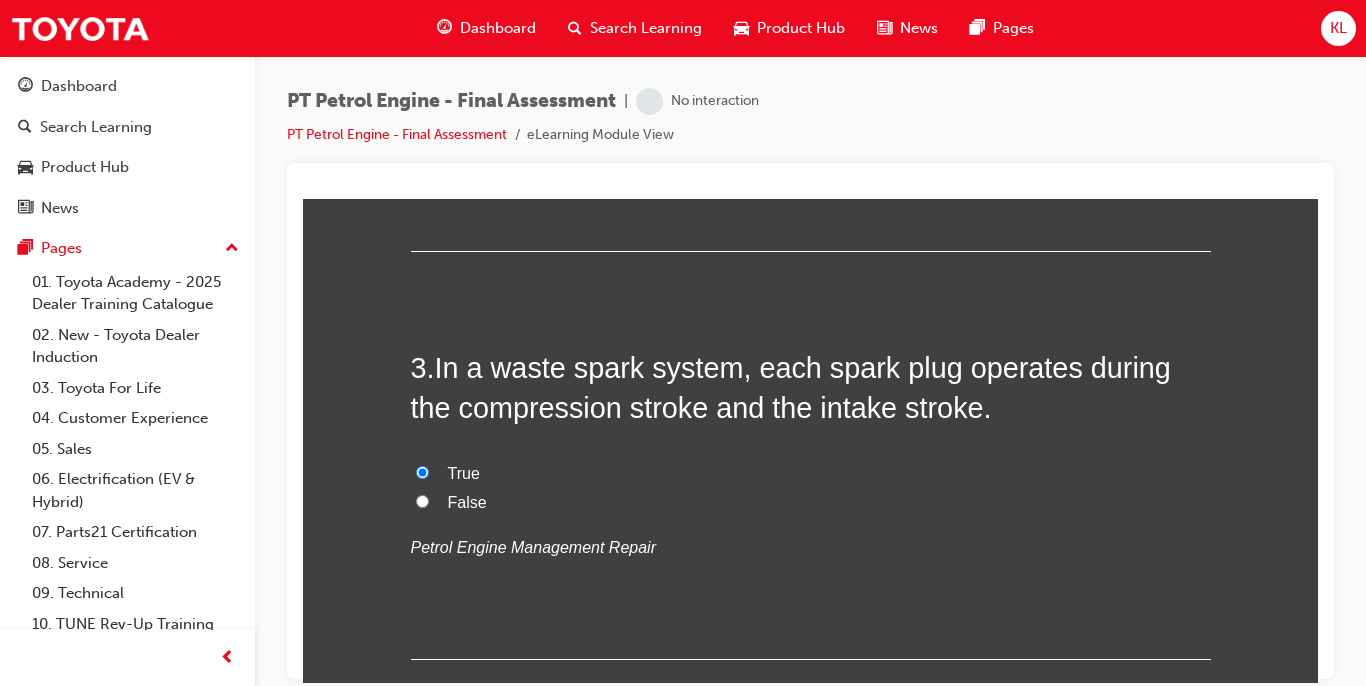 click on "In a waste spark system, each spark plug operates during the compression stroke and the intake stroke." at bounding box center [791, 387] 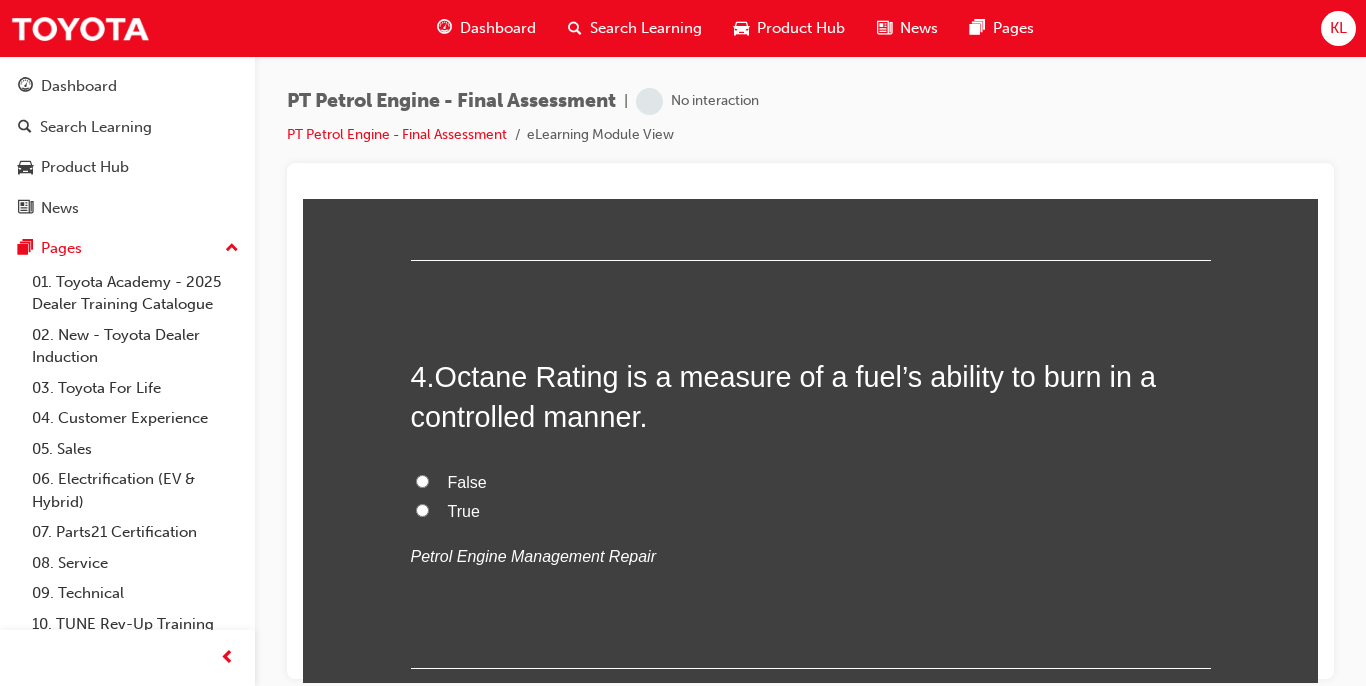 scroll, scrollTop: 1320, scrollLeft: 0, axis: vertical 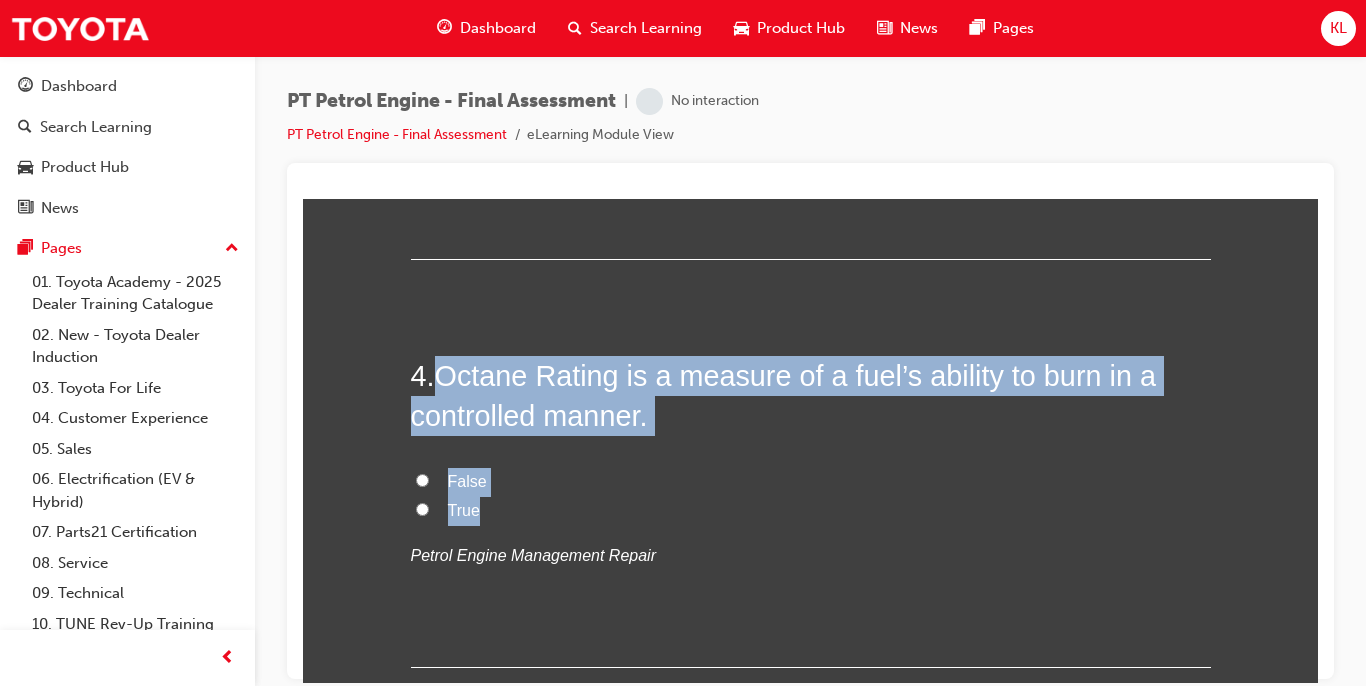 drag, startPoint x: 439, startPoint y: 365, endPoint x: 546, endPoint y: 498, distance: 170.69856 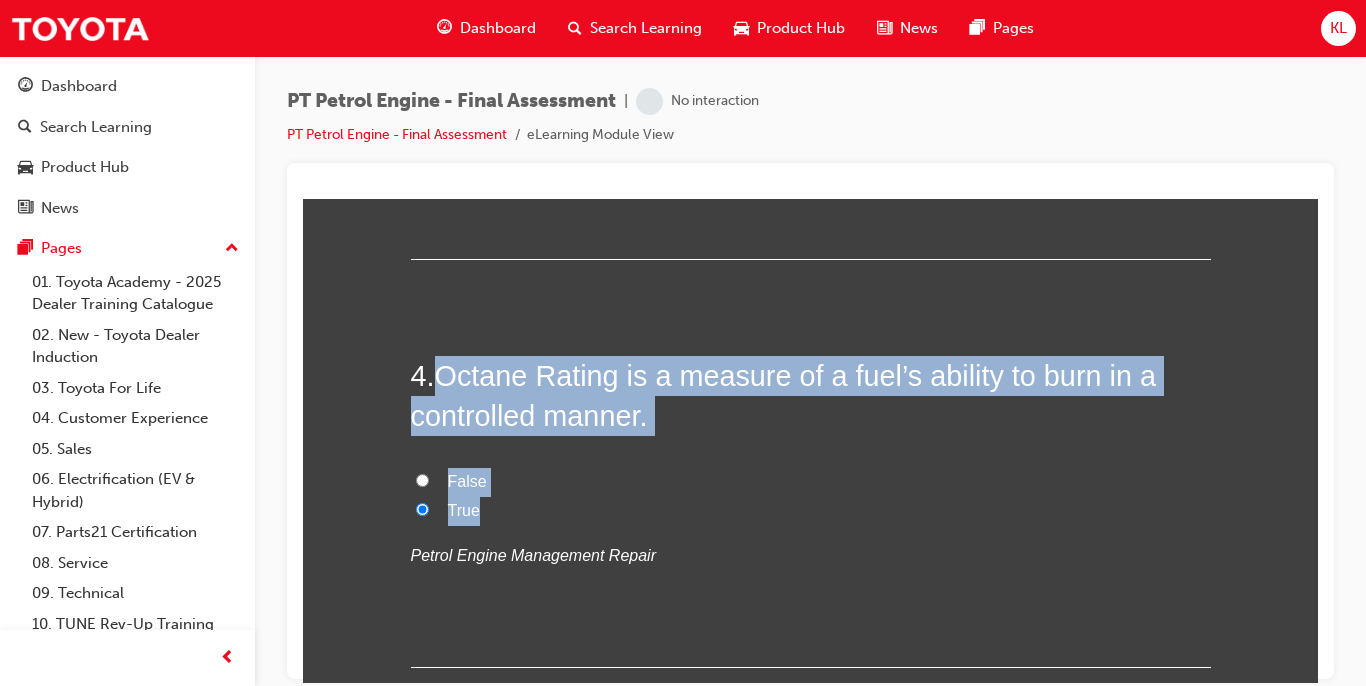 radio on "true" 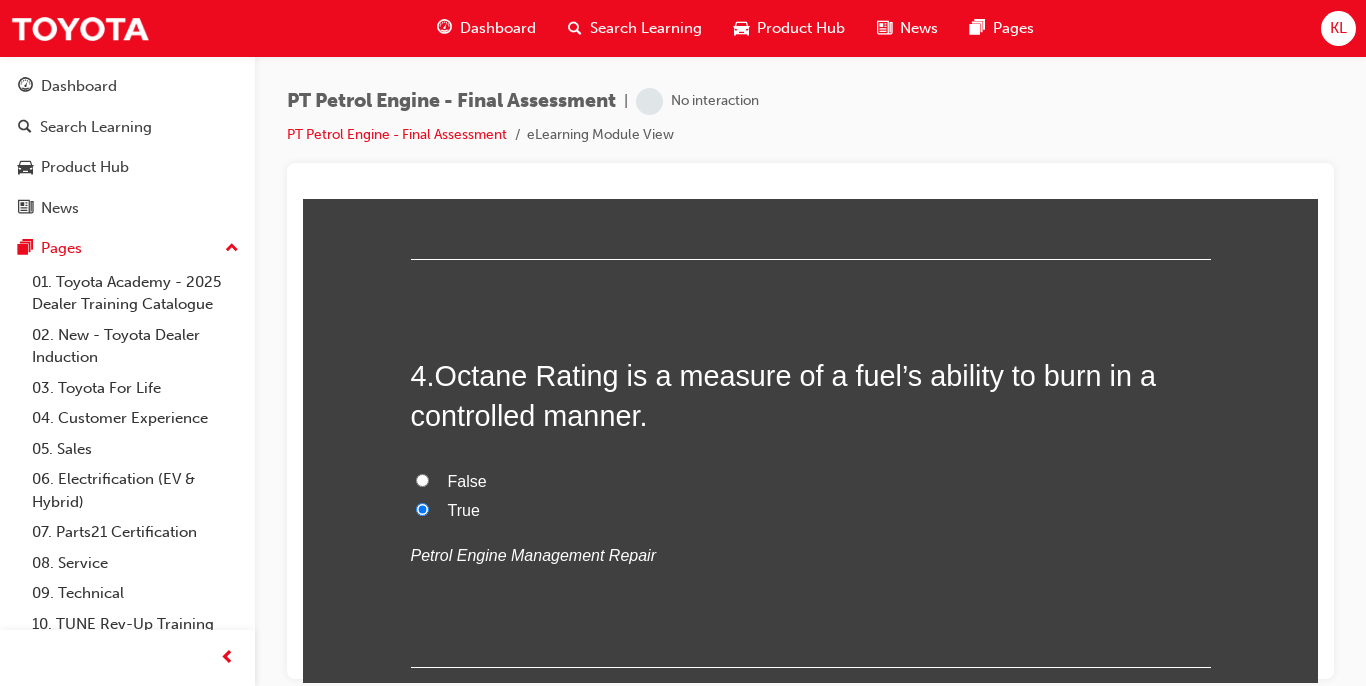 click on "4 .  Octane Rating is a measure of a fuel’s ability to burn in a controlled manner. False True
Petrol Engine Management Repair" at bounding box center (811, 511) 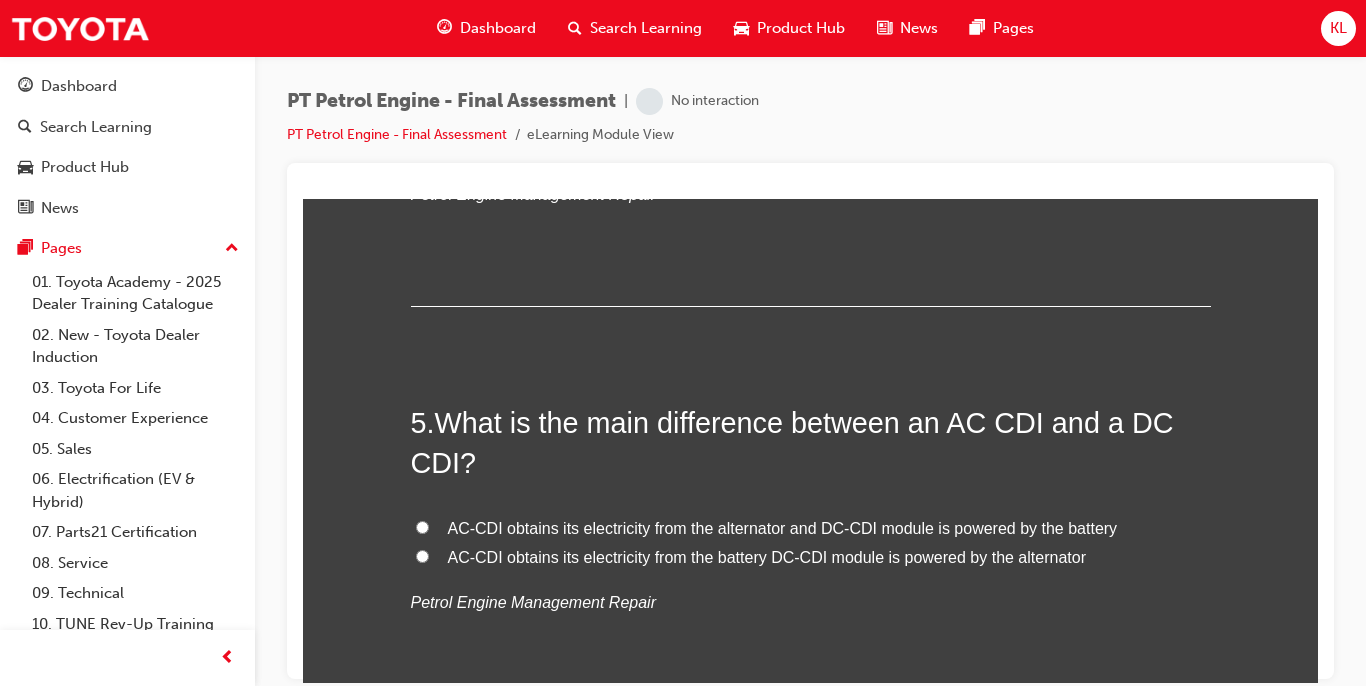 scroll, scrollTop: 1720, scrollLeft: 0, axis: vertical 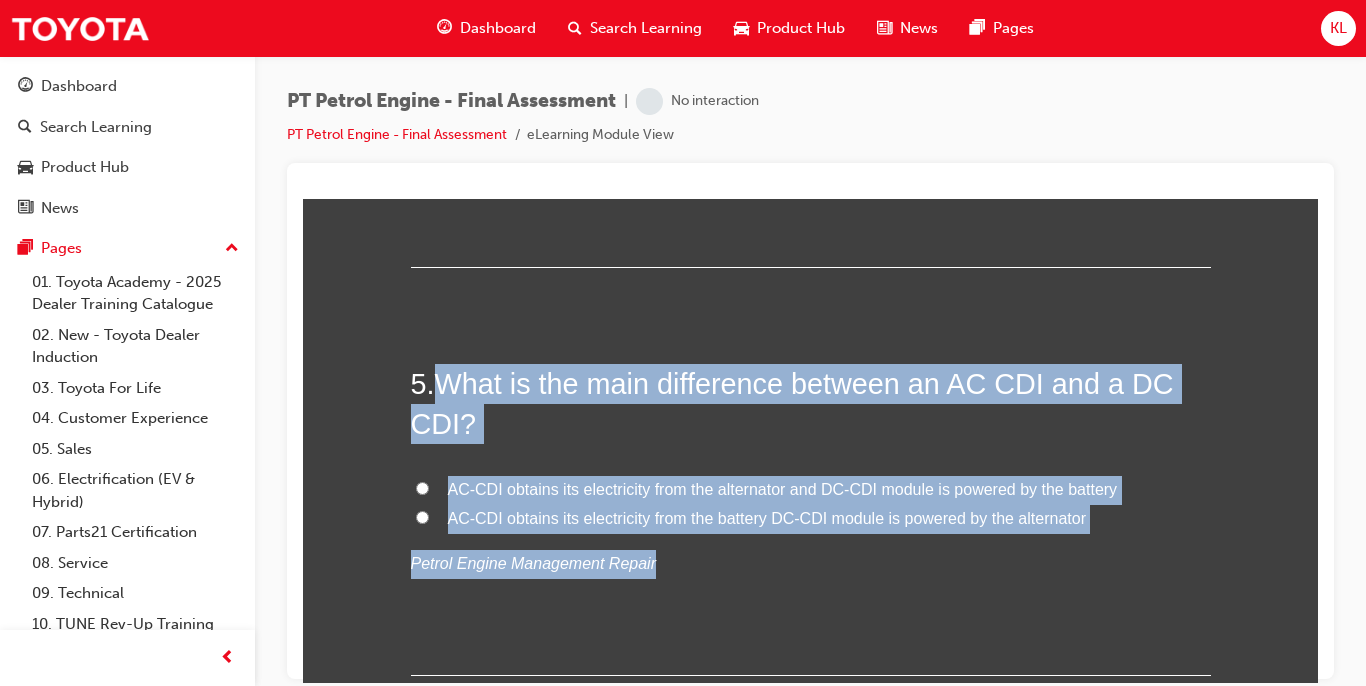 drag, startPoint x: 430, startPoint y: 376, endPoint x: 692, endPoint y: 547, distance: 312.86578 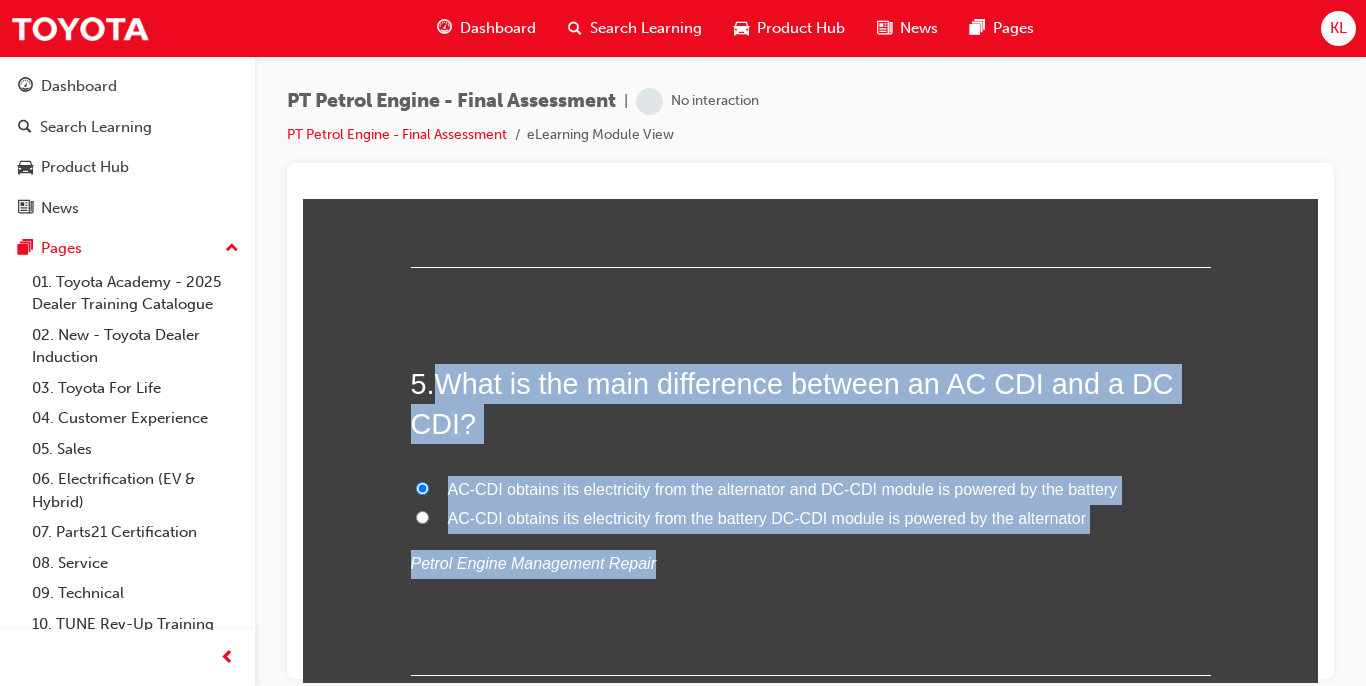 radio on "true" 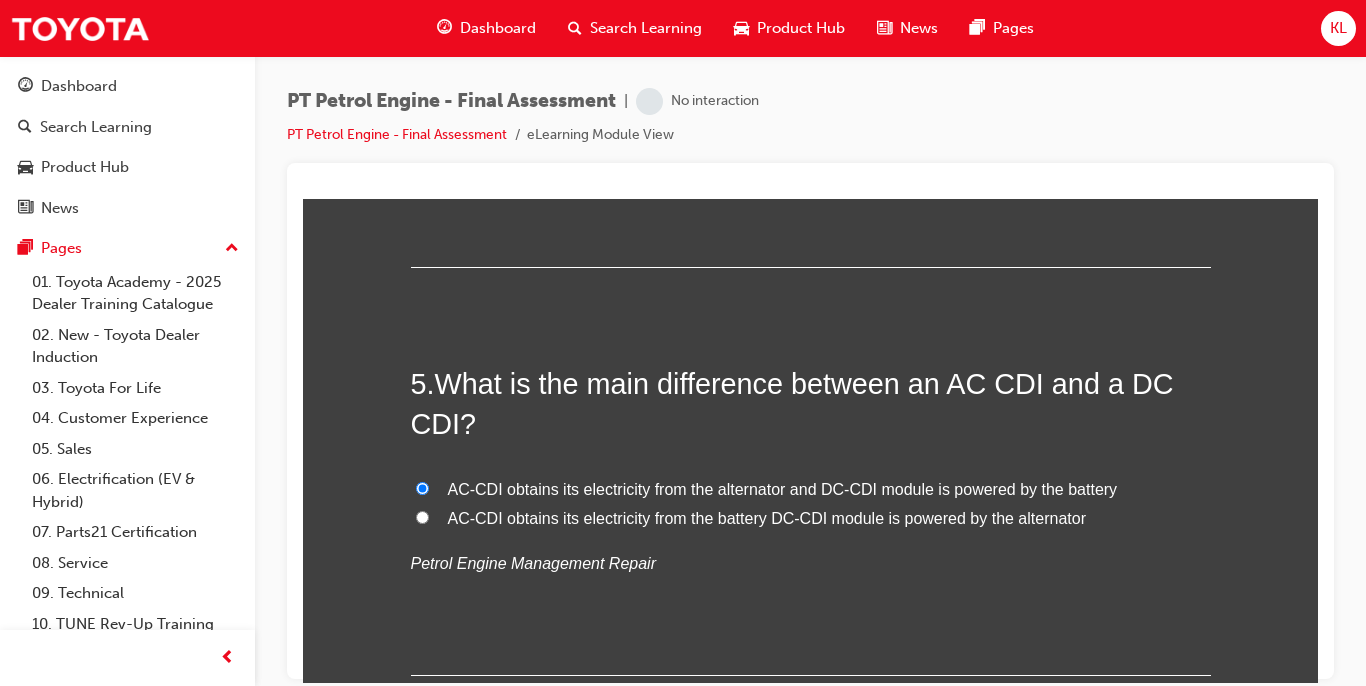 click on "5 .  What is the main difference between an AC CDI and a DC CDI? AC-CDI obtains its electricity from the alternator and DC-CDI module is powered by the battery AC-CDI obtains its electricity from the battery DC-CDI module is powered by the alternator
Petrol Engine Management Repair" at bounding box center (811, 519) 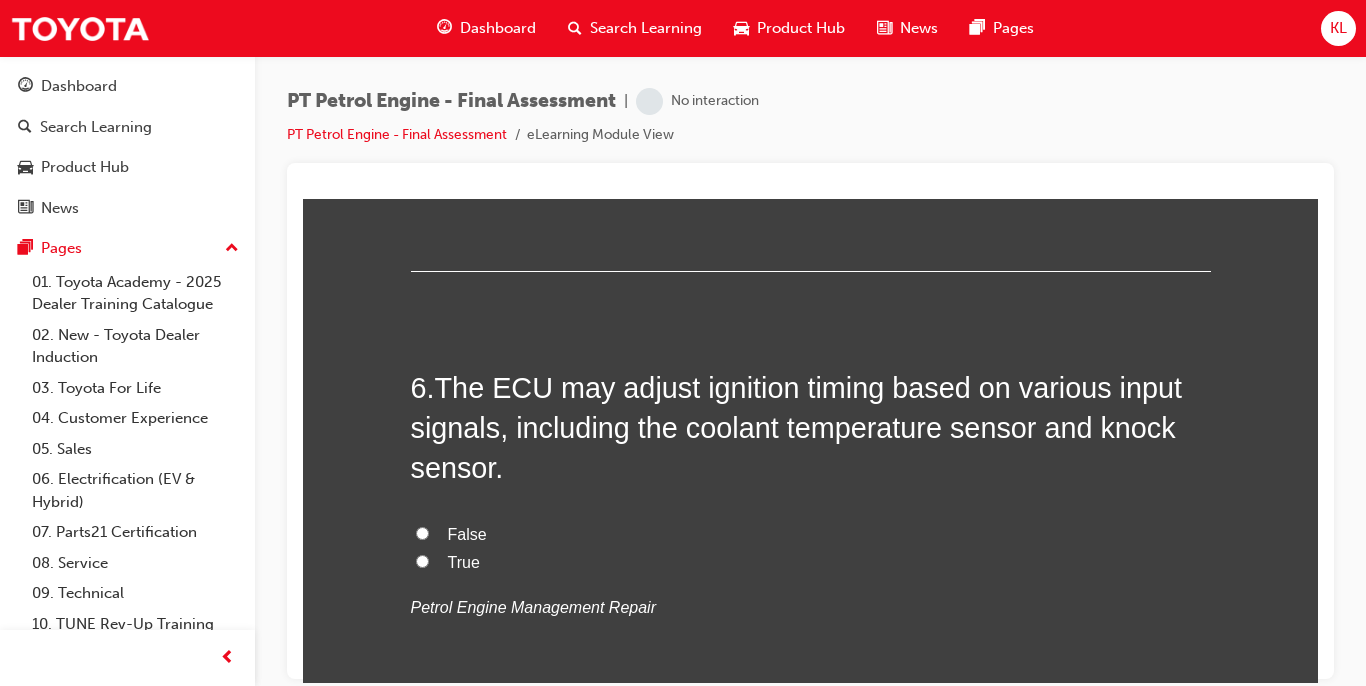 scroll, scrollTop: 2160, scrollLeft: 0, axis: vertical 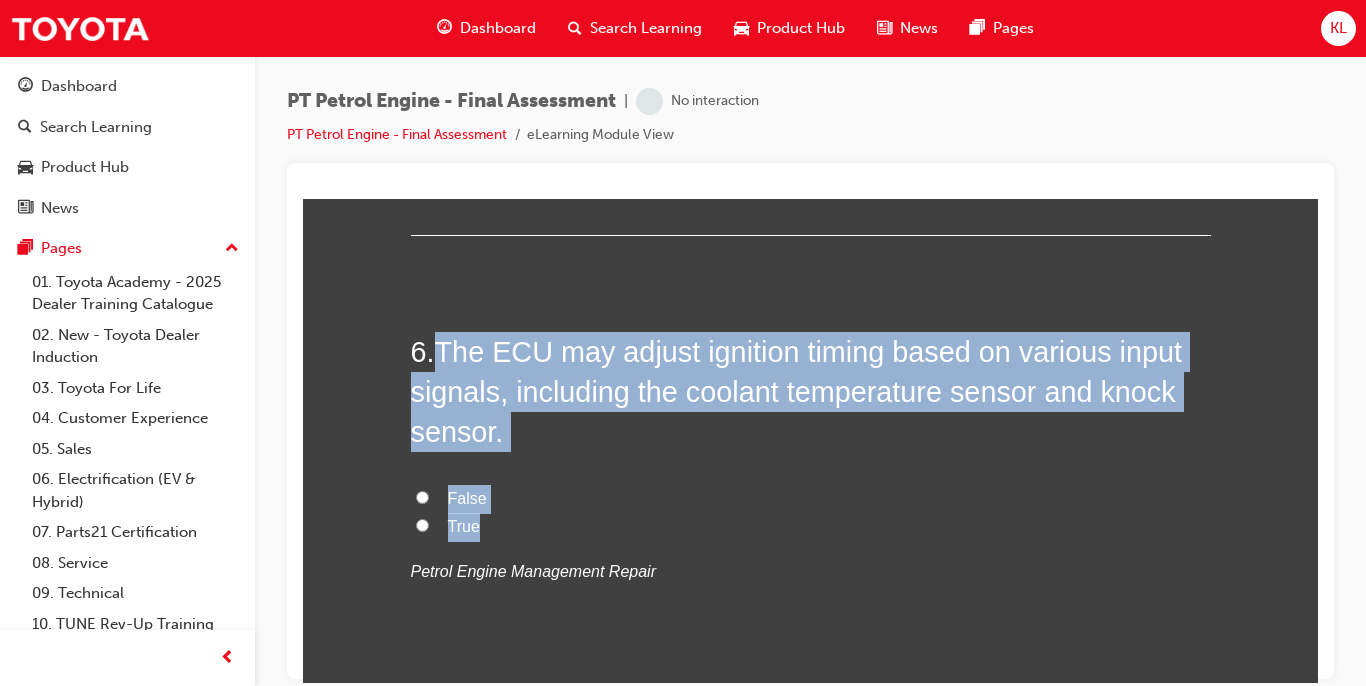 drag, startPoint x: 433, startPoint y: 346, endPoint x: 534, endPoint y: 515, distance: 196.88068 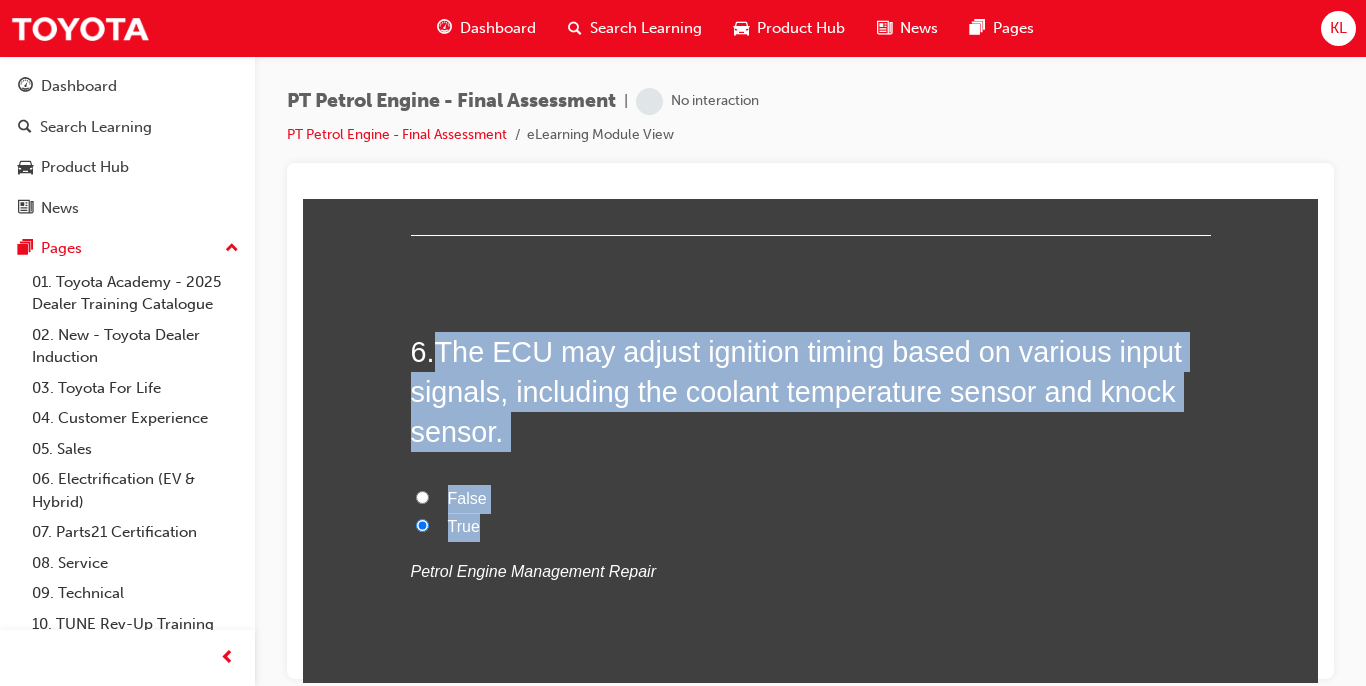 radio on "true" 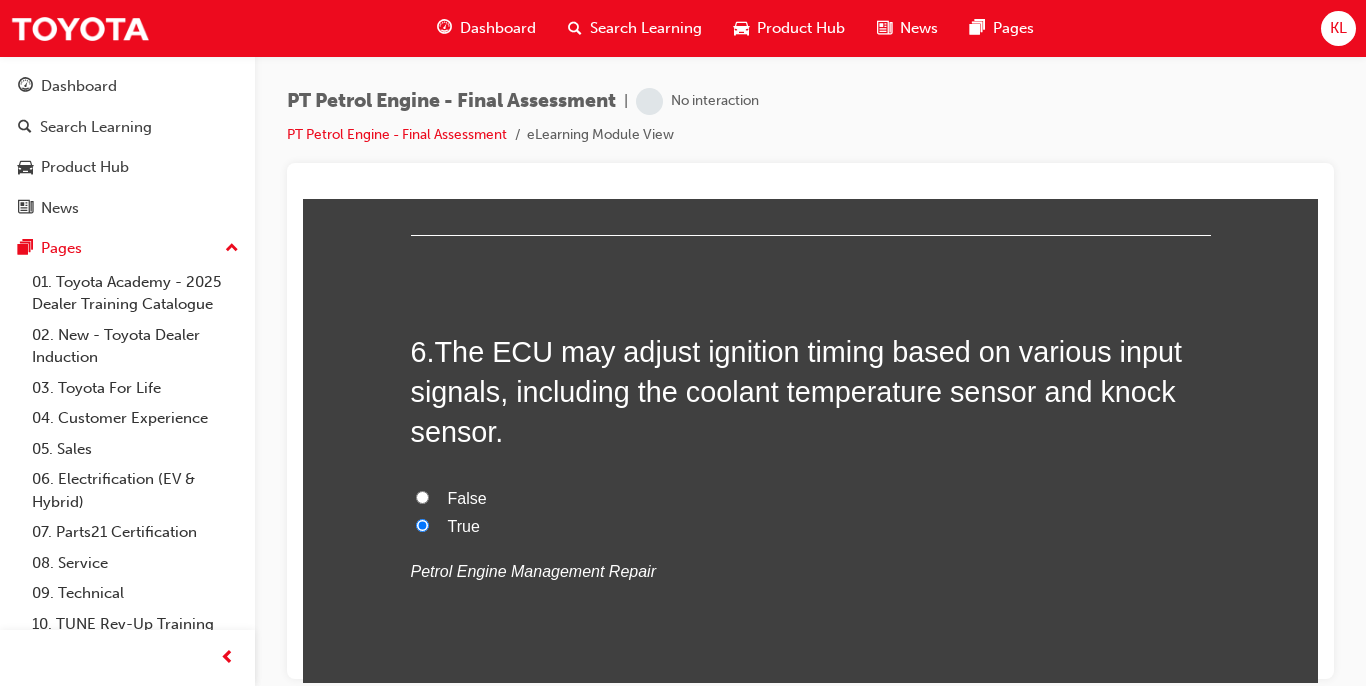 click on "Petrol Engine Management Repair" at bounding box center [533, 570] 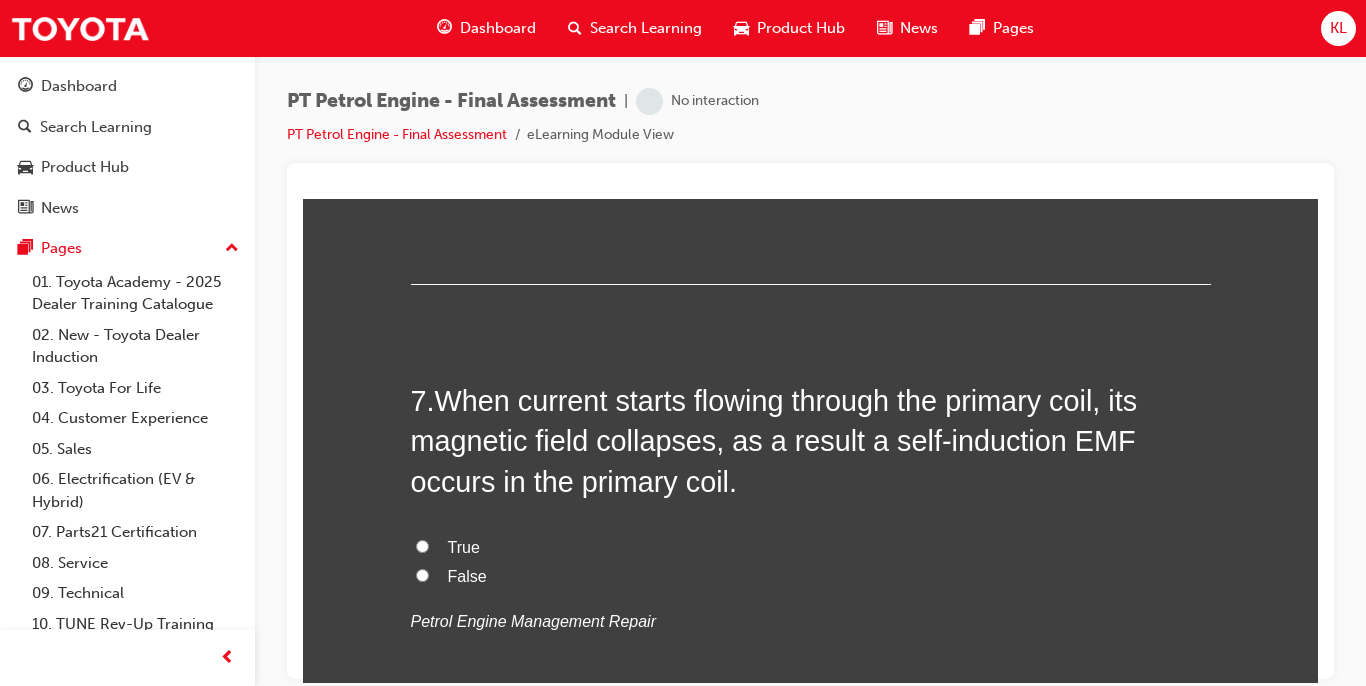 scroll, scrollTop: 2560, scrollLeft: 0, axis: vertical 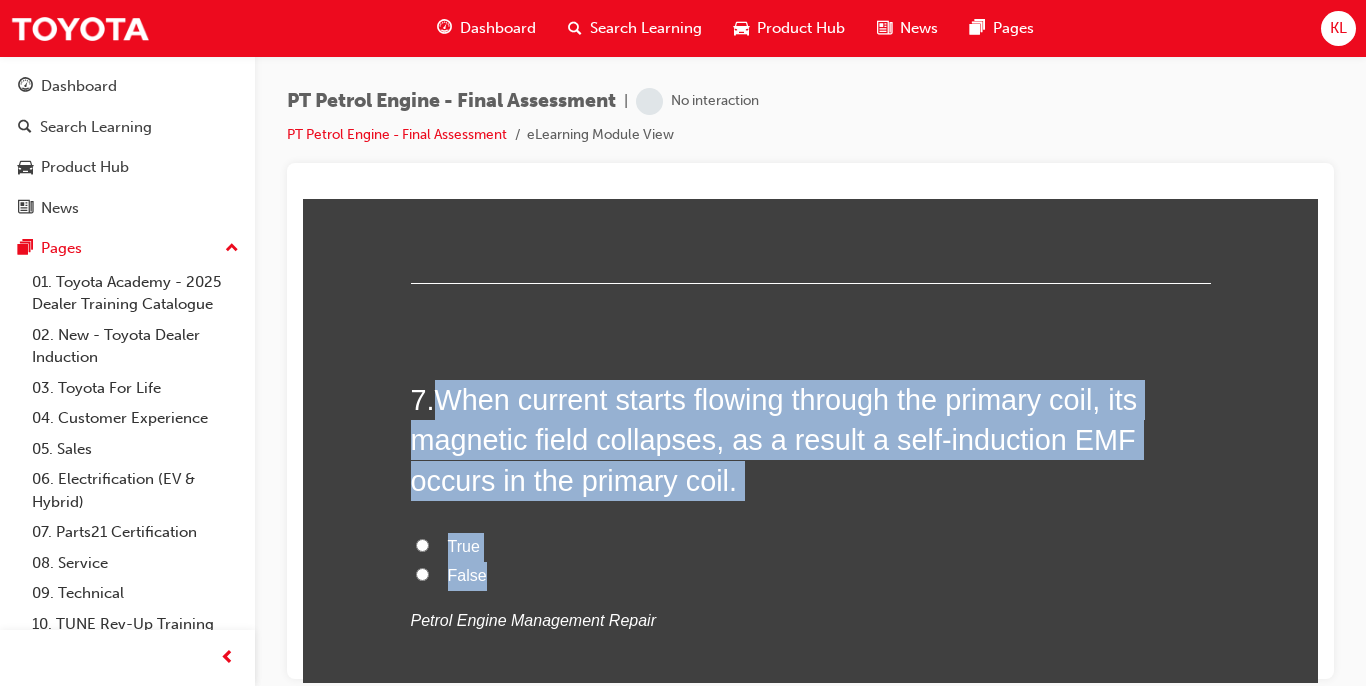 drag, startPoint x: 433, startPoint y: 402, endPoint x: 527, endPoint y: 565, distance: 188.16217 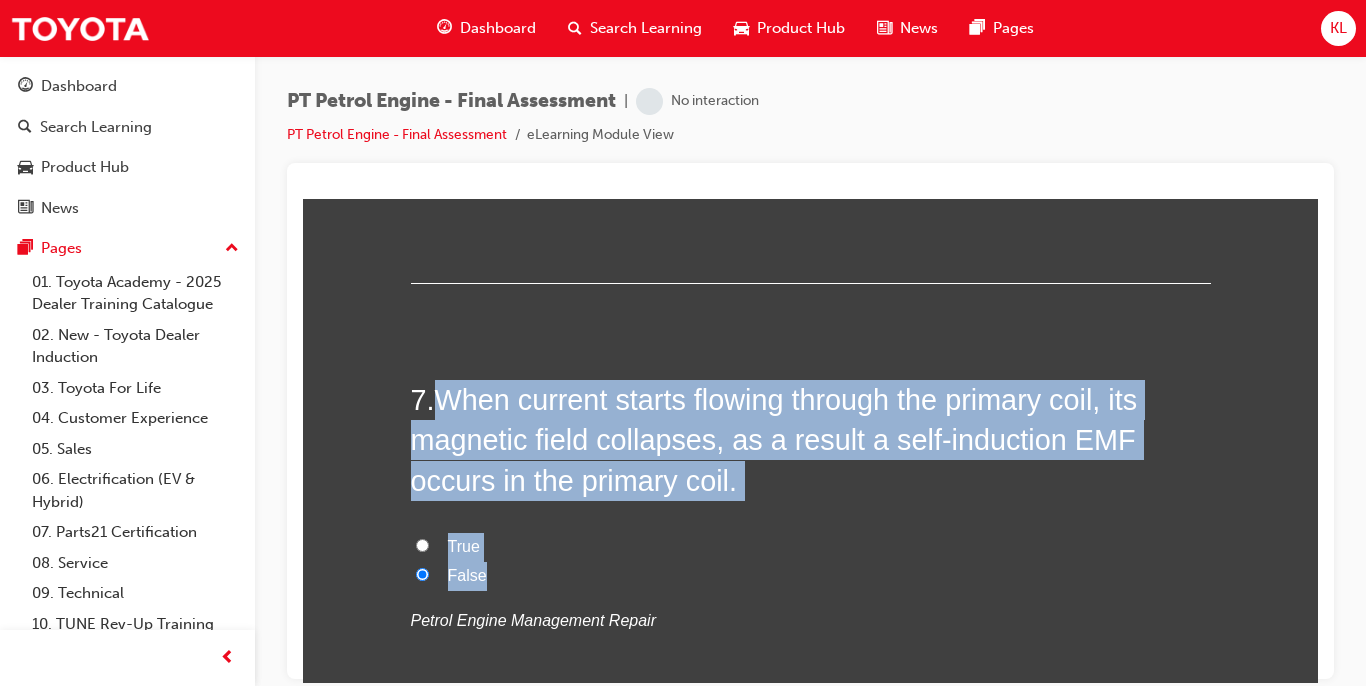 radio on "true" 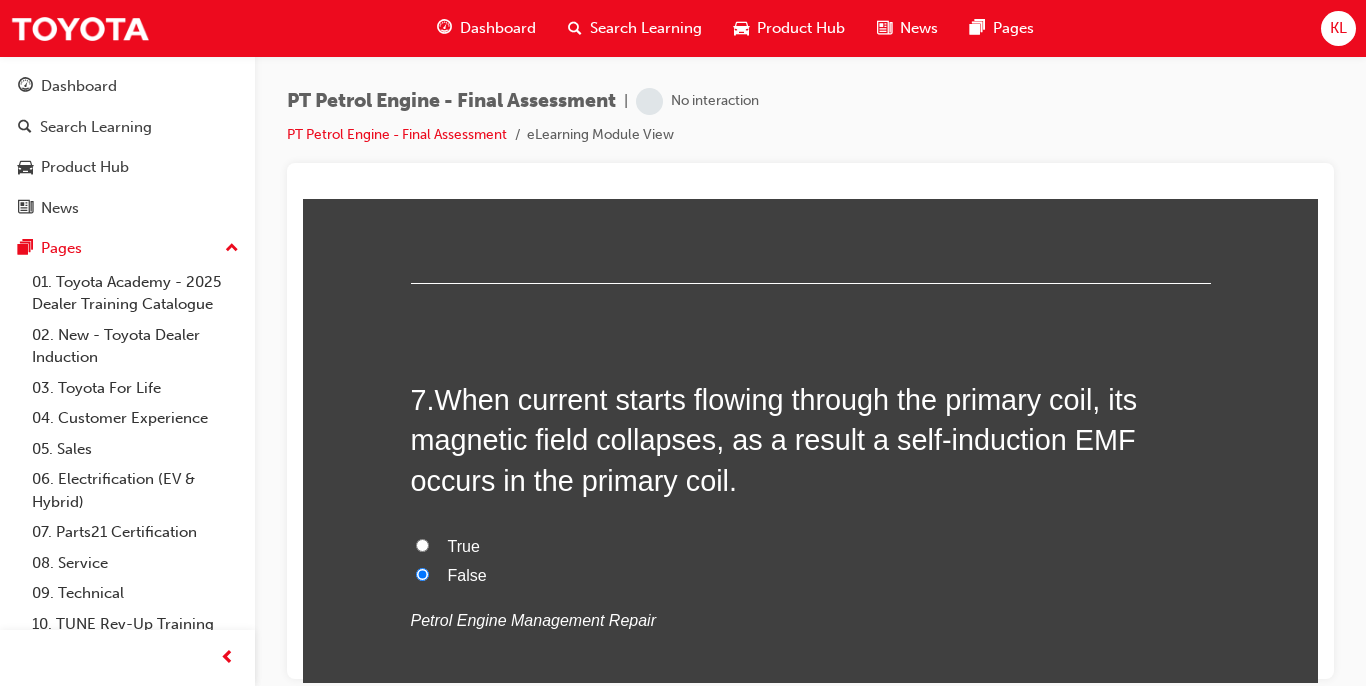 click on "True False
Petrol Engine Management Repair" at bounding box center [811, 583] 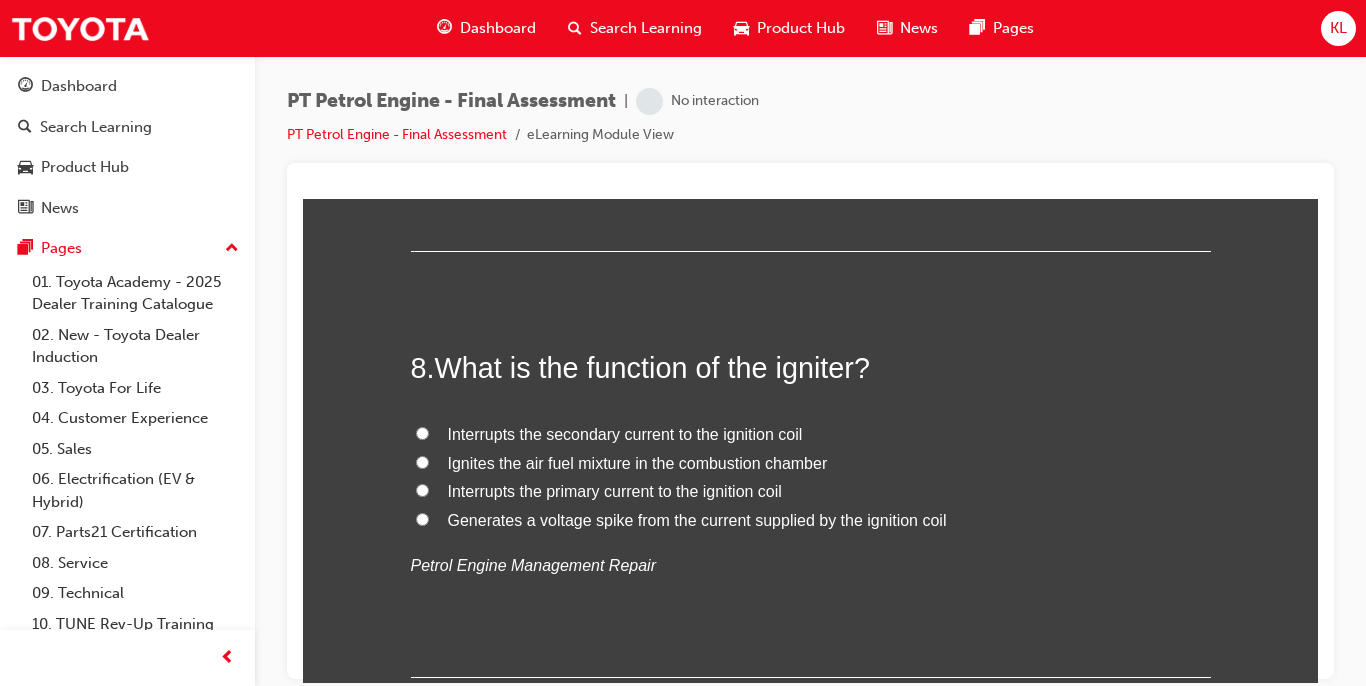 scroll, scrollTop: 3080, scrollLeft: 0, axis: vertical 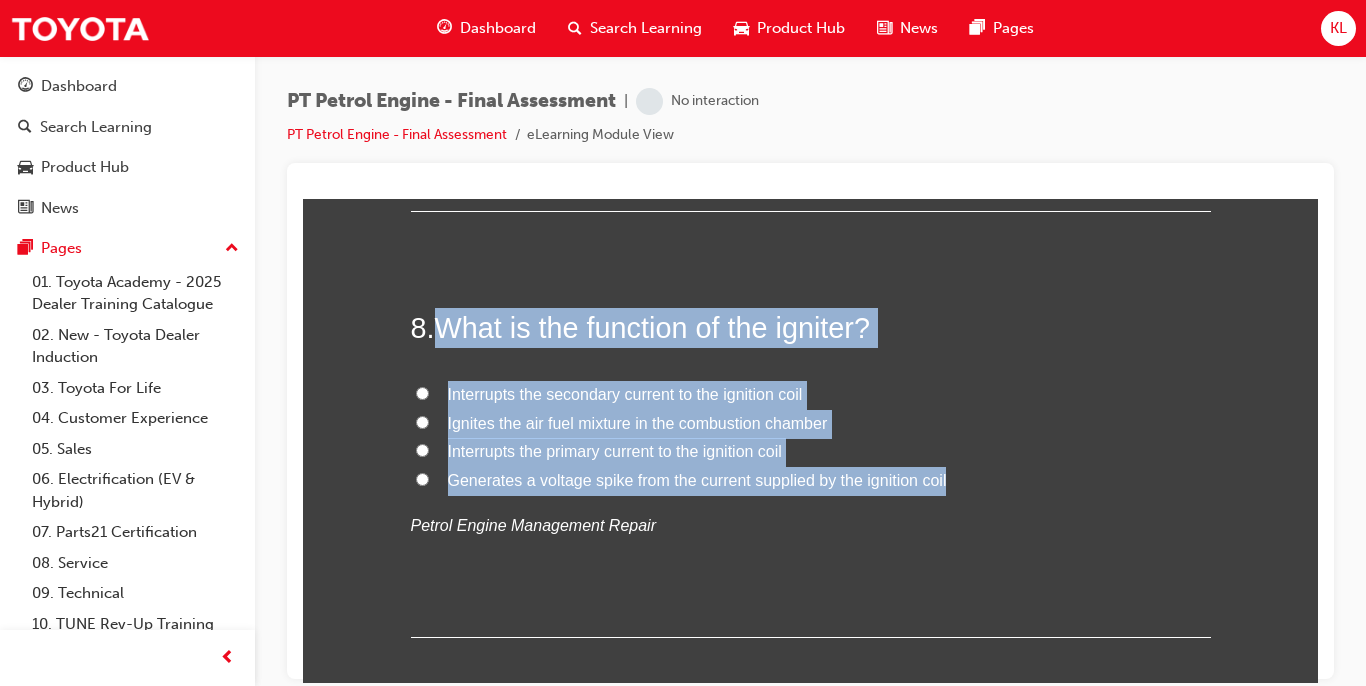 drag, startPoint x: 434, startPoint y: 325, endPoint x: 1021, endPoint y: 470, distance: 604.6437 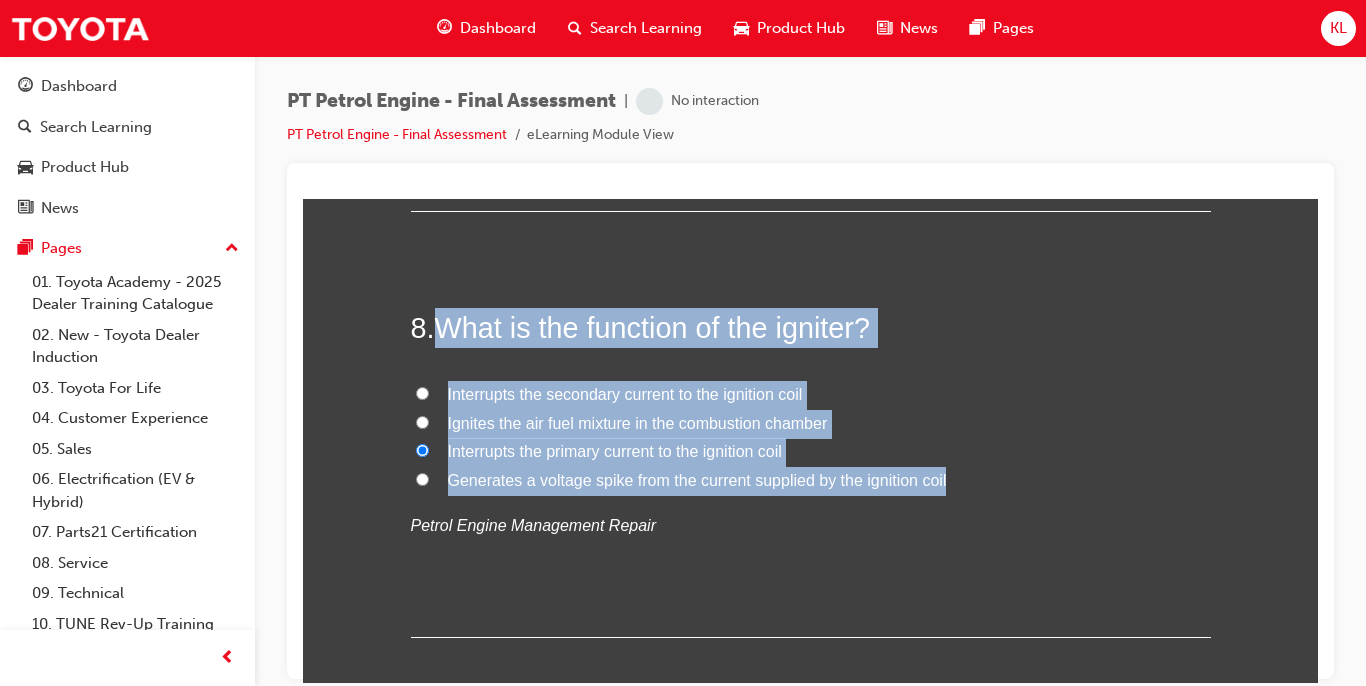 radio on "true" 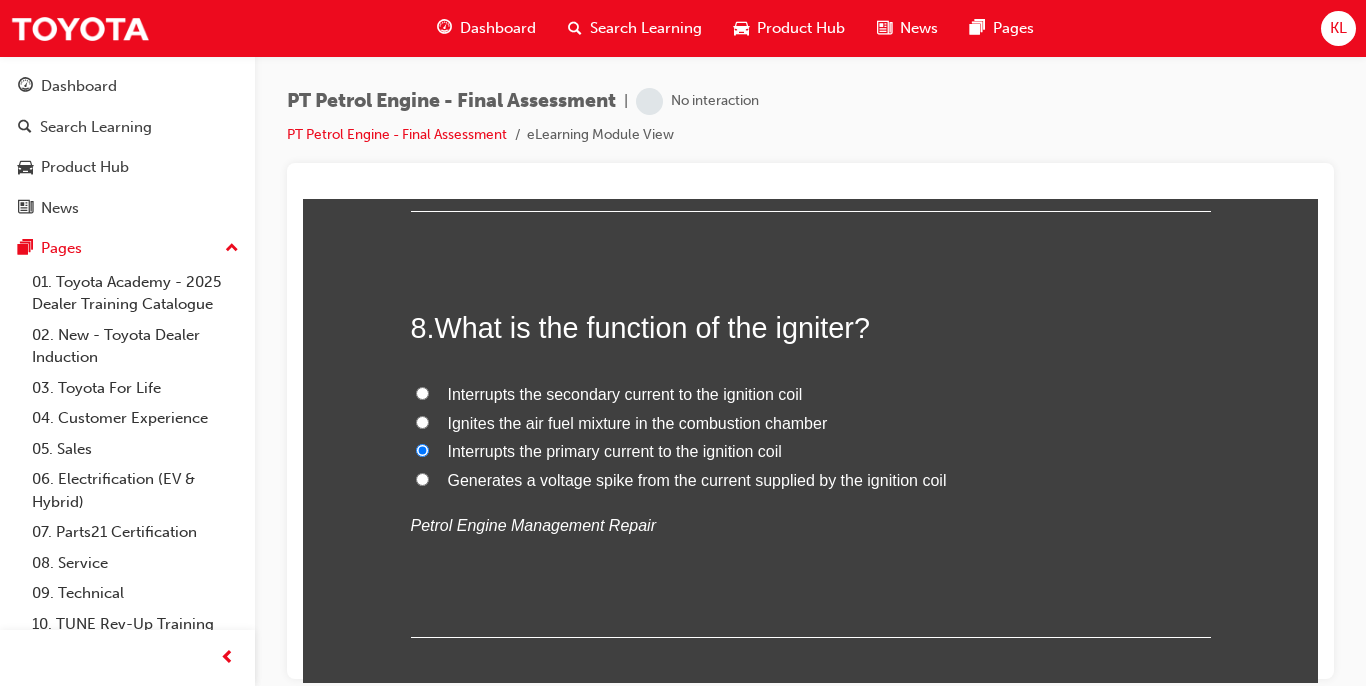 click on "8 .  What is the function of the igniter? Interrupts the secondary current to the ignition coil Ignites the air fuel mixture in the combustion chamber Interrupts the primary current to the ignition coil Generates a voltage spike from the current supplied by the ignition coil
Petrol Engine Management Repair" at bounding box center (811, 471) 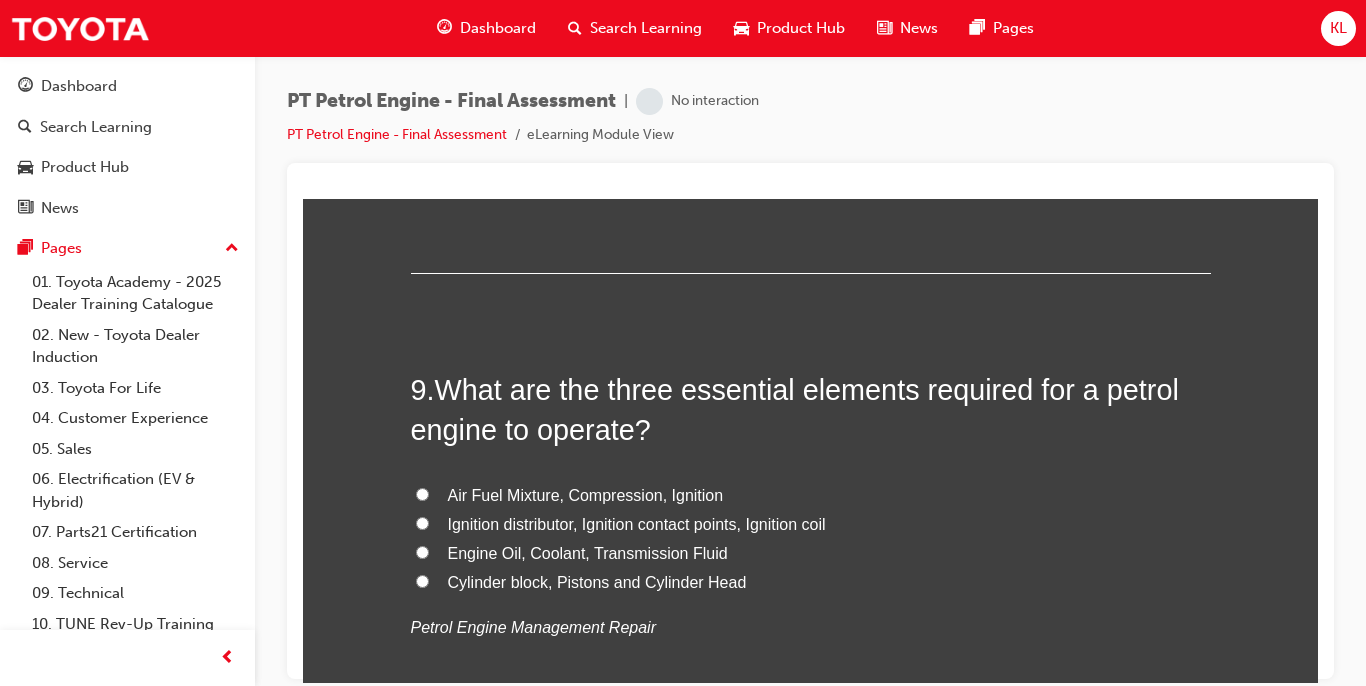 scroll, scrollTop: 3480, scrollLeft: 0, axis: vertical 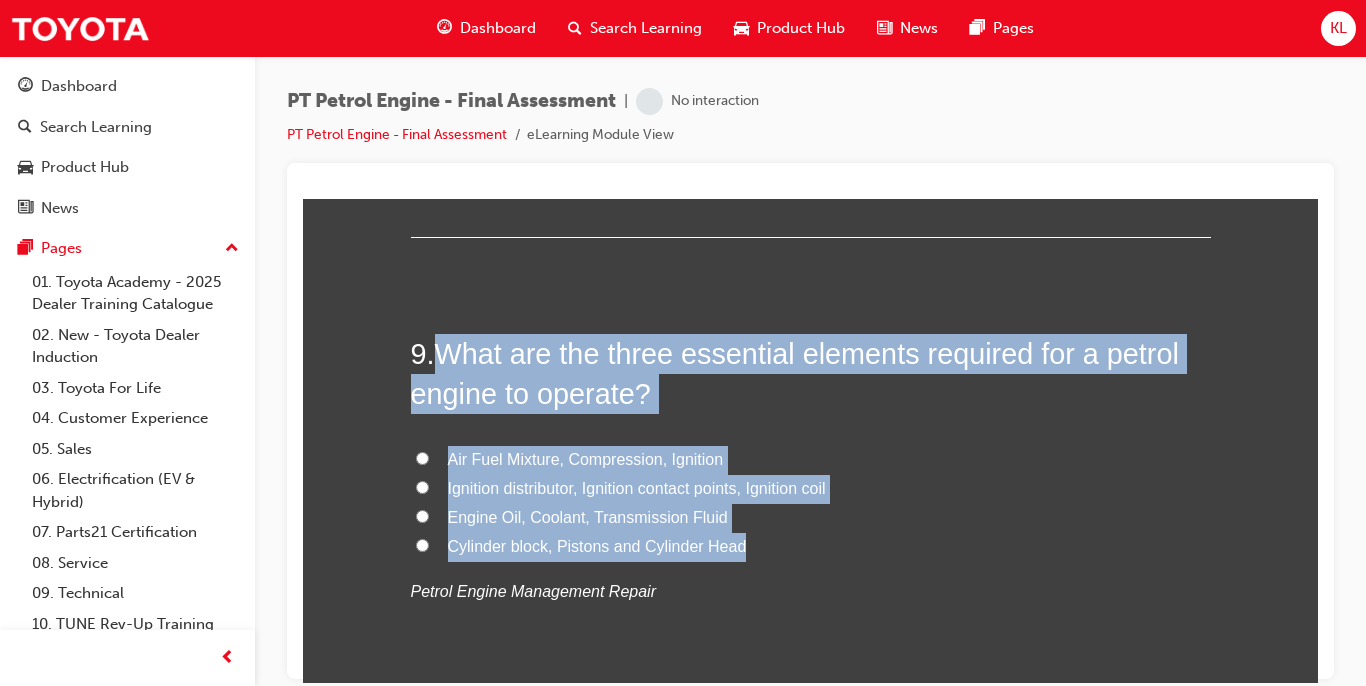 drag, startPoint x: 433, startPoint y: 341, endPoint x: 743, endPoint y: 543, distance: 370.0054 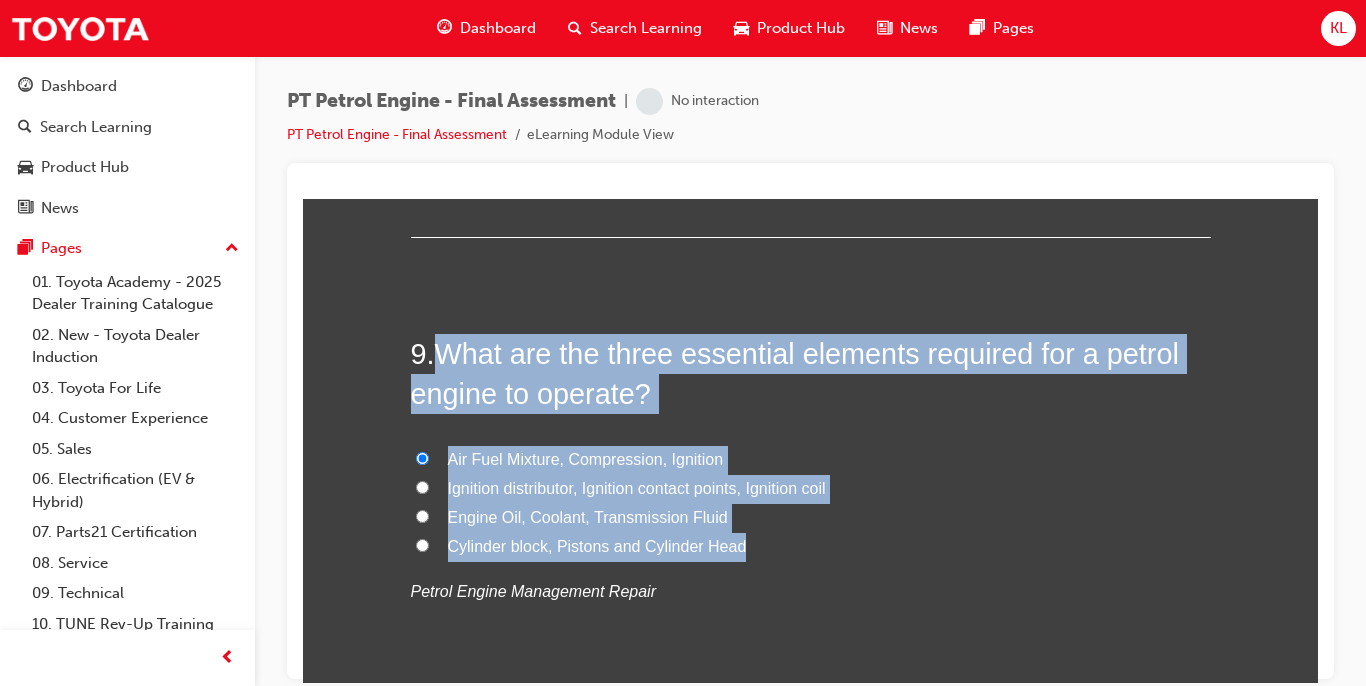 radio on "true" 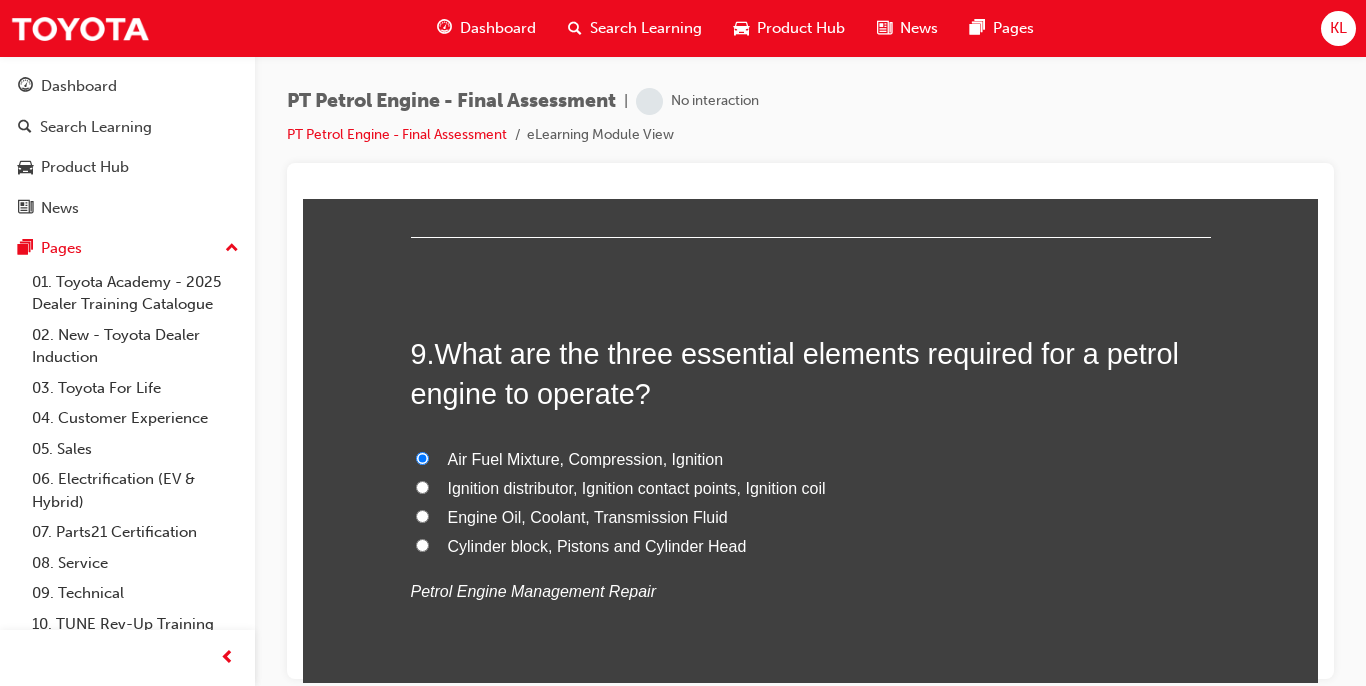 click on "9 .  What are the three essential elements required for a petrol engine to operate? Air Fuel Mixture, Compression, Ignition Ignition distributor, Ignition contact points, Ignition coil Engine Oil, Coolant, Transmission Fluid Cylinder block, Pistons and Cylinder Head
Petrol Engine Management Repair" at bounding box center (811, 518) 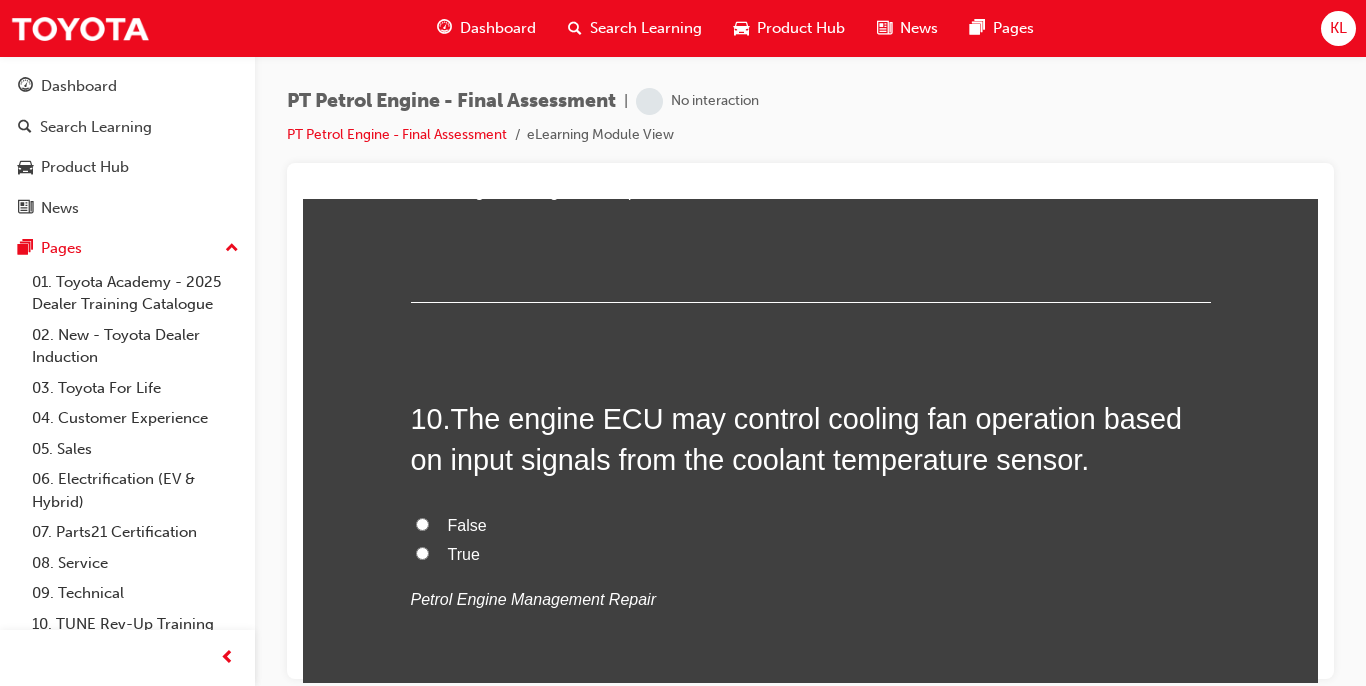 scroll, scrollTop: 3920, scrollLeft: 0, axis: vertical 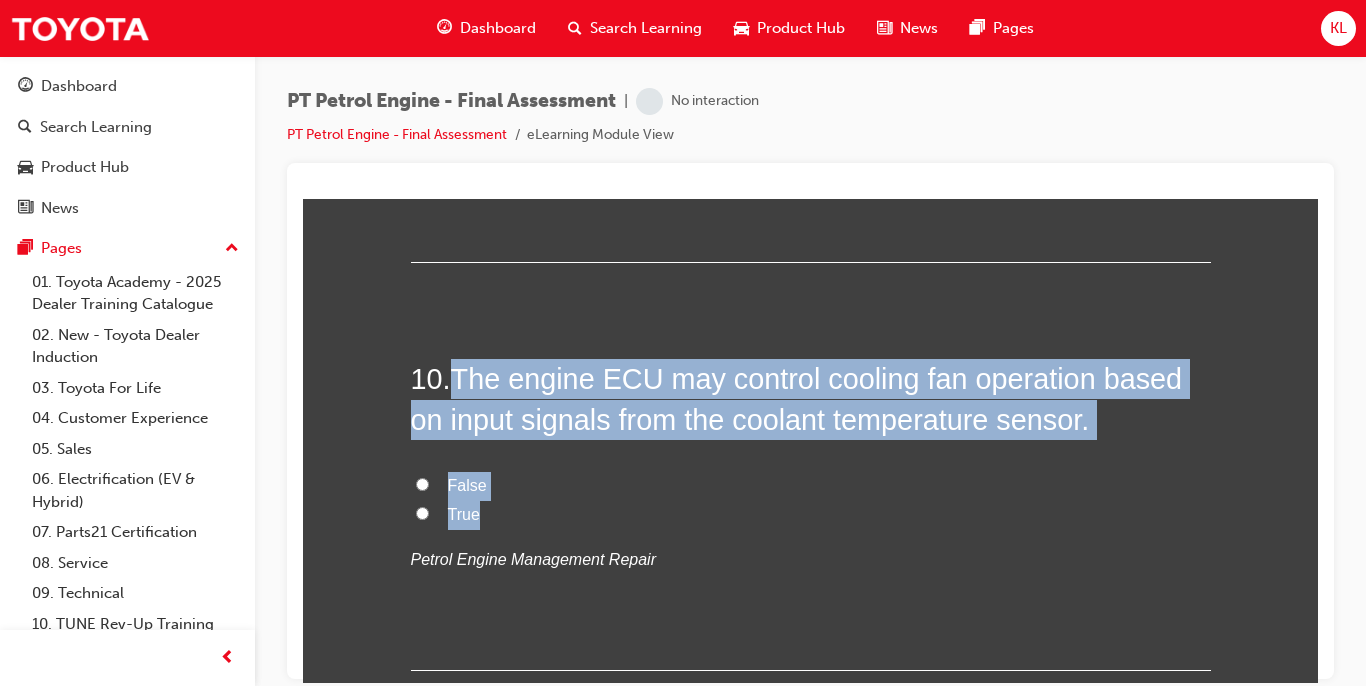 drag, startPoint x: 448, startPoint y: 356, endPoint x: 531, endPoint y: 511, distance: 175.82378 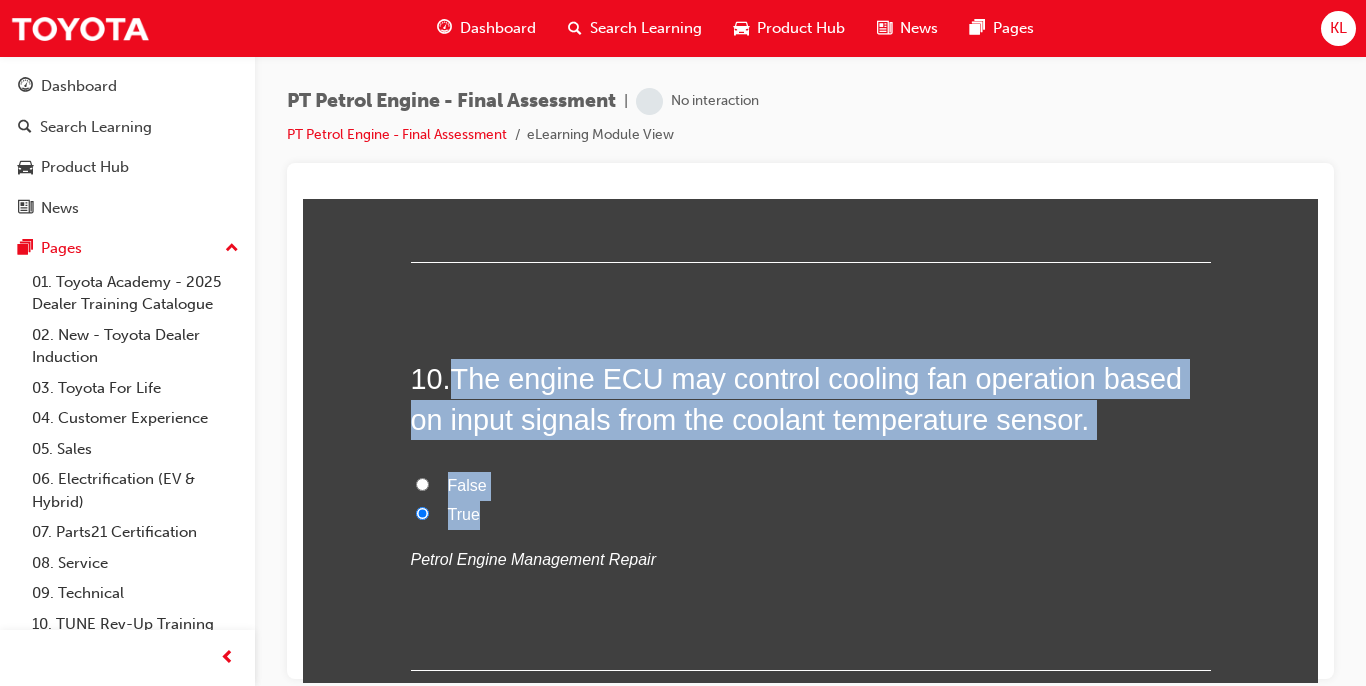 radio on "true" 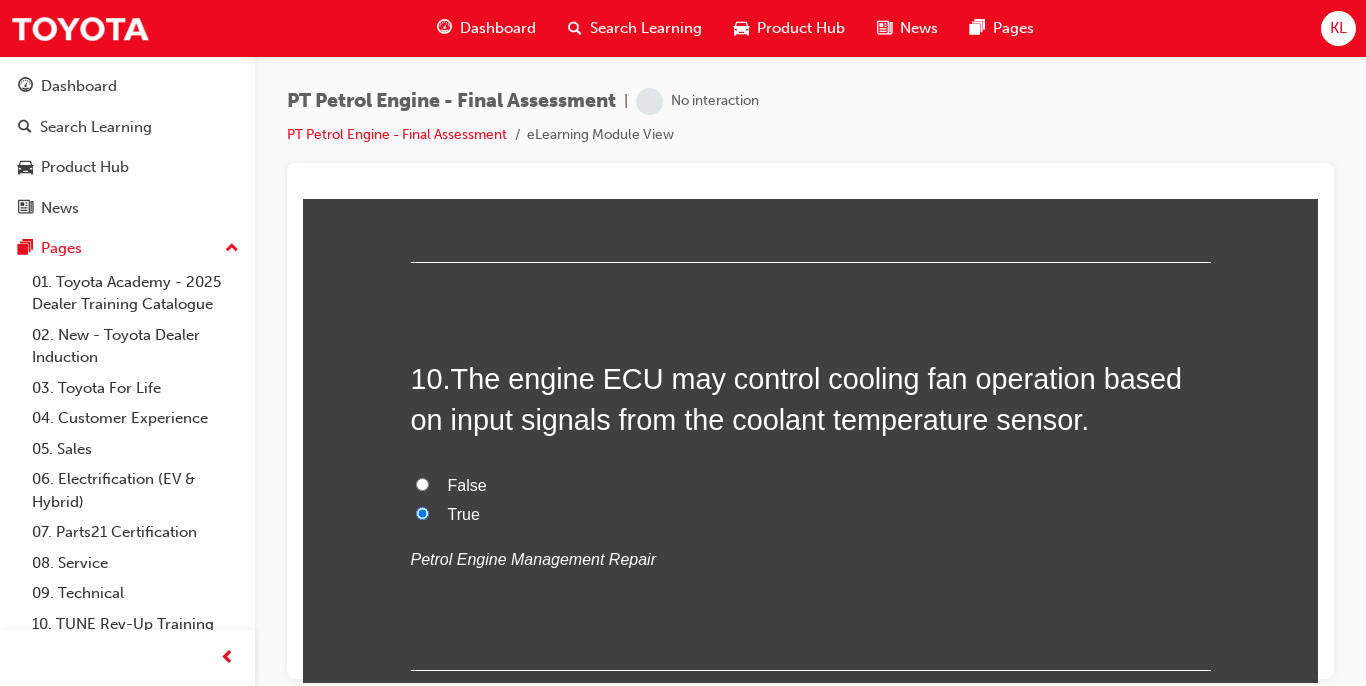 click on "10 .  The engine ECU may control cooling fan operation based on input signals from the coolant temperature sensor. False True
Petrol Engine Management Repair" at bounding box center [811, 514] 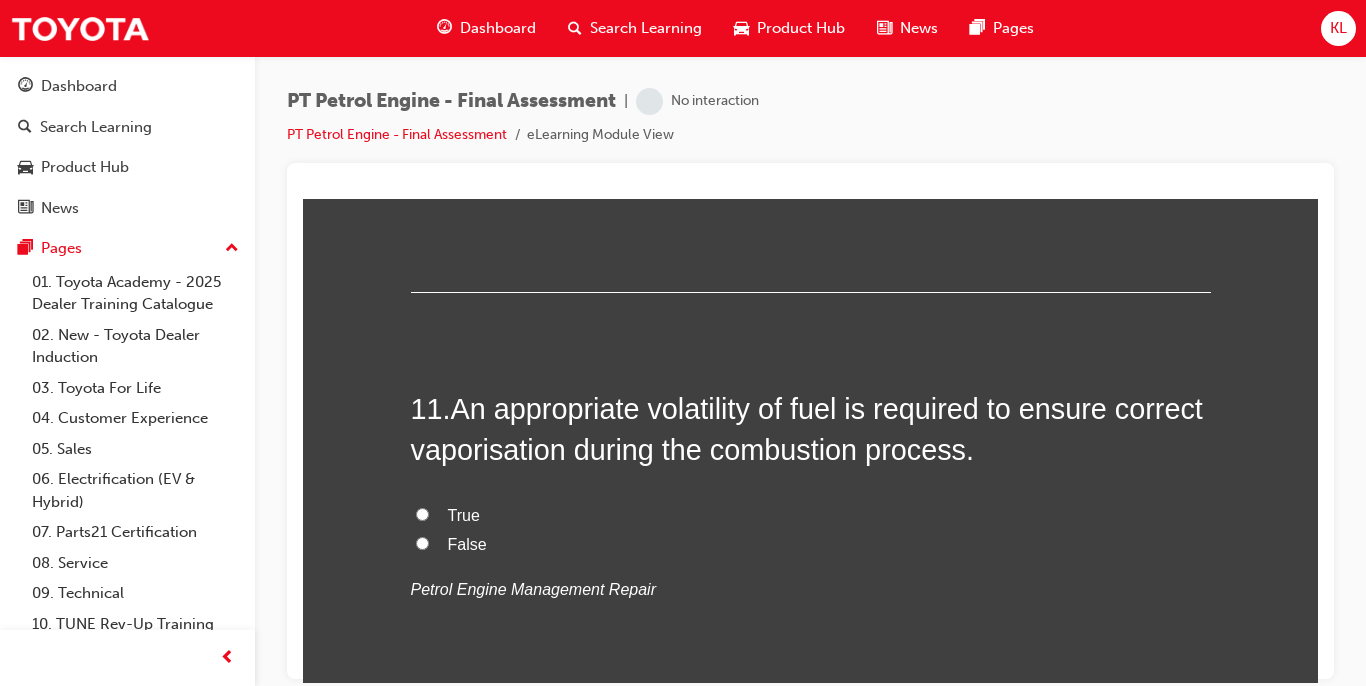 scroll, scrollTop: 4320, scrollLeft: 0, axis: vertical 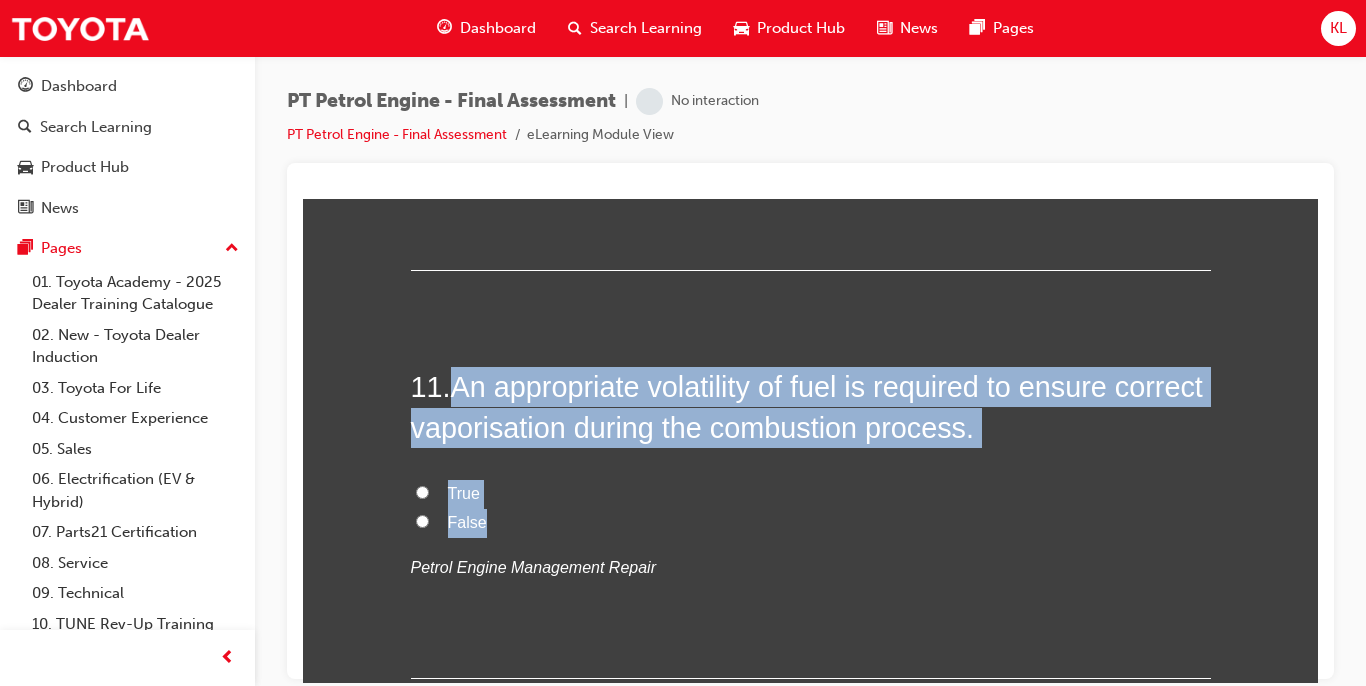 drag, startPoint x: 455, startPoint y: 385, endPoint x: 547, endPoint y: 516, distance: 160.07811 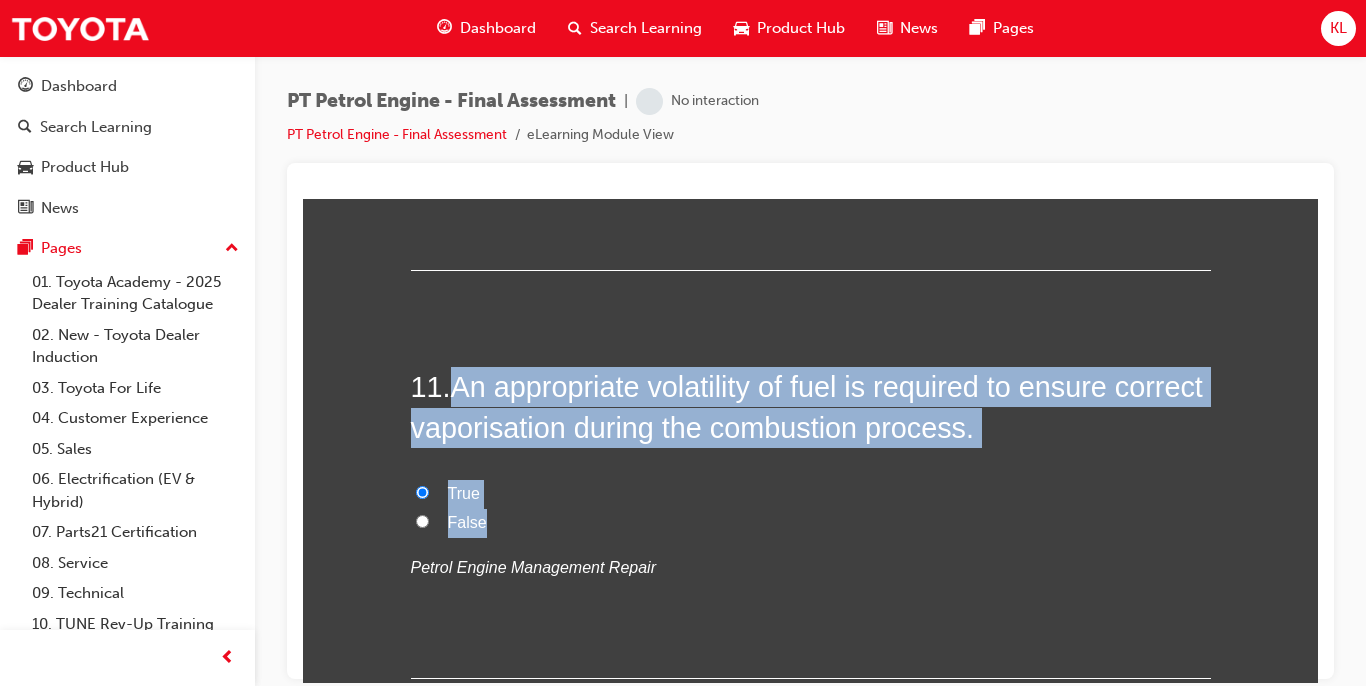 radio on "true" 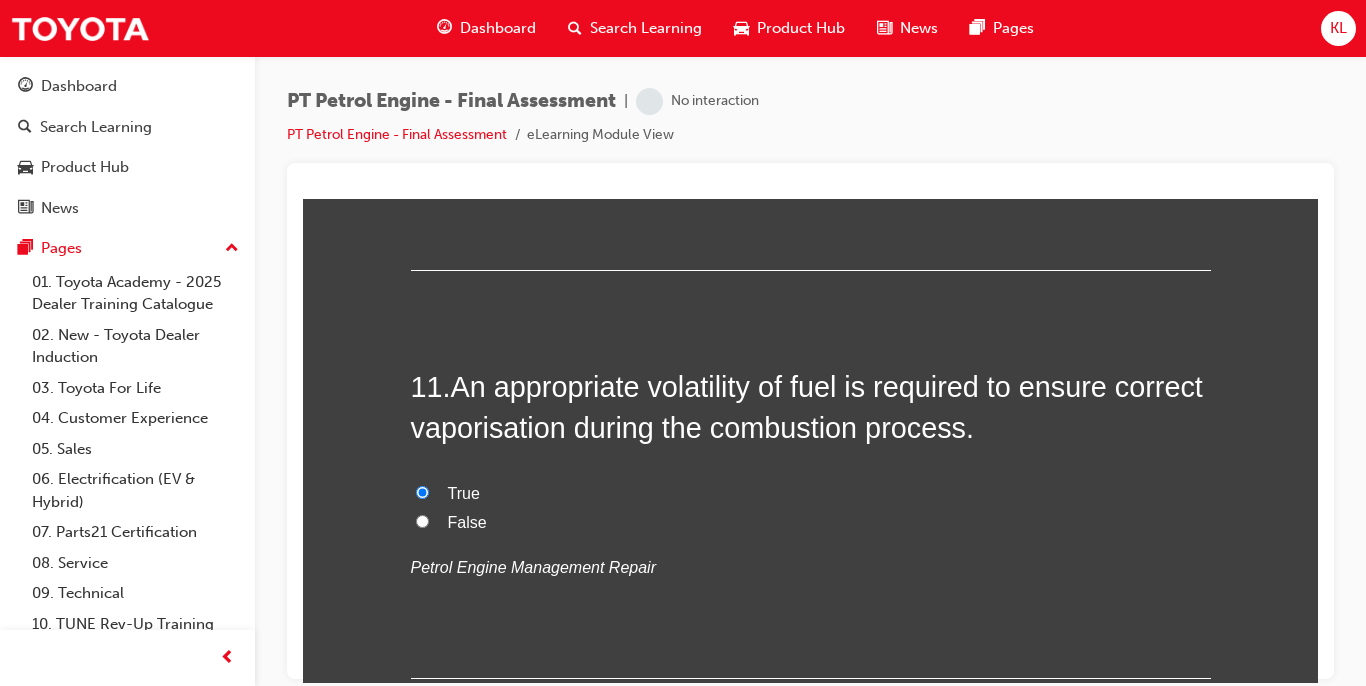 click on "Petrol Engine Management Repair" at bounding box center (533, 566) 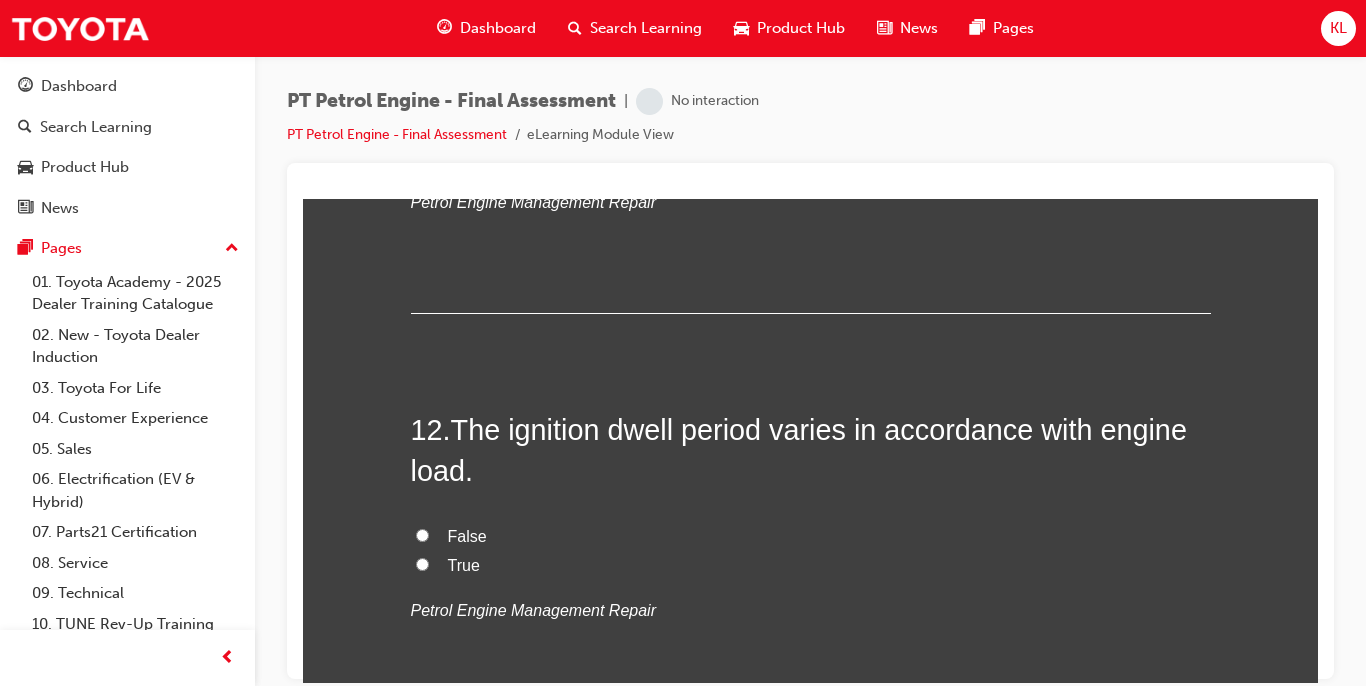 scroll, scrollTop: 4720, scrollLeft: 0, axis: vertical 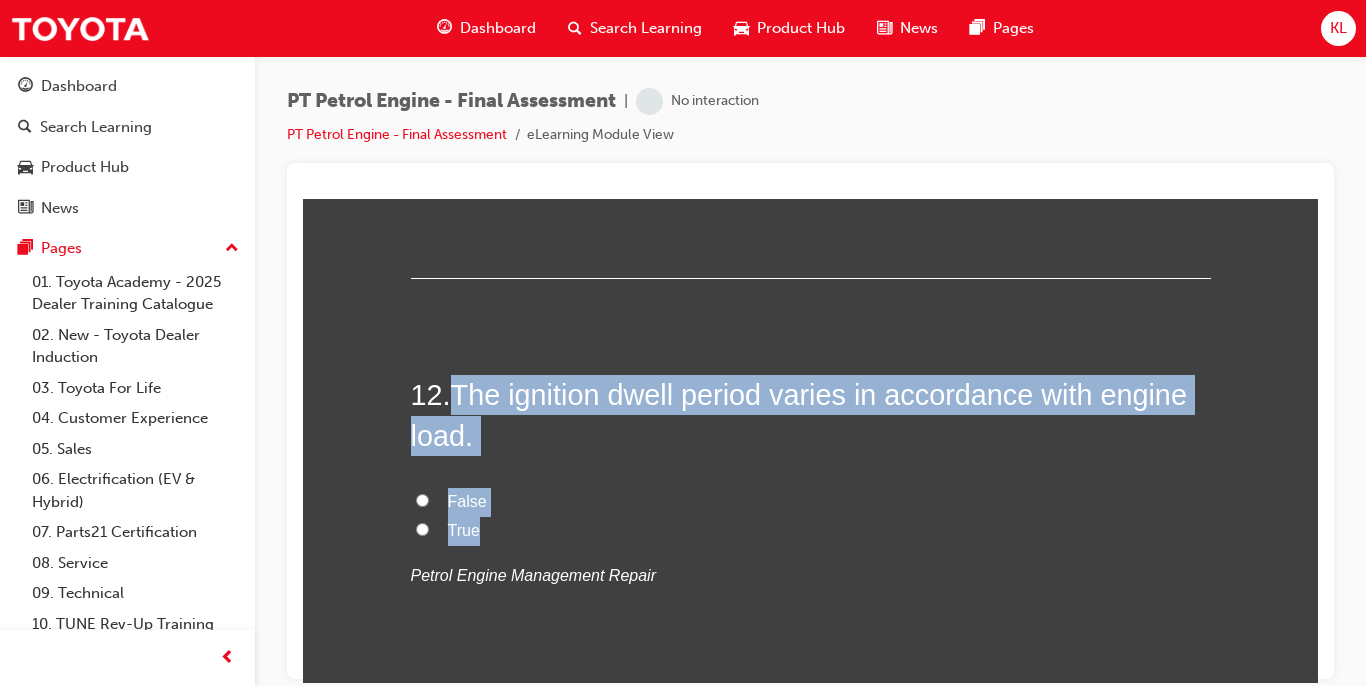 drag, startPoint x: 447, startPoint y: 382, endPoint x: 486, endPoint y: 525, distance: 148.22281 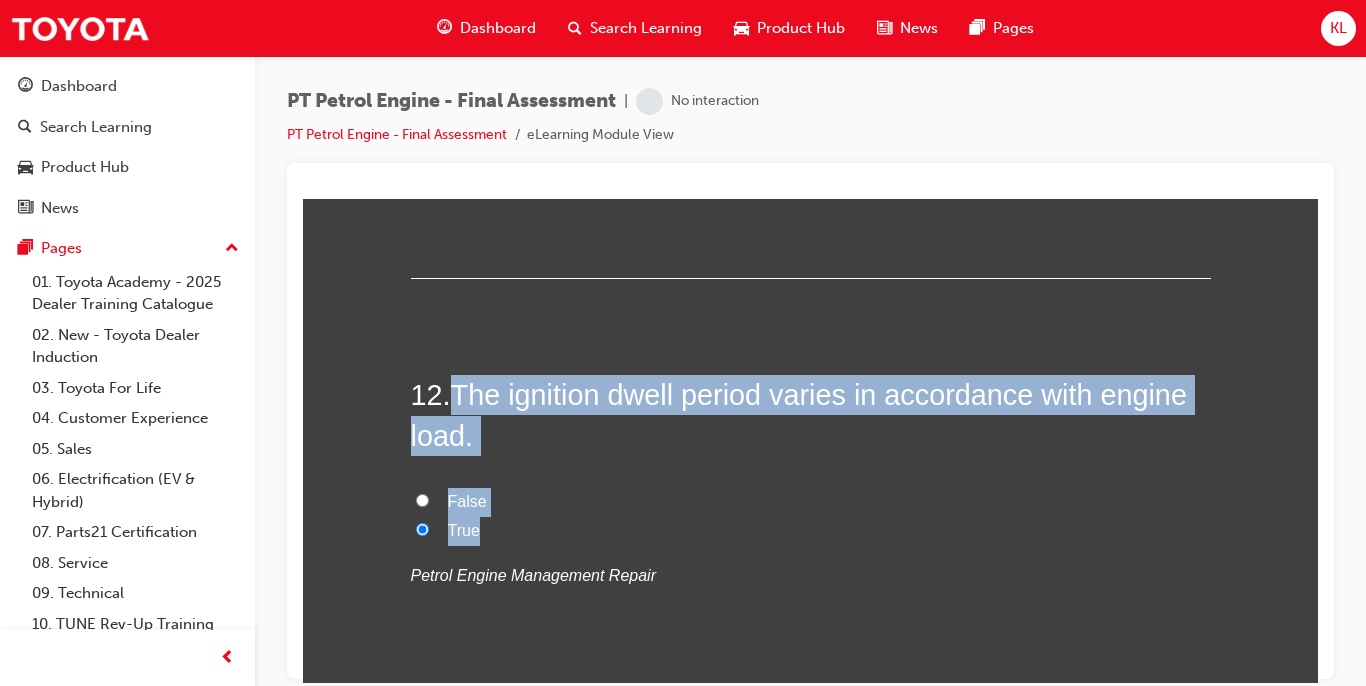 radio on "true" 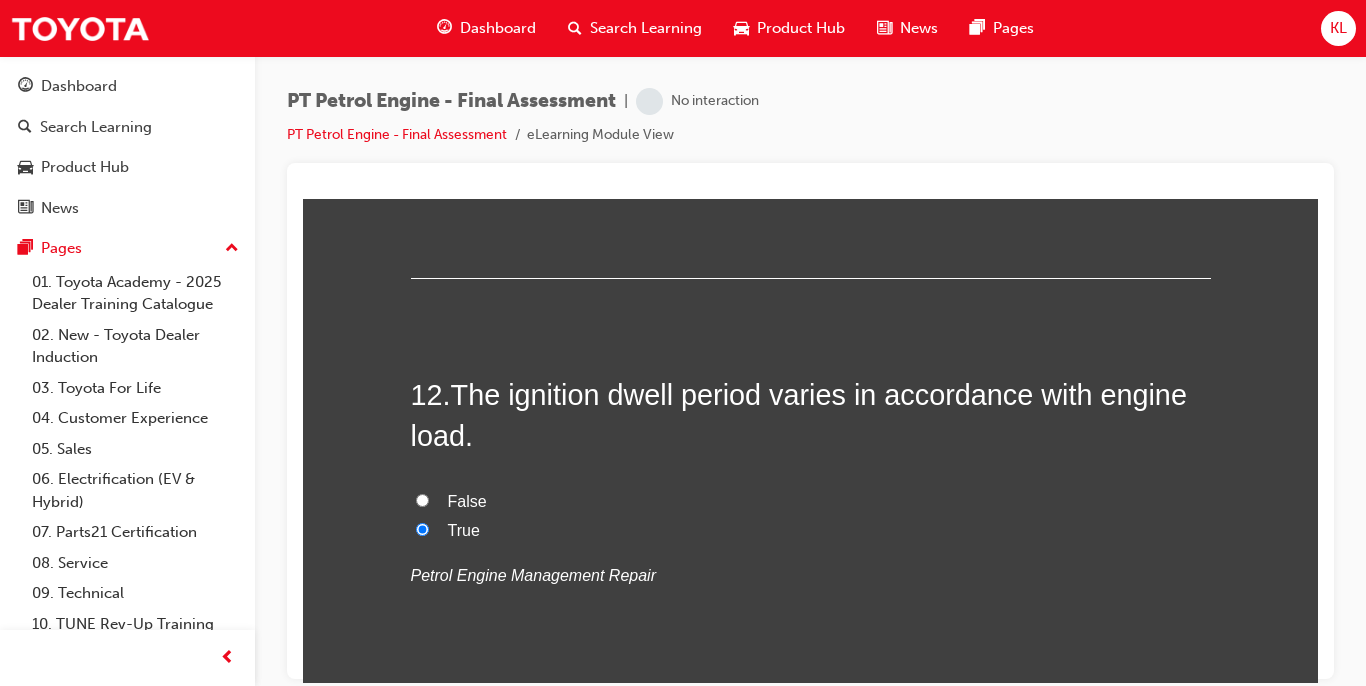 click on "False True
Petrol Engine Management Repair" at bounding box center (811, 538) 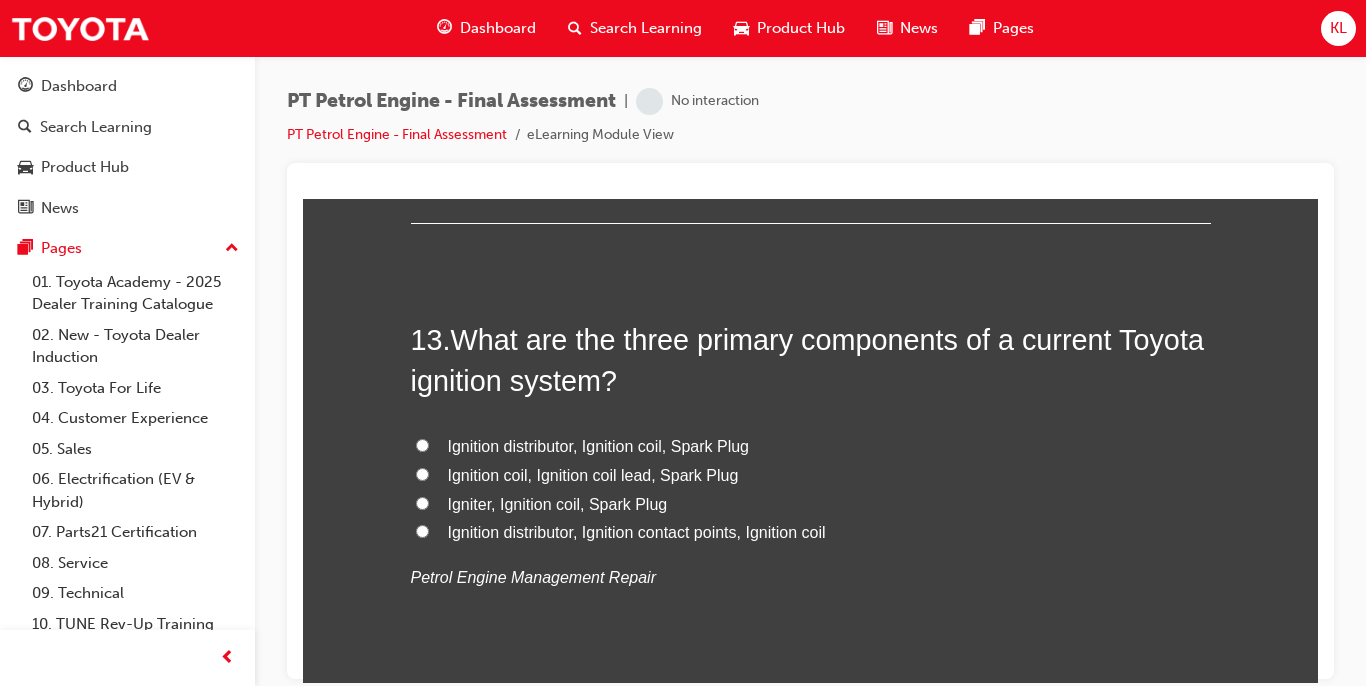 scroll, scrollTop: 5200, scrollLeft: 0, axis: vertical 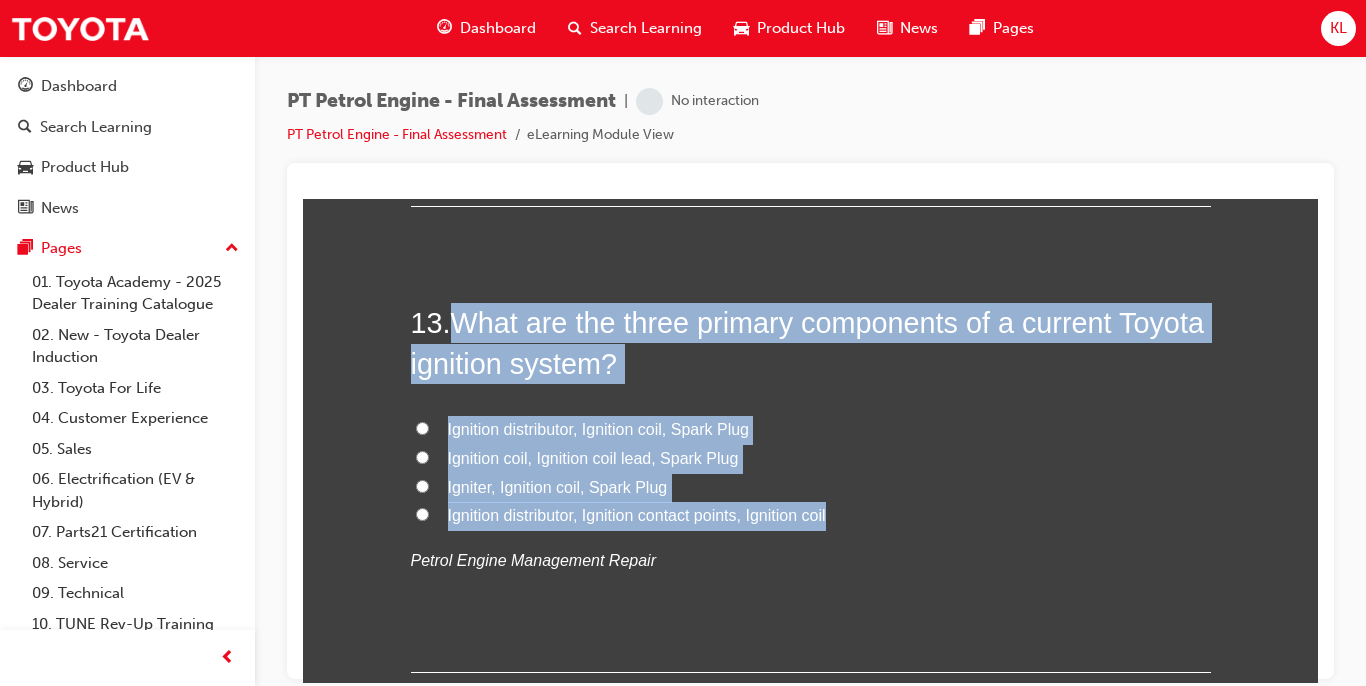 drag, startPoint x: 453, startPoint y: 304, endPoint x: 845, endPoint y: 517, distance: 446.13113 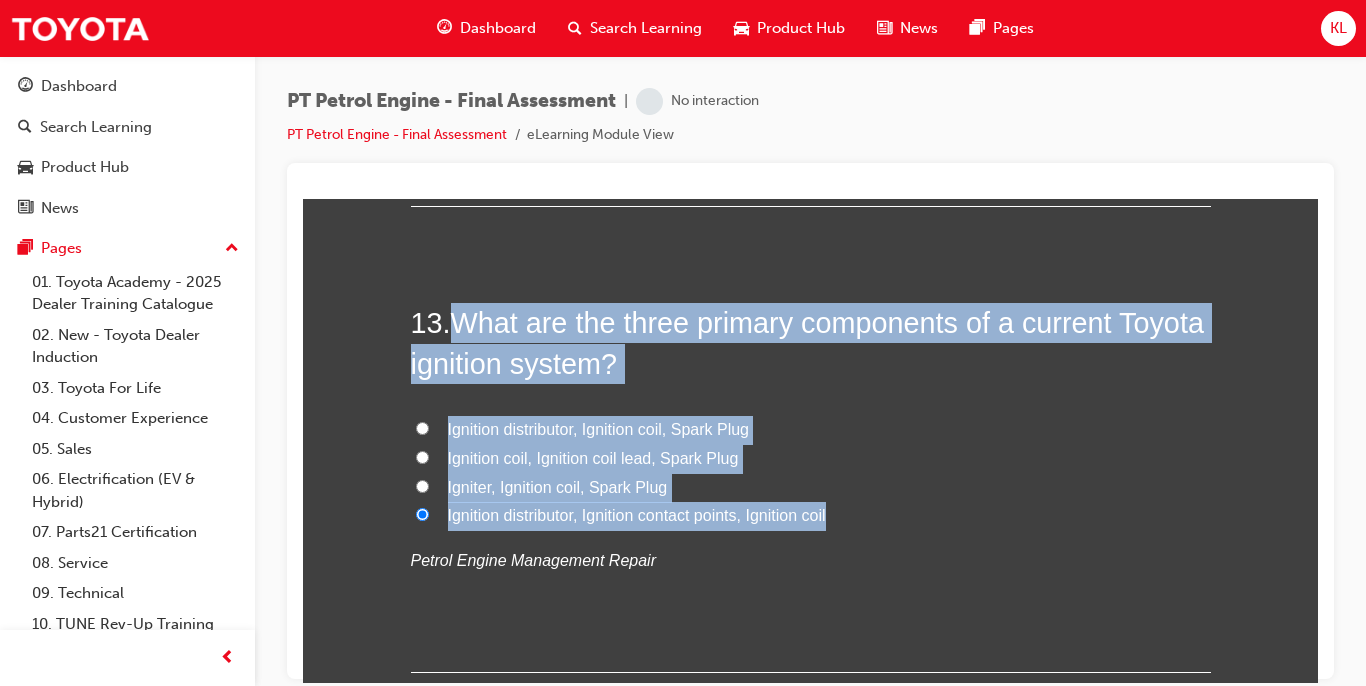 radio on "true" 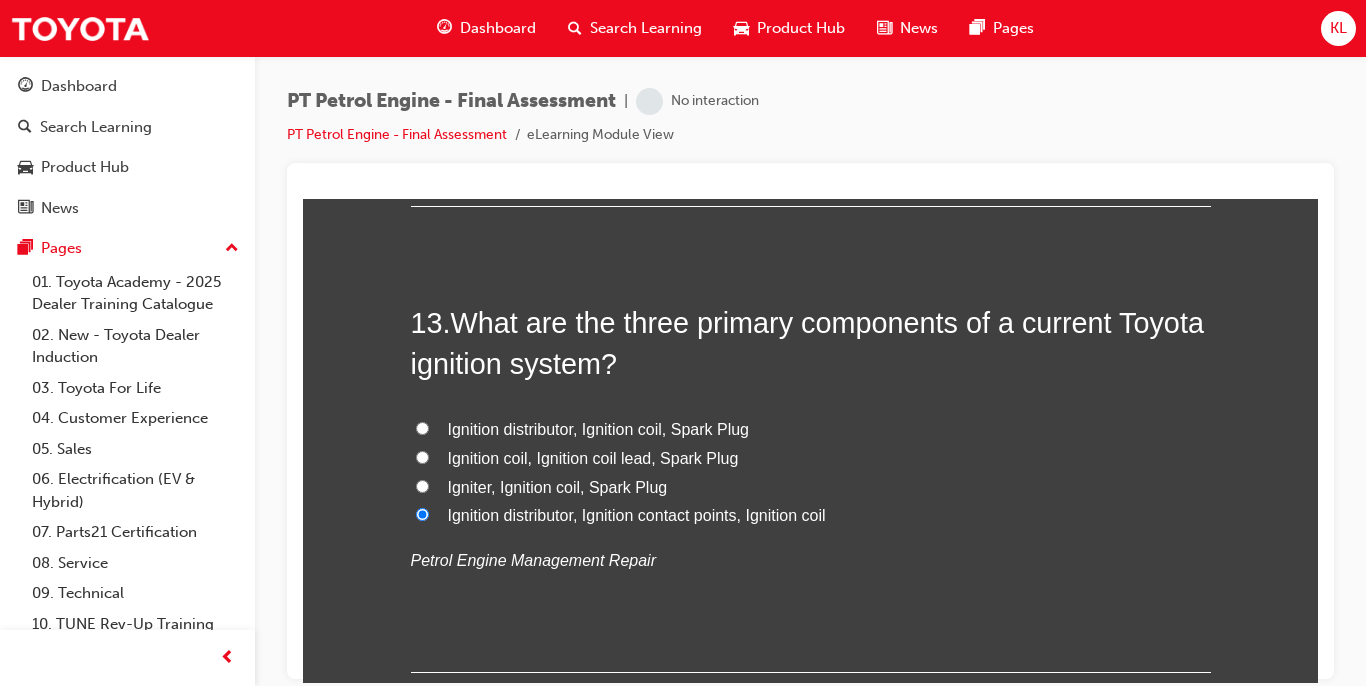 click on "Igniter, Ignition coil, Spark Plug" at bounding box center [558, 486] 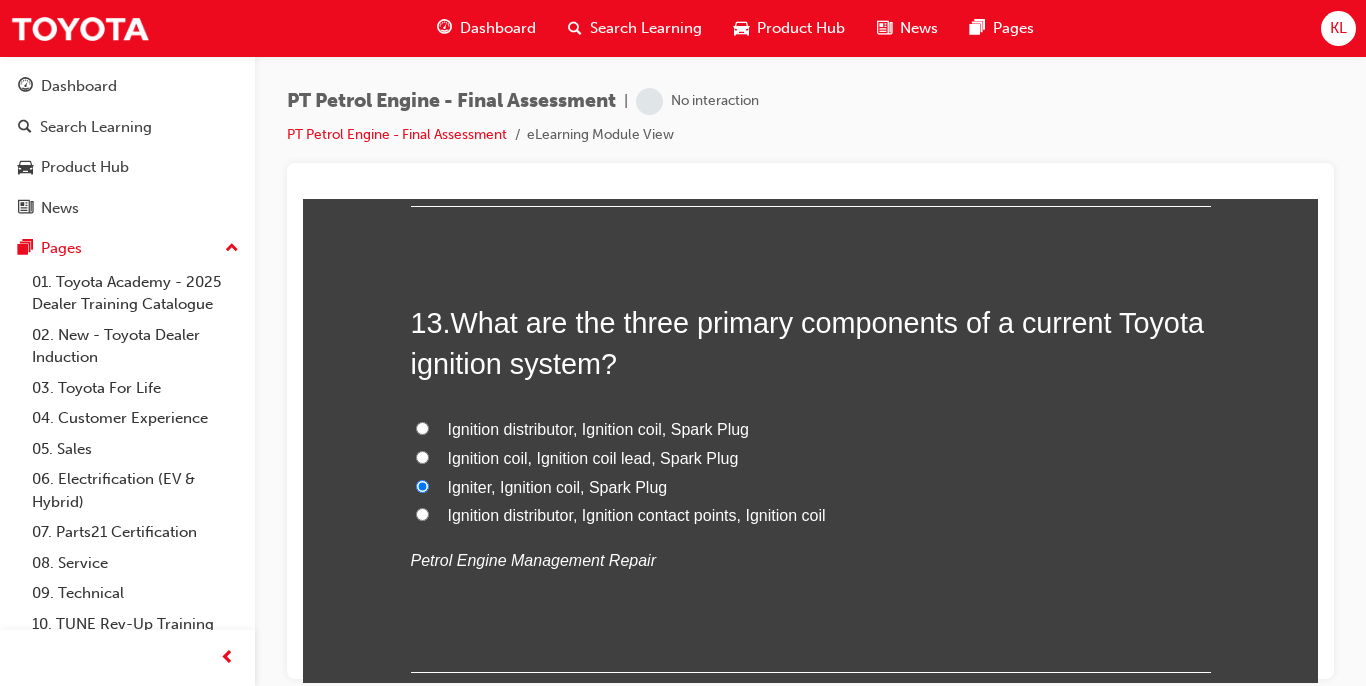 click on "Petrol Engine Management Repair" at bounding box center (533, 559) 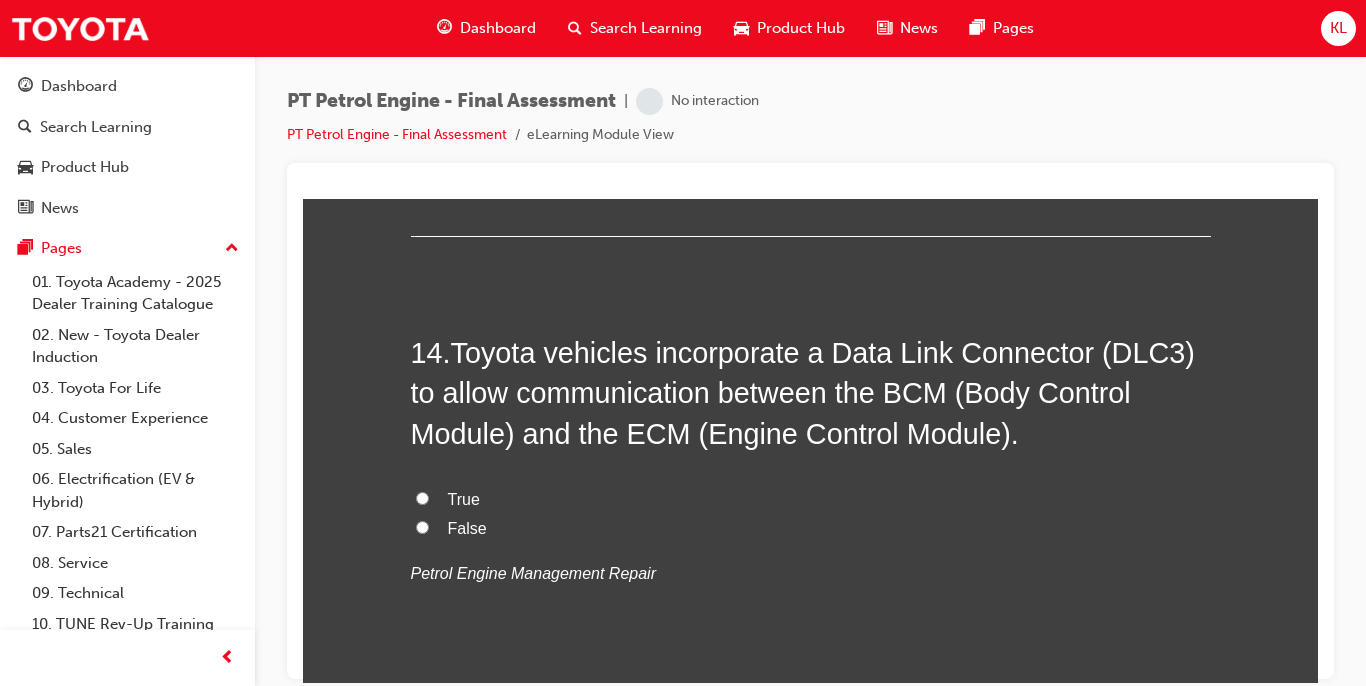 scroll, scrollTop: 5640, scrollLeft: 0, axis: vertical 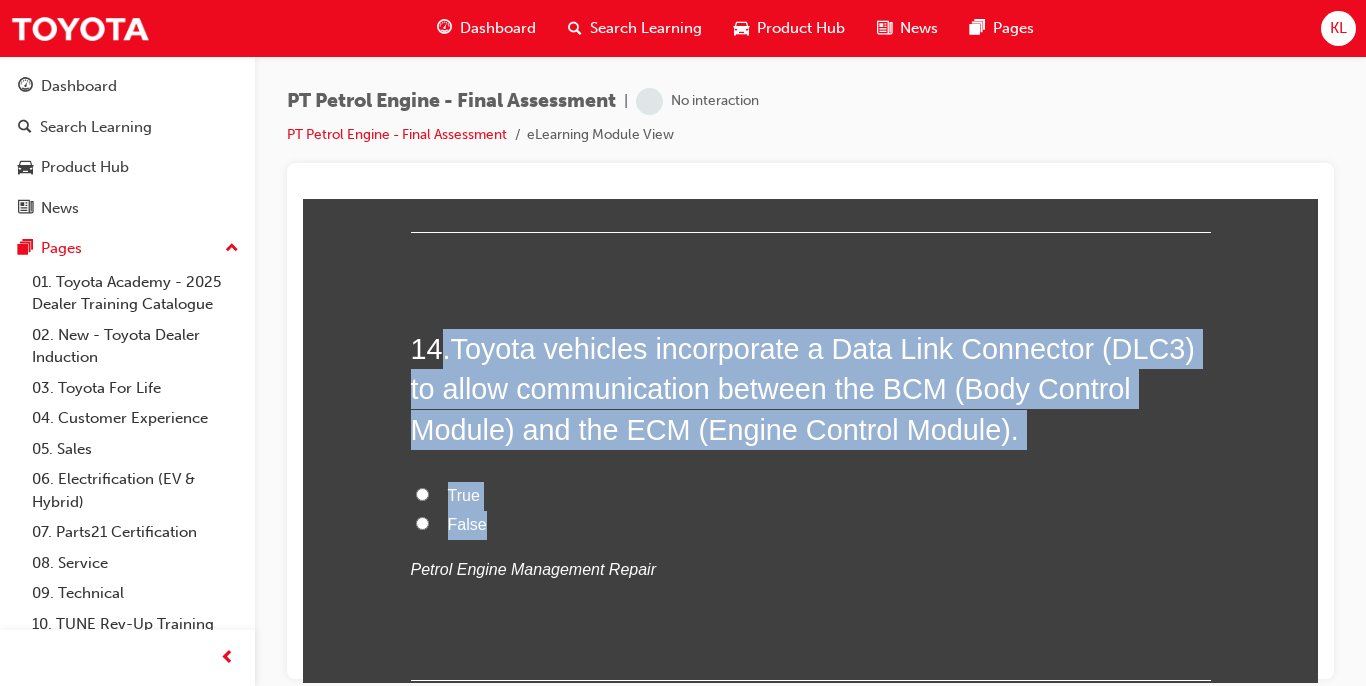 drag, startPoint x: 438, startPoint y: 349, endPoint x: 545, endPoint y: 516, distance: 198.33809 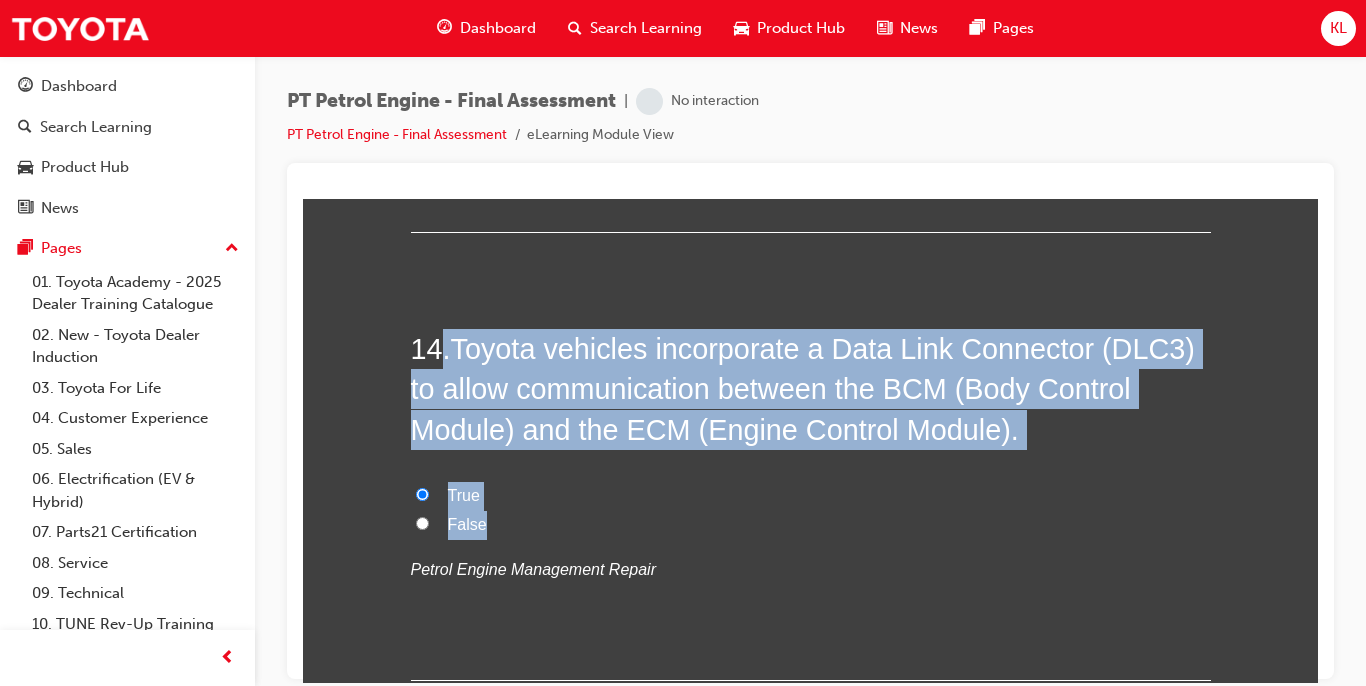 radio on "true" 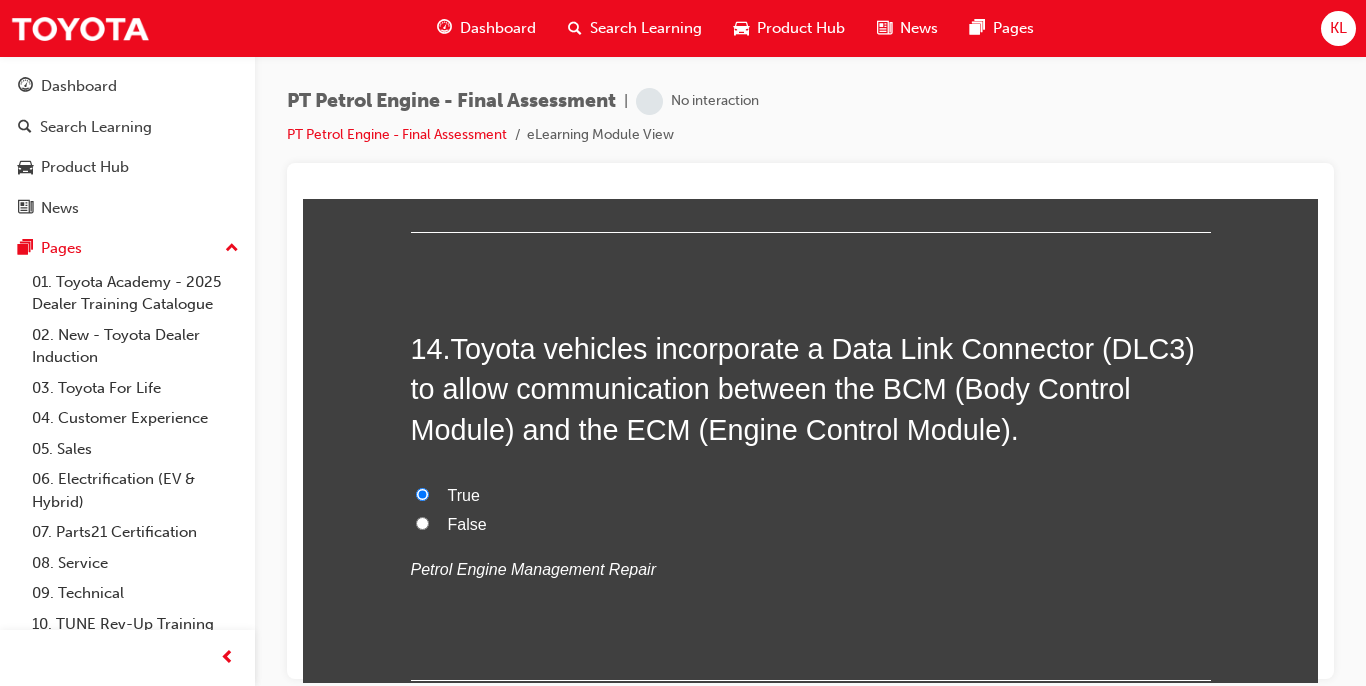 click on "Petrol Engine Management Repair" at bounding box center [533, 568] 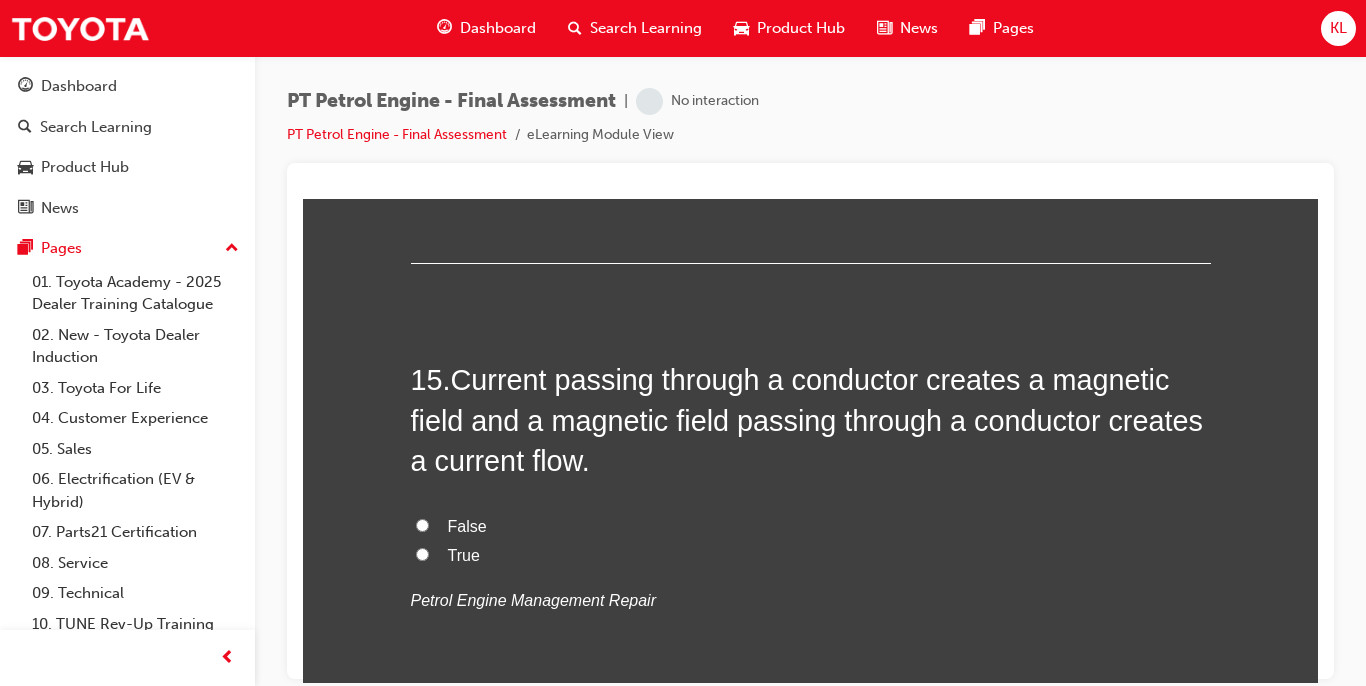 scroll, scrollTop: 6080, scrollLeft: 0, axis: vertical 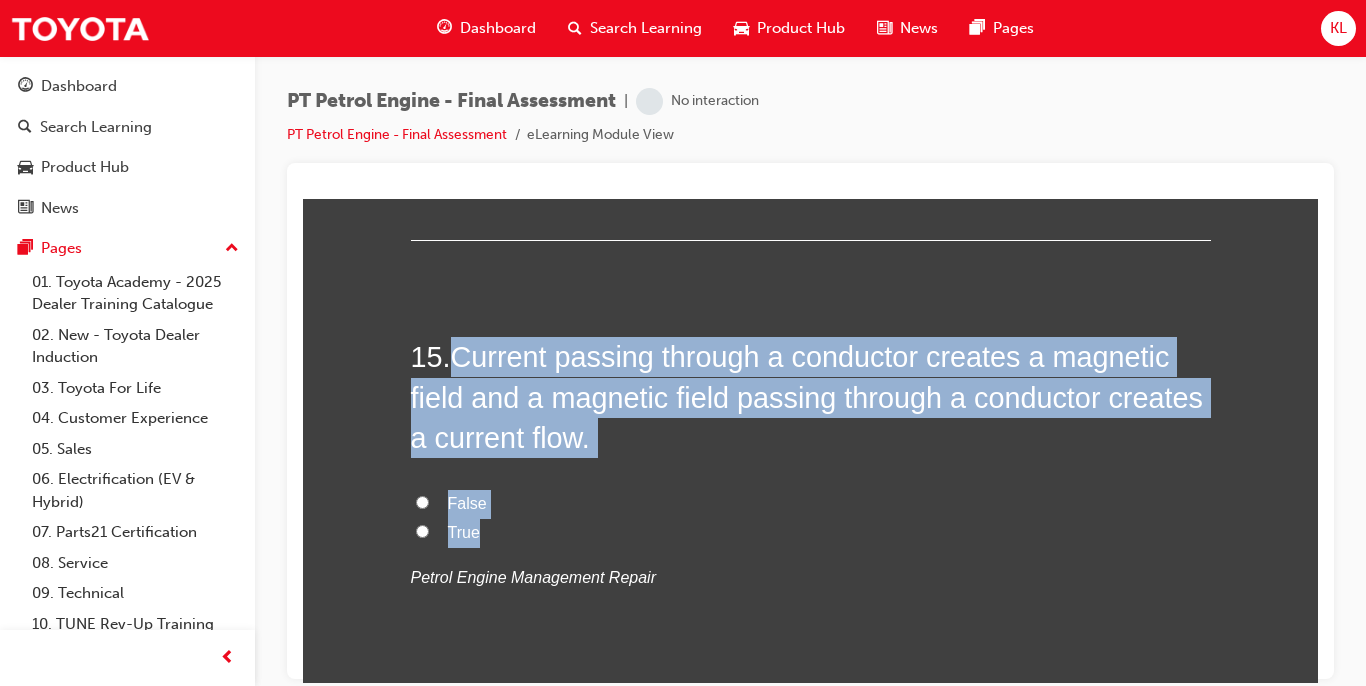 drag, startPoint x: 456, startPoint y: 347, endPoint x: 538, endPoint y: 538, distance: 207.85812 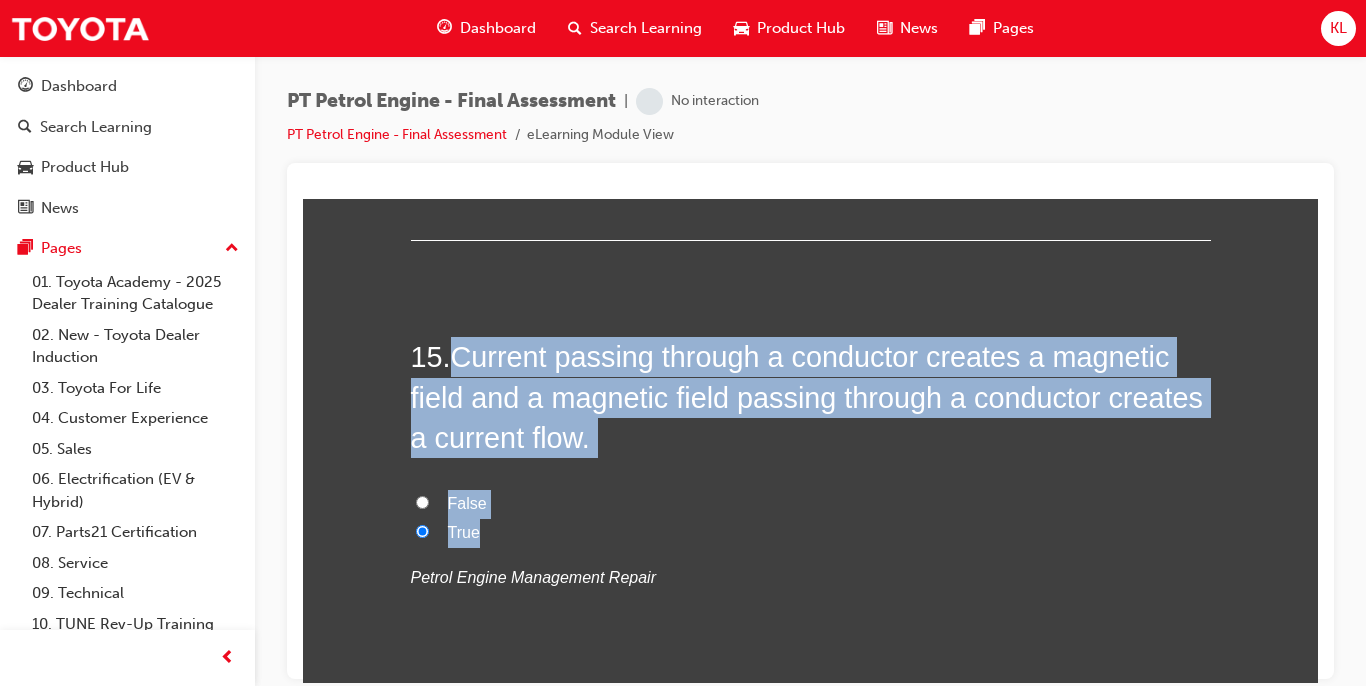 radio on "true" 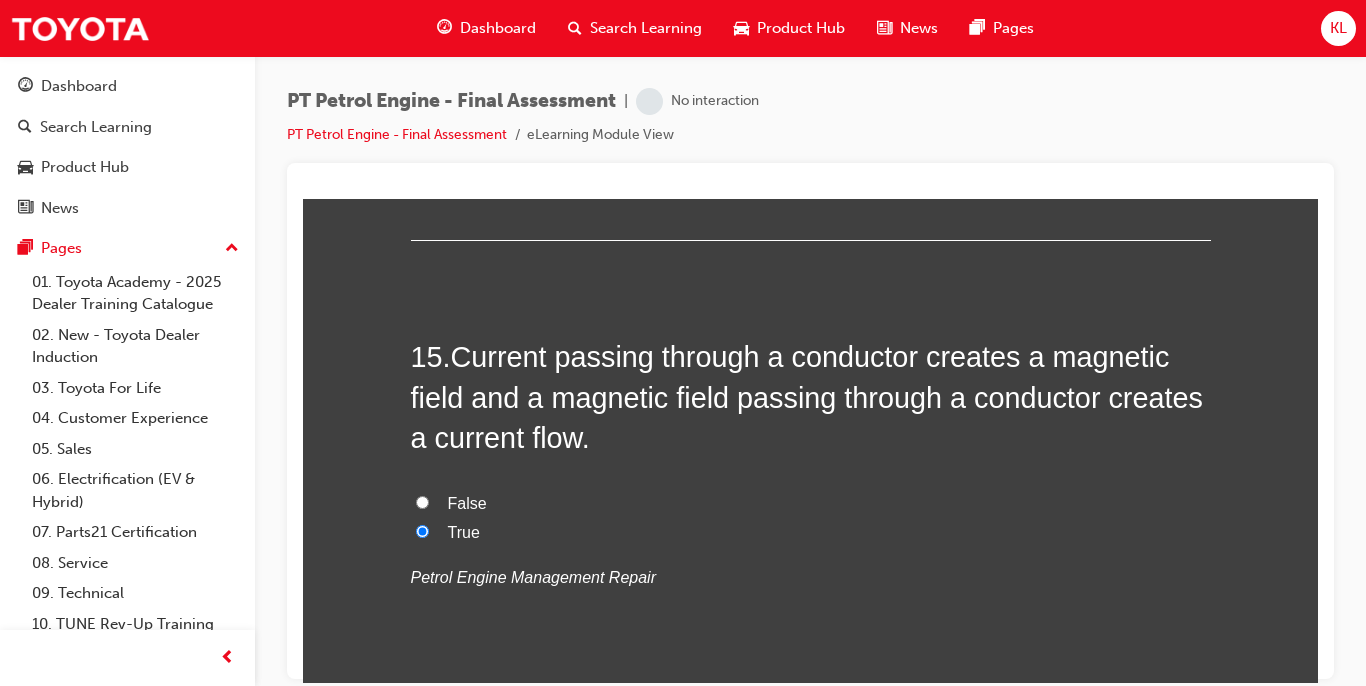 click on "15 .  Current passing through a conductor creates a magnetic field and a magnetic field passing through a conductor creates a current flow. False True
Petrol Engine Management Repair" at bounding box center (811, 512) 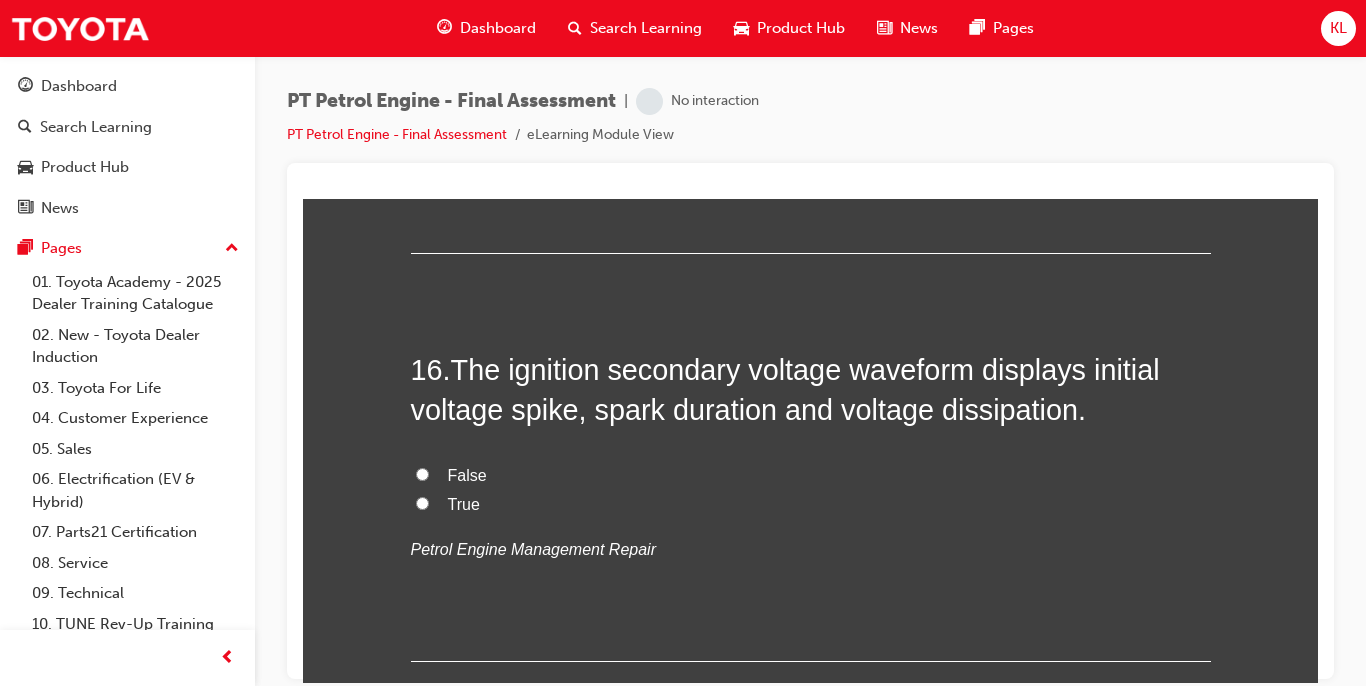 scroll, scrollTop: 6520, scrollLeft: 0, axis: vertical 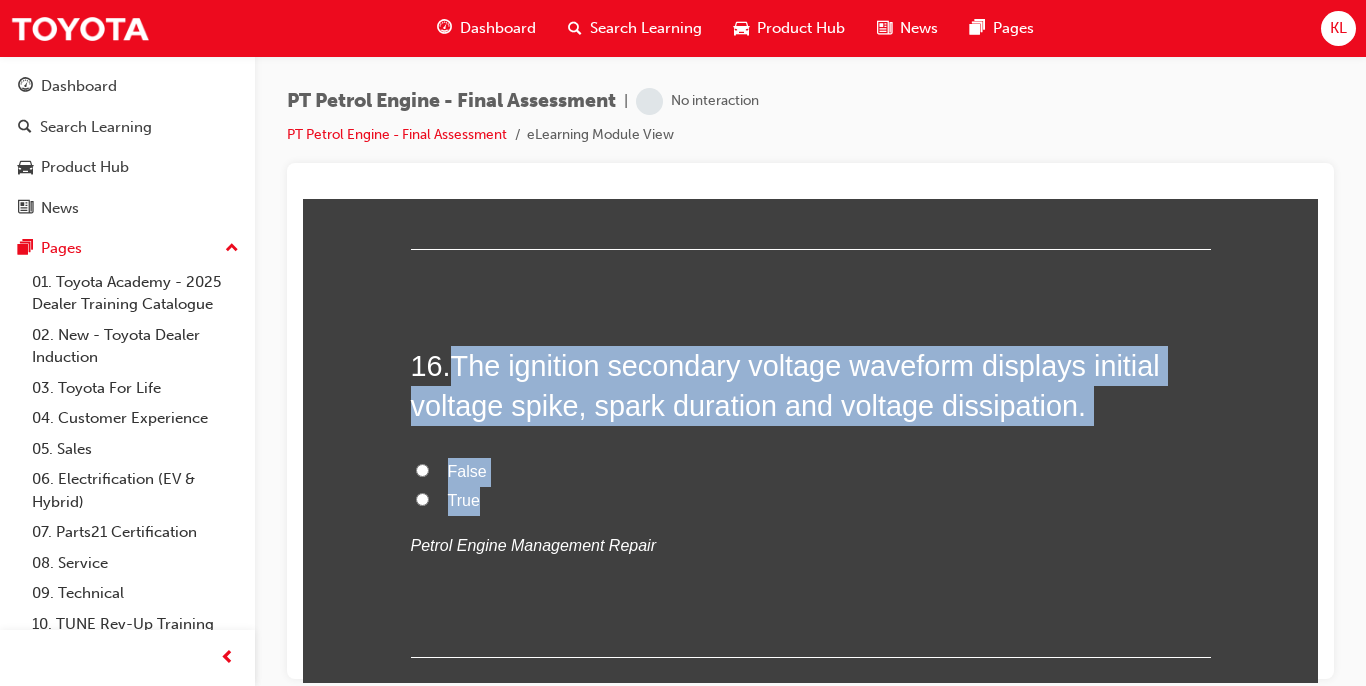 drag, startPoint x: 452, startPoint y: 358, endPoint x: 536, endPoint y: 496, distance: 161.55495 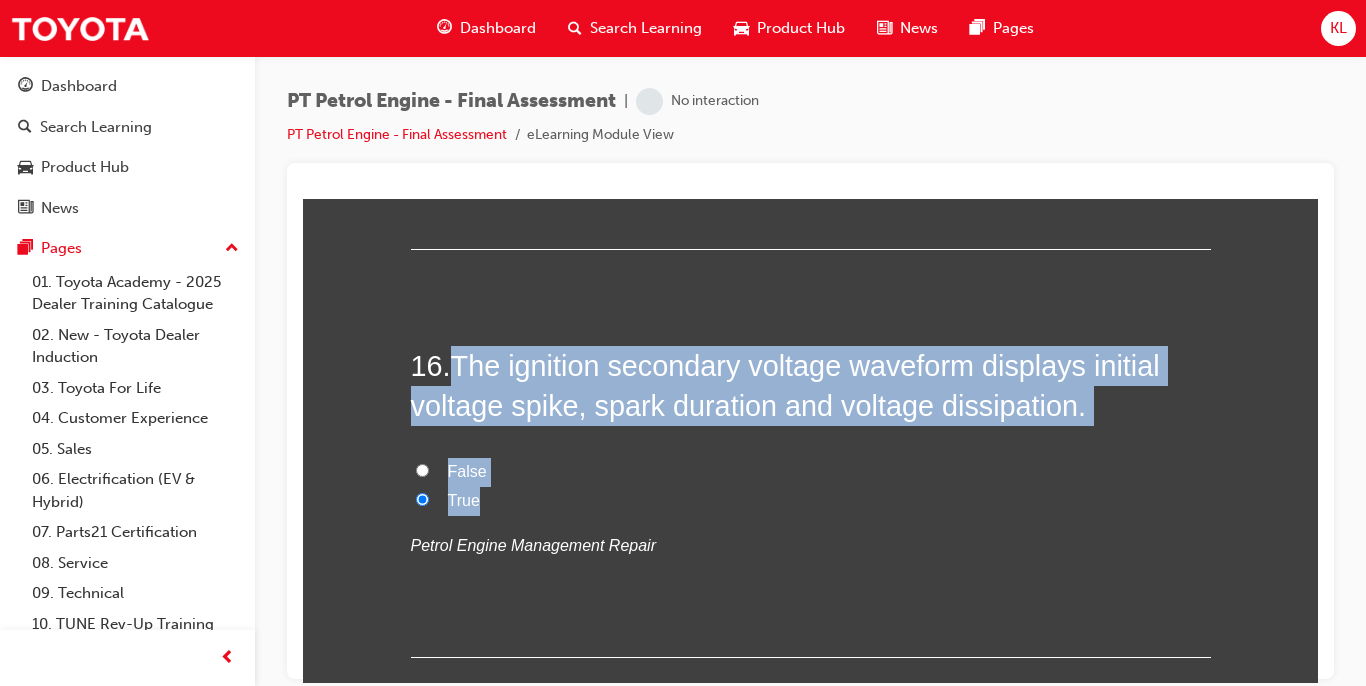 radio on "true" 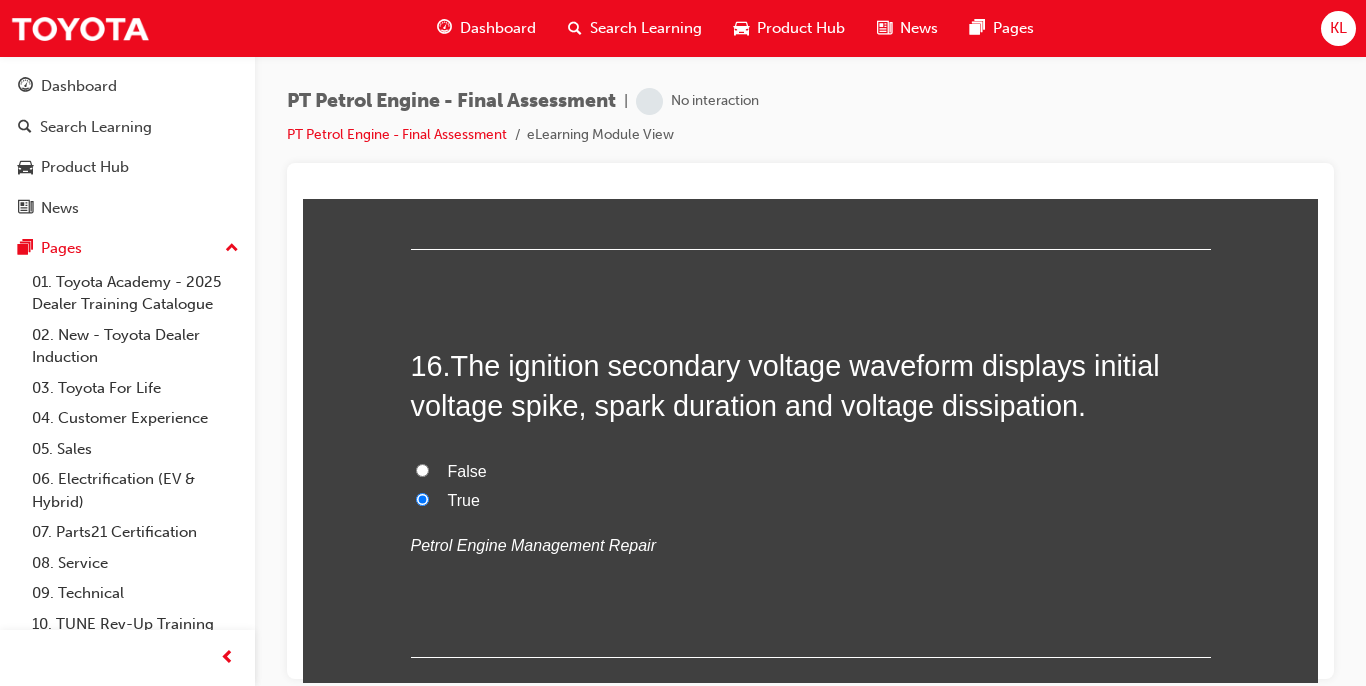 click on "Petrol Engine Management Repair" at bounding box center (811, 545) 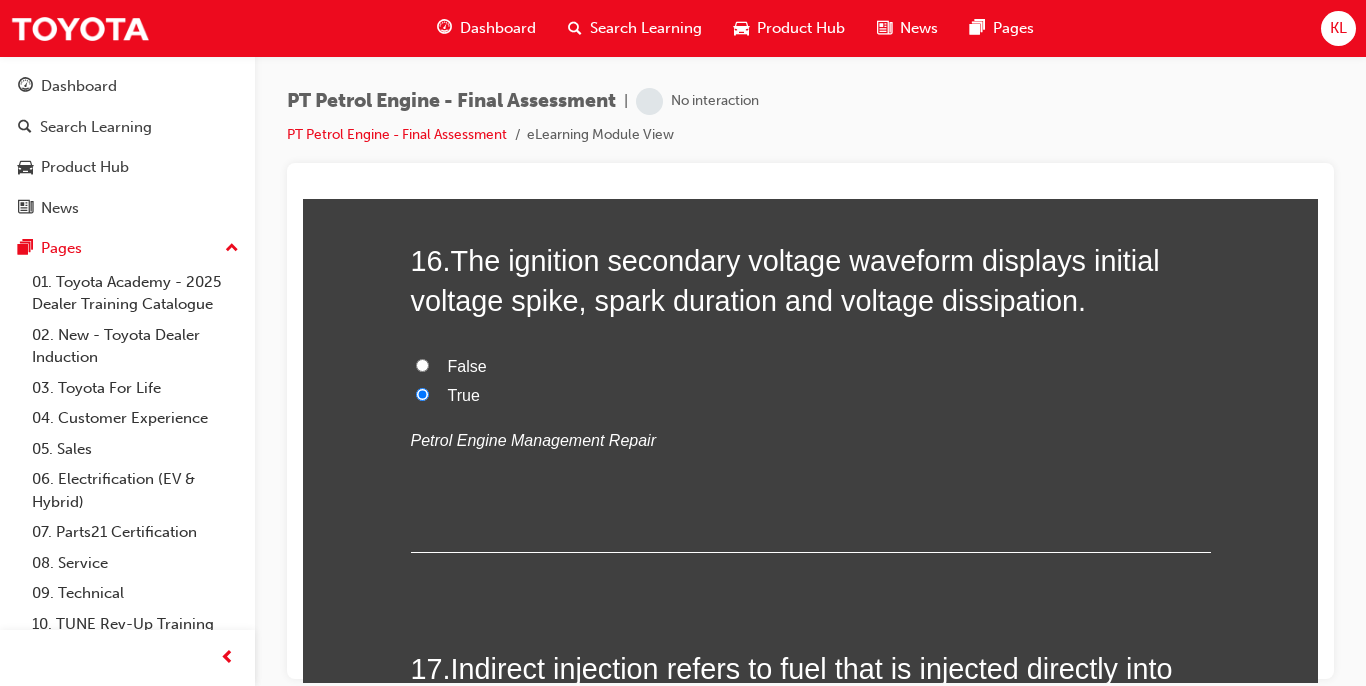 click on "16 .  The ignition secondary voltage waveform displays initial voltage spike, spark duration and voltage dissipation. False True
Petrol Engine Management Repair" at bounding box center (811, 396) 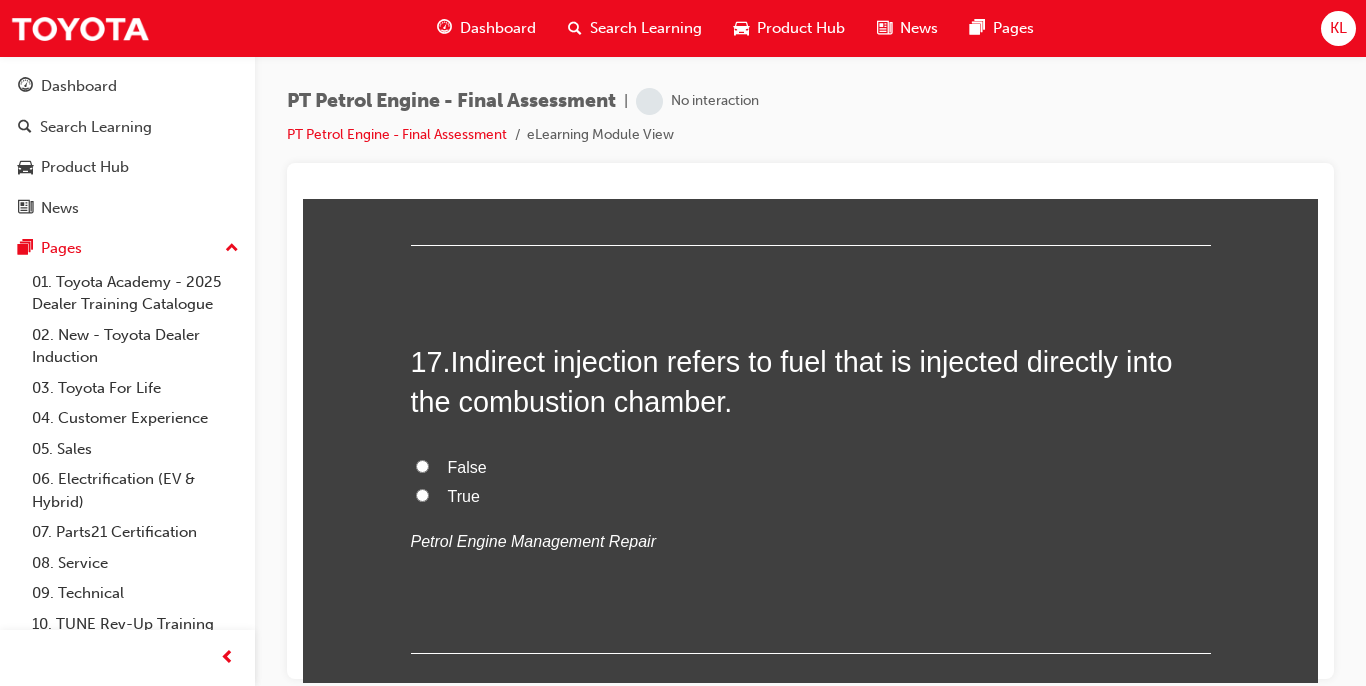 scroll, scrollTop: 6960, scrollLeft: 0, axis: vertical 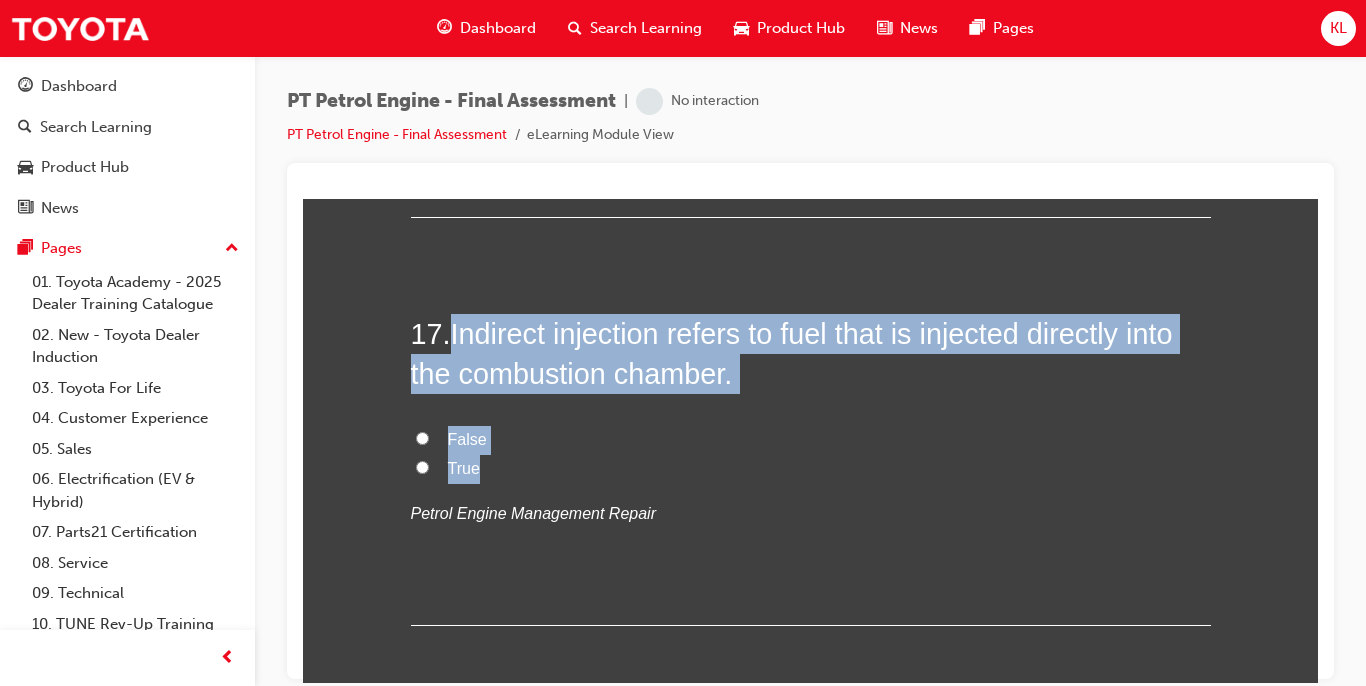 drag, startPoint x: 447, startPoint y: 331, endPoint x: 597, endPoint y: 479, distance: 210.72256 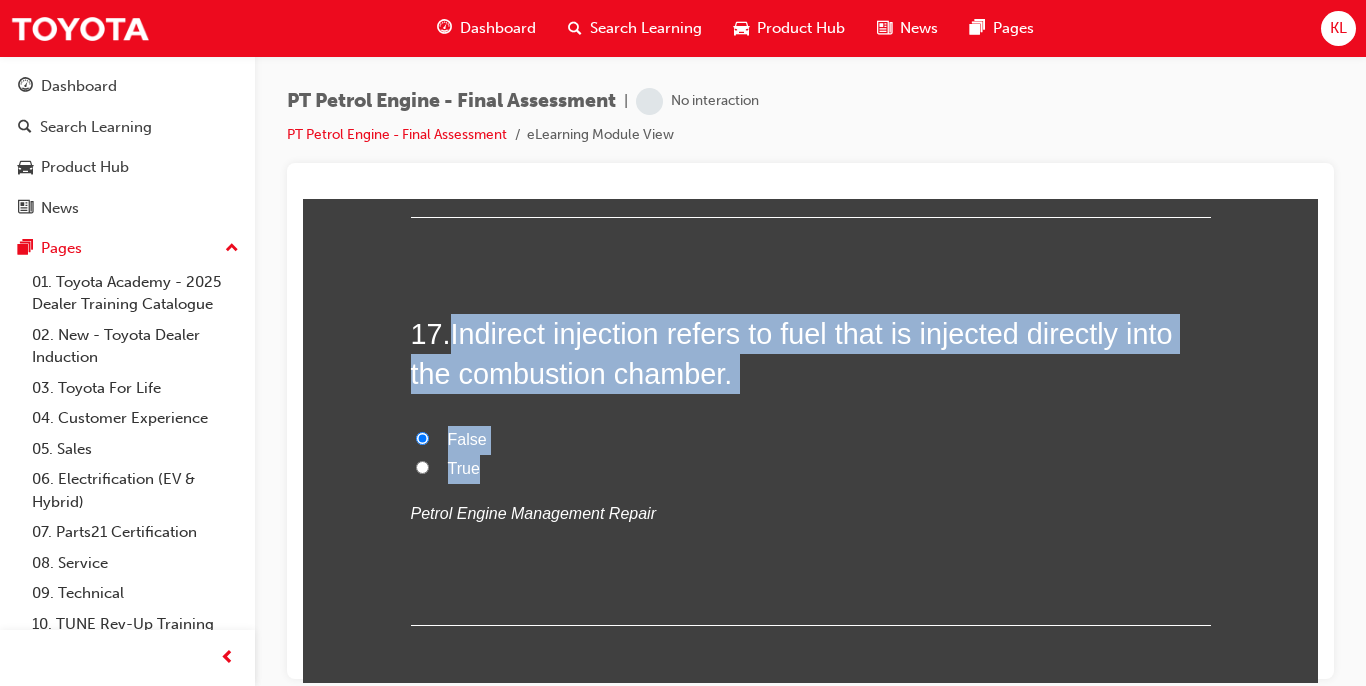 radio on "true" 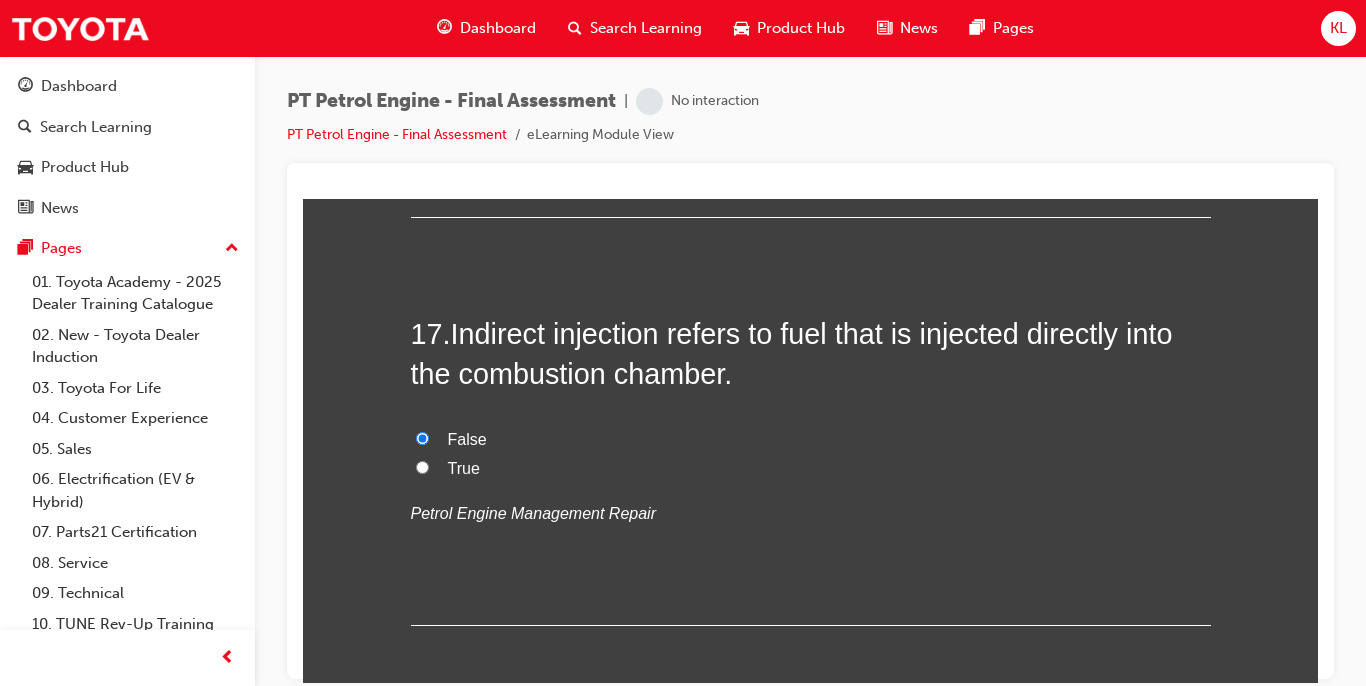 click on "Petrol Engine Management Repair" at bounding box center (533, 512) 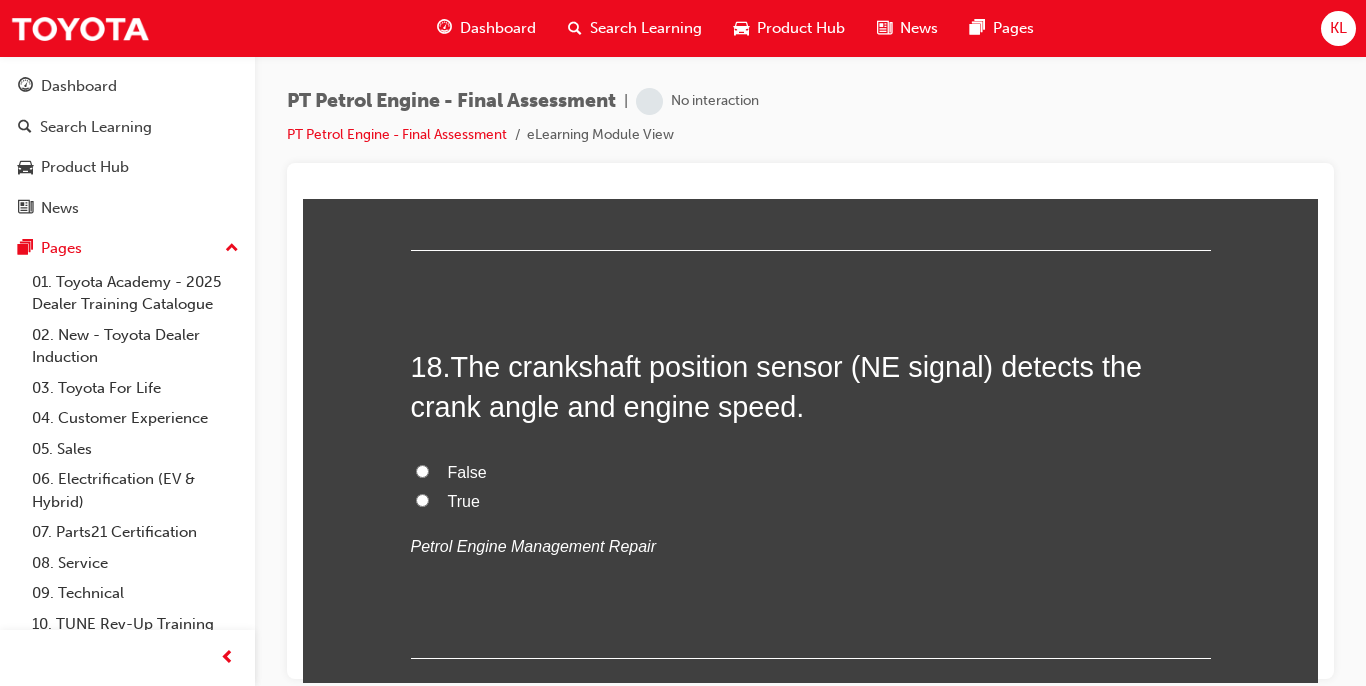 scroll, scrollTop: 7360, scrollLeft: 0, axis: vertical 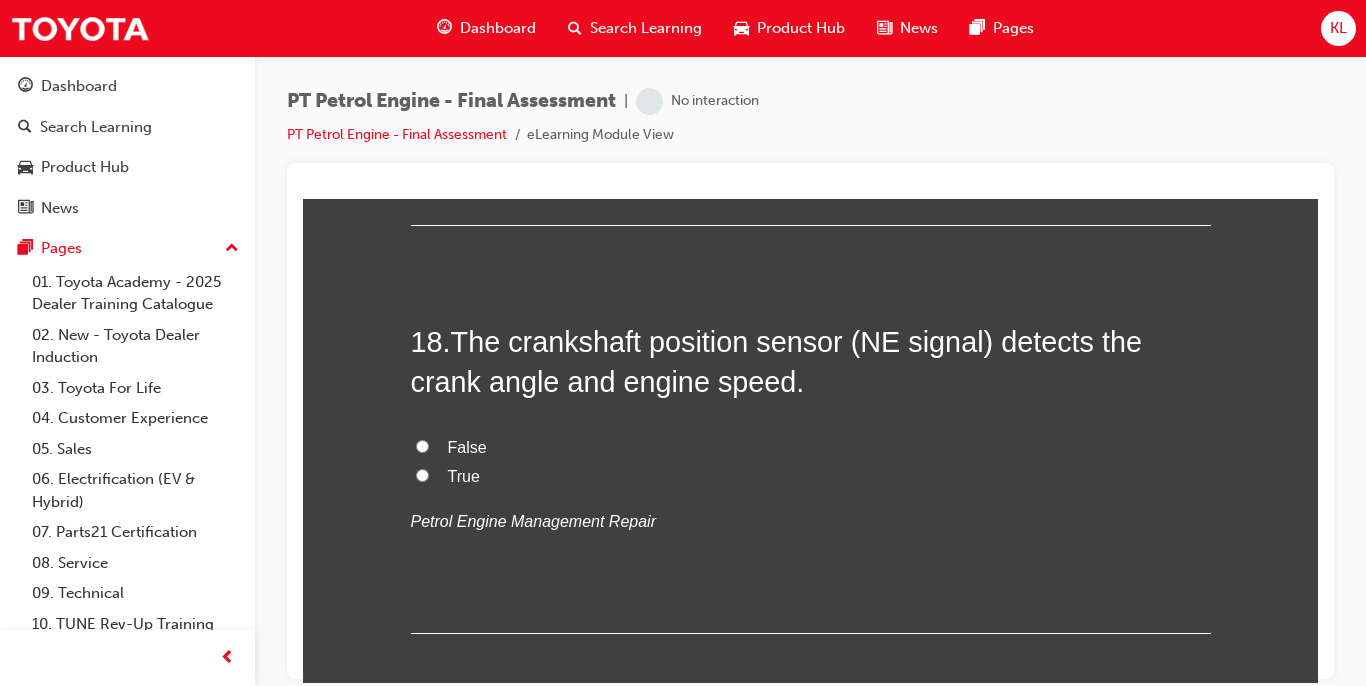 click on "18 .  The crankshaft position sensor (NE signal) detects the crank angle and engine speed." at bounding box center (811, 361) 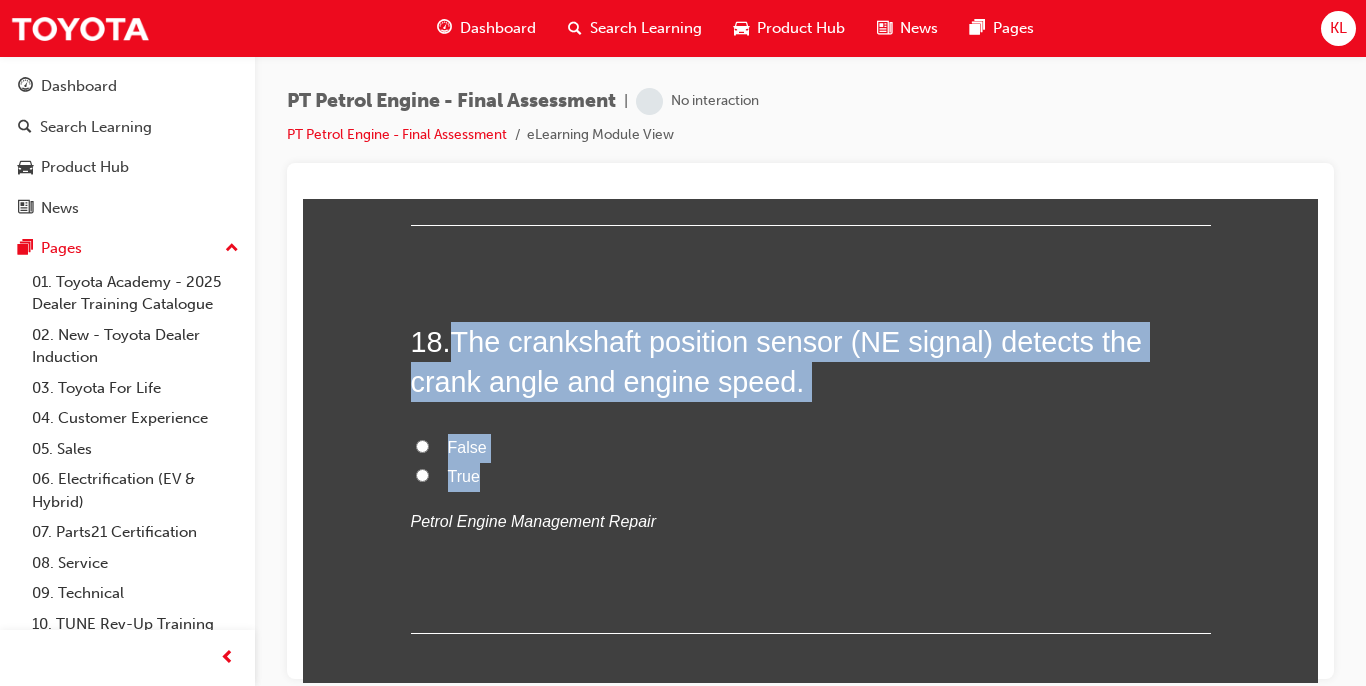 drag, startPoint x: 448, startPoint y: 335, endPoint x: 502, endPoint y: 482, distance: 156.6046 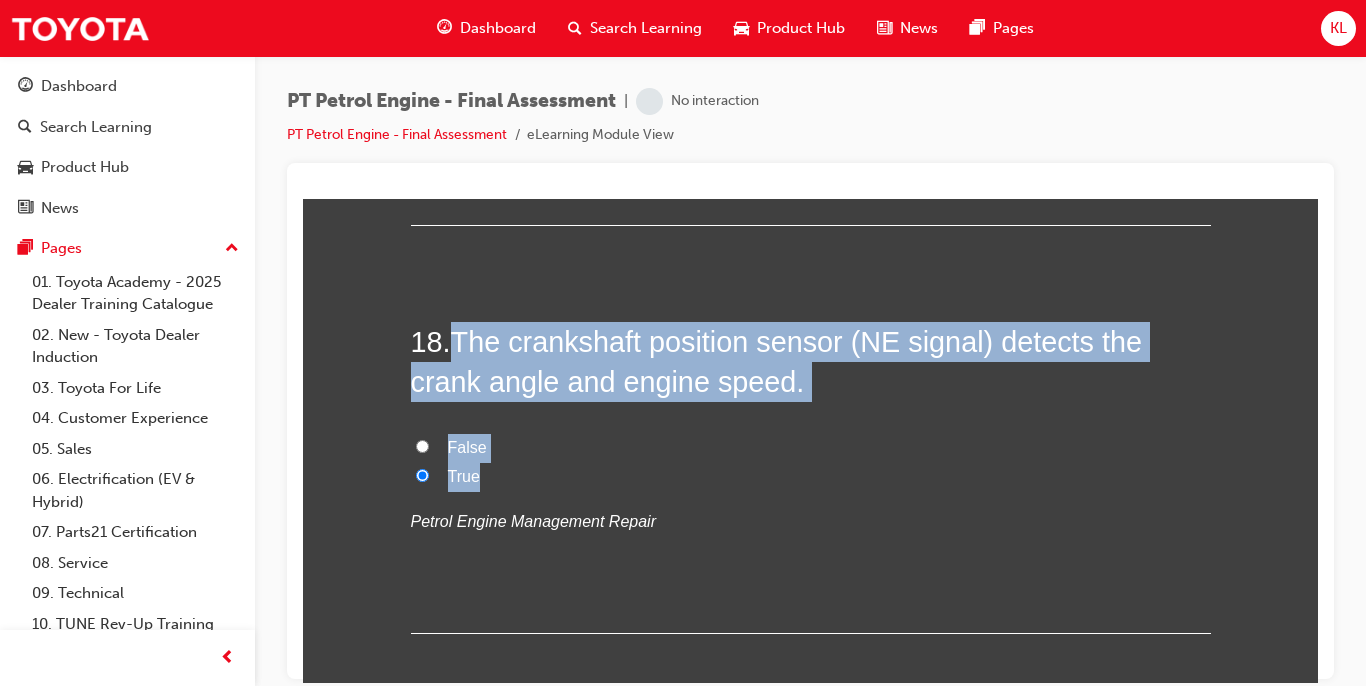 radio on "true" 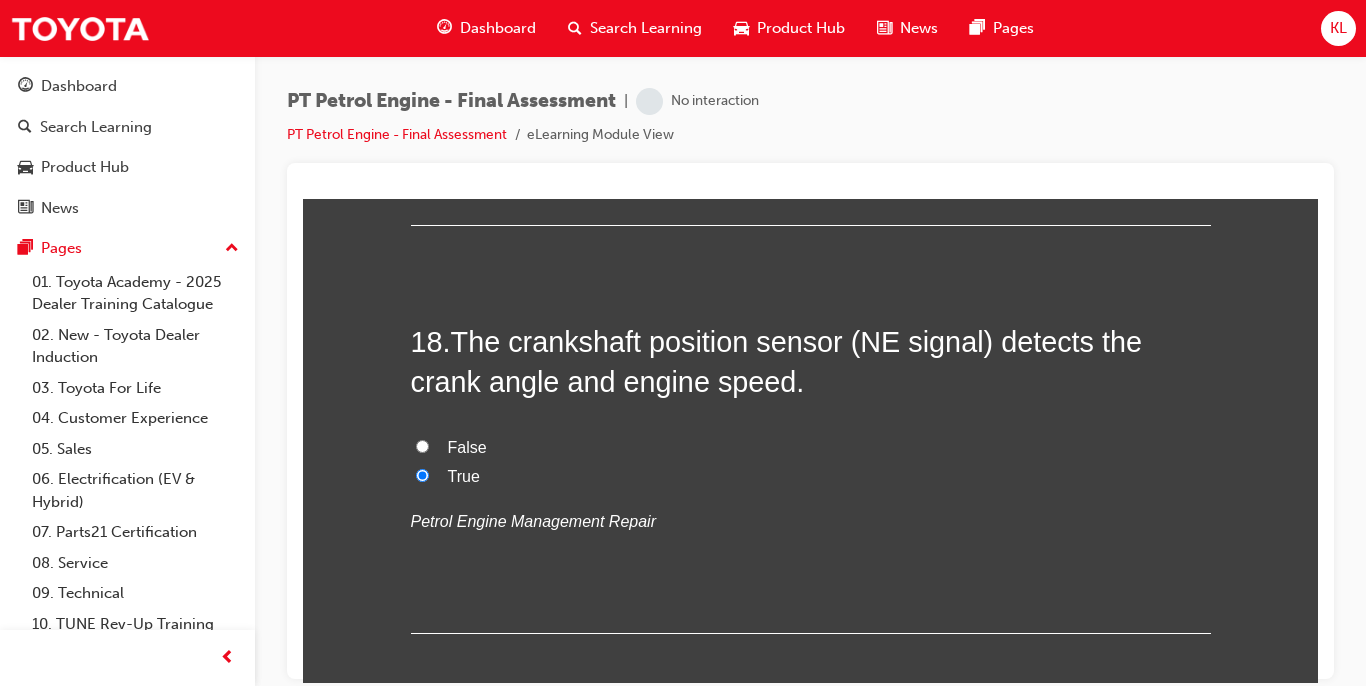 click on "Petrol Engine Management Repair" at bounding box center [533, 520] 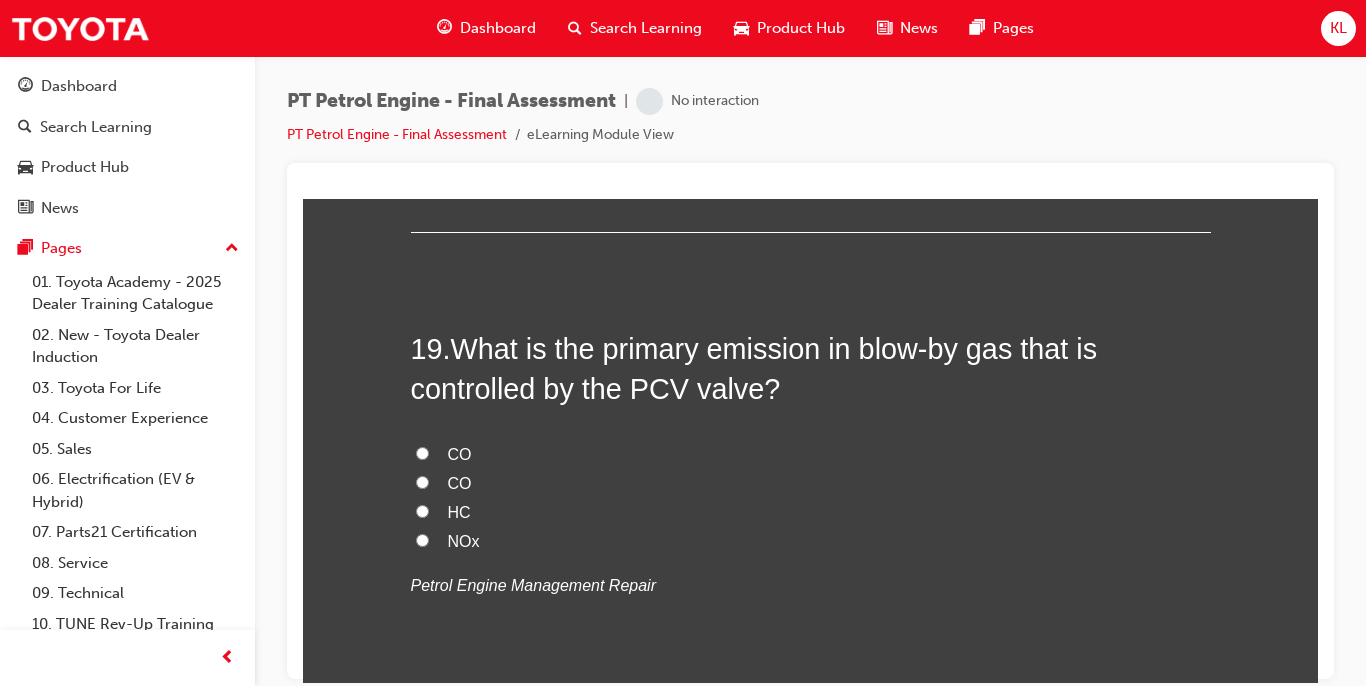 scroll, scrollTop: 7800, scrollLeft: 0, axis: vertical 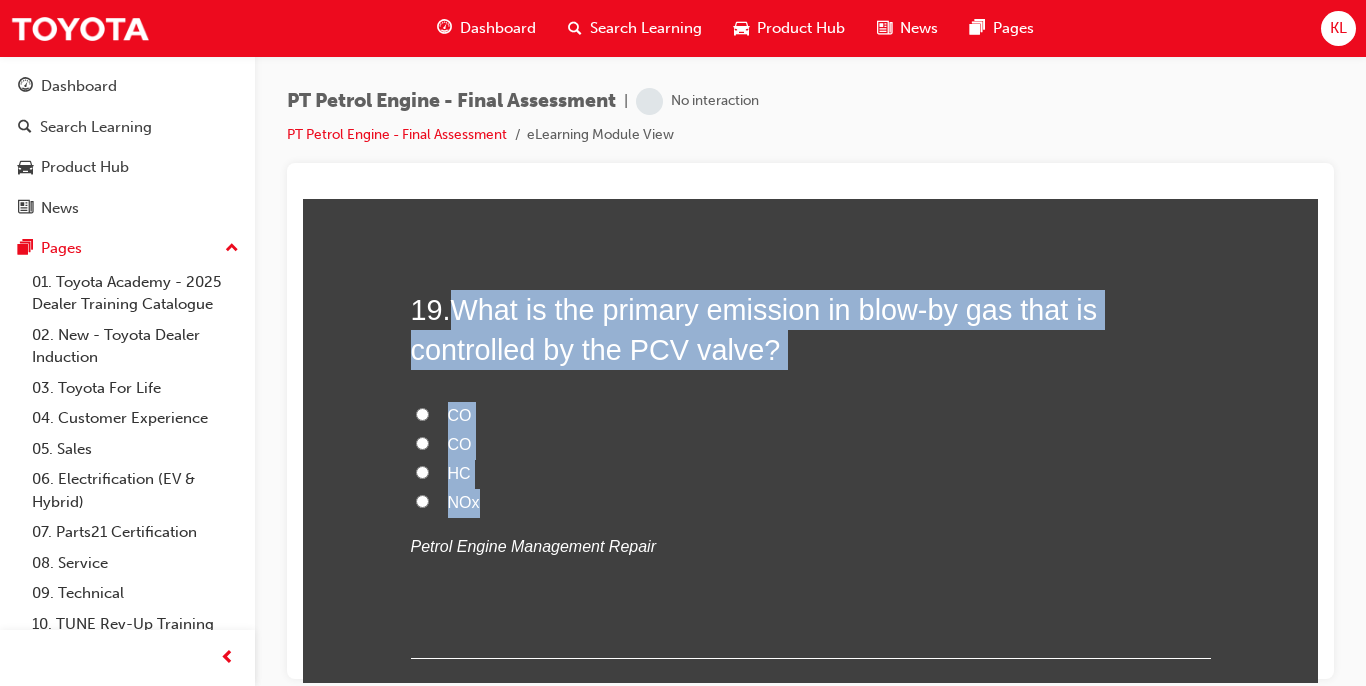 drag, startPoint x: 441, startPoint y: 299, endPoint x: 506, endPoint y: 480, distance: 192.31744 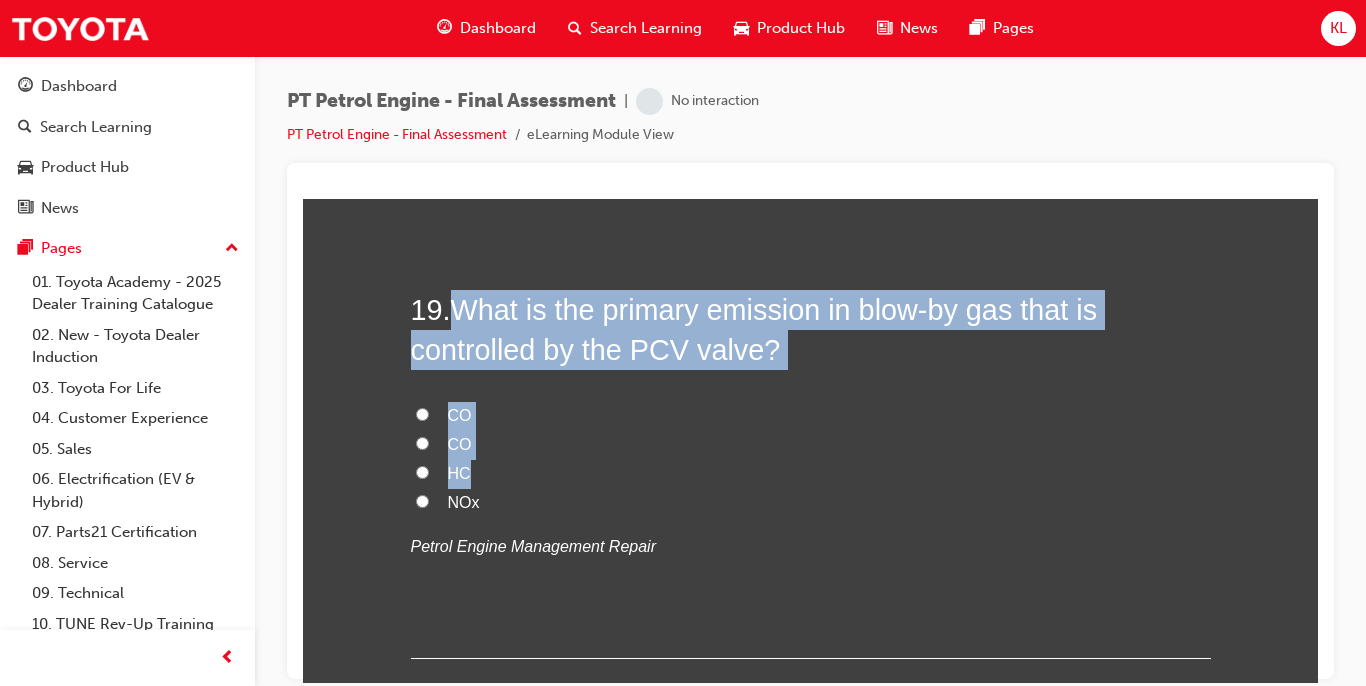 drag, startPoint x: 506, startPoint y: 480, endPoint x: 494, endPoint y: 366, distance: 114.62984 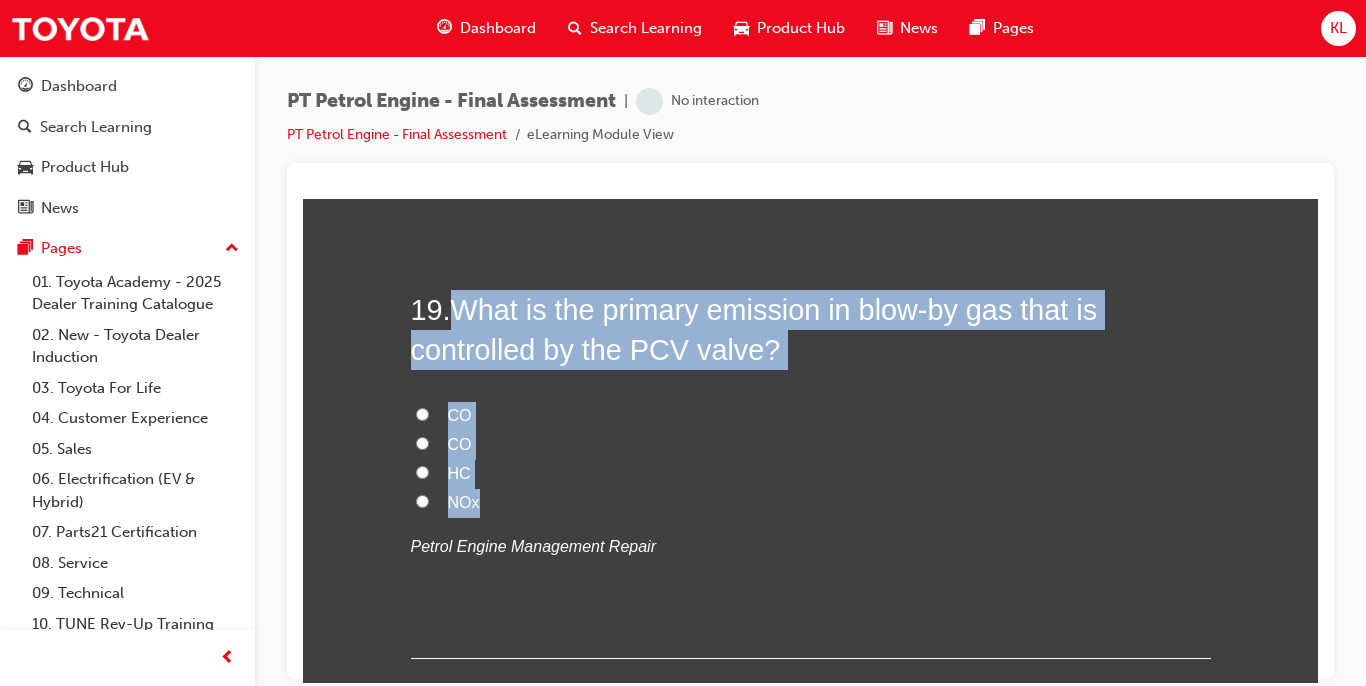 drag, startPoint x: 446, startPoint y: 293, endPoint x: 507, endPoint y: 496, distance: 211.96698 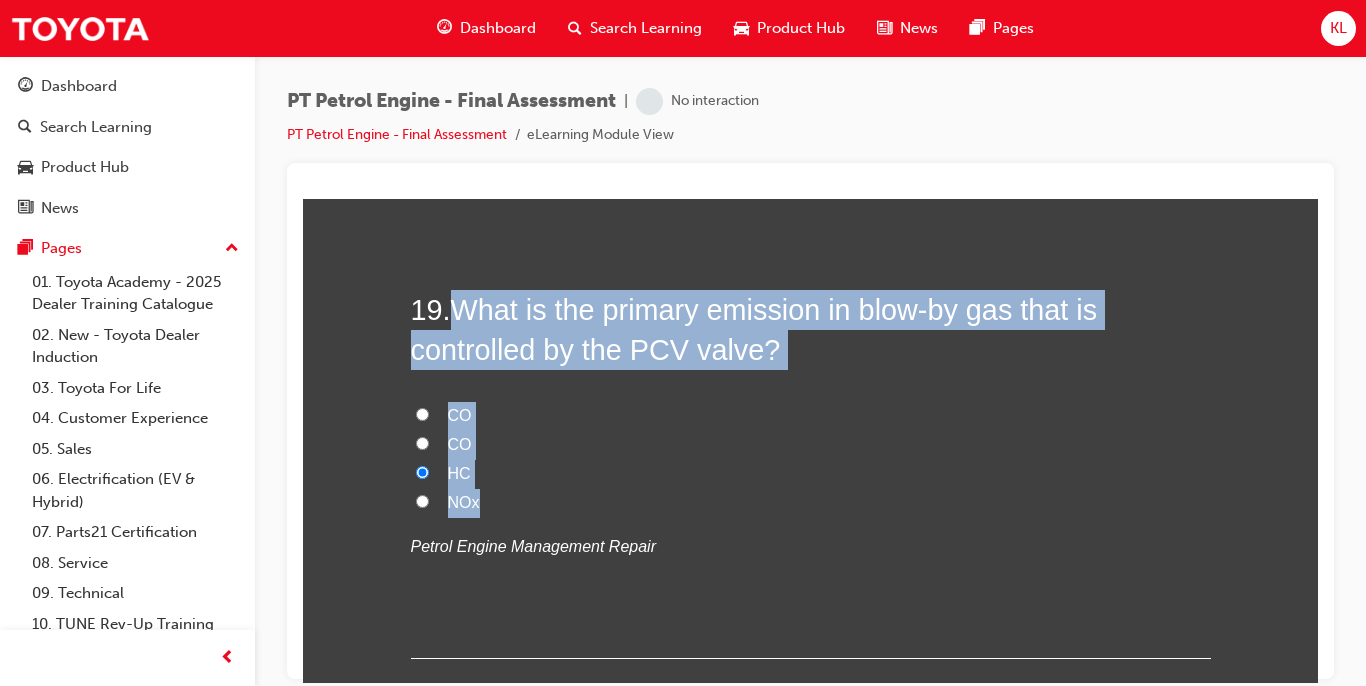 radio on "true" 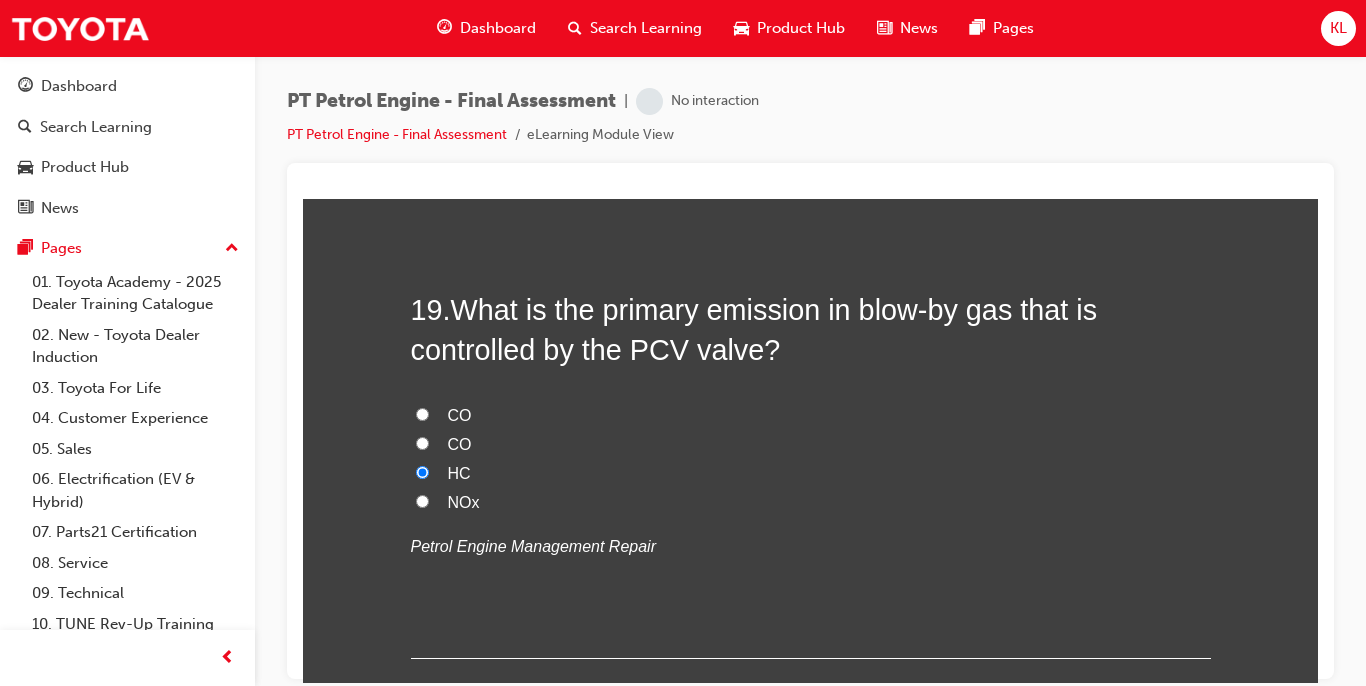 click on "19 .  What is the primary emission in blow-by gas that is controlled by the PCV valve? CO CO HC NOx
Petrol Engine Management Repair" at bounding box center (811, 474) 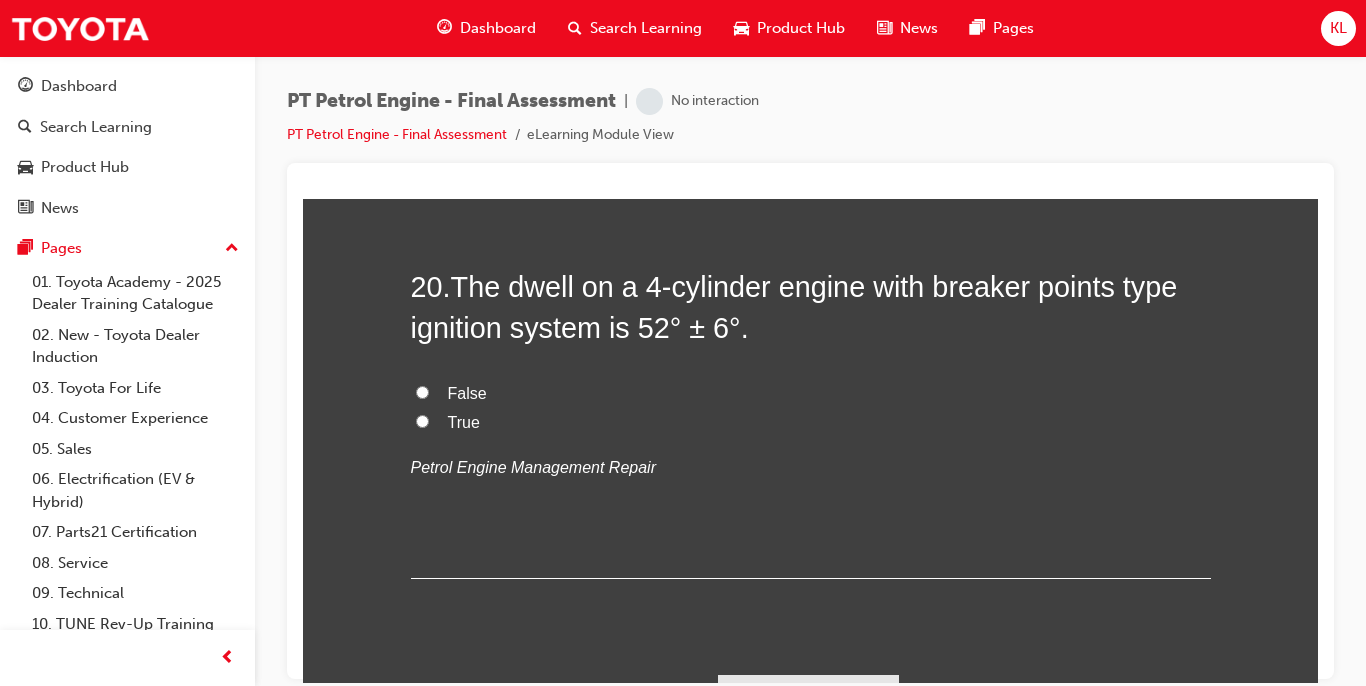 scroll, scrollTop: 8255, scrollLeft: 0, axis: vertical 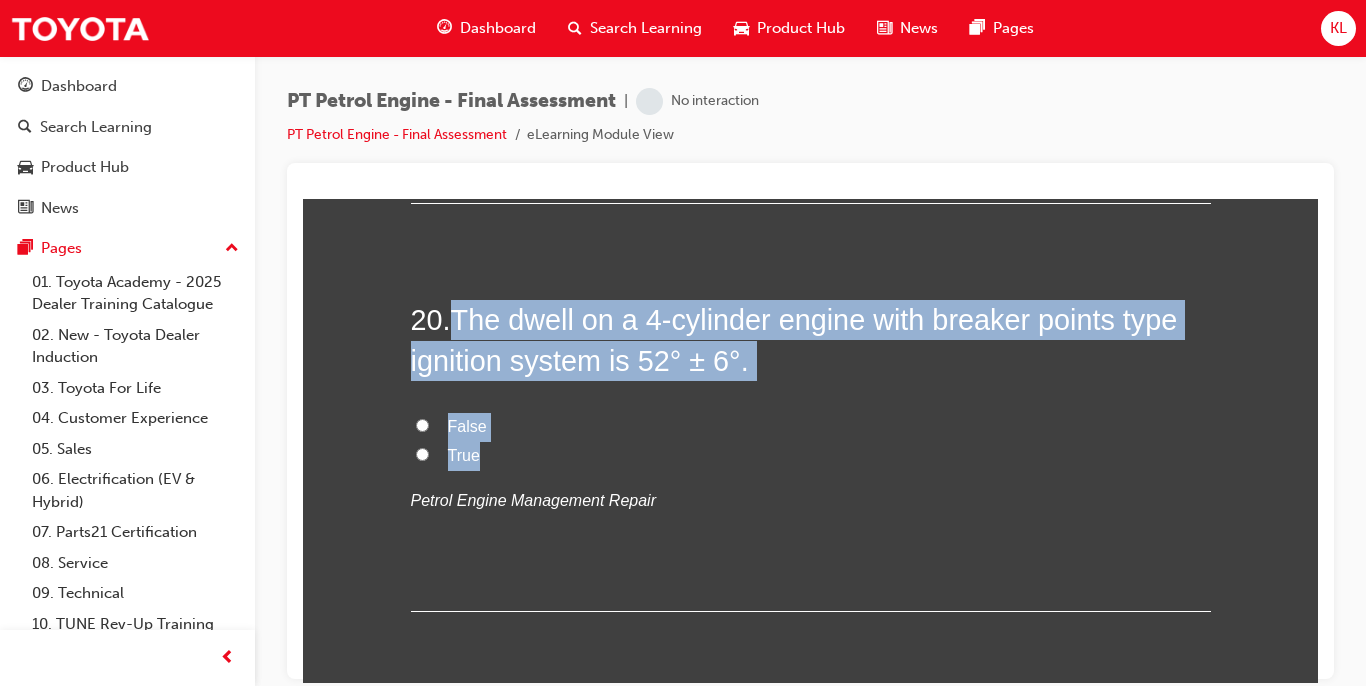 drag, startPoint x: 443, startPoint y: 304, endPoint x: 526, endPoint y: 458, distance: 174.94284 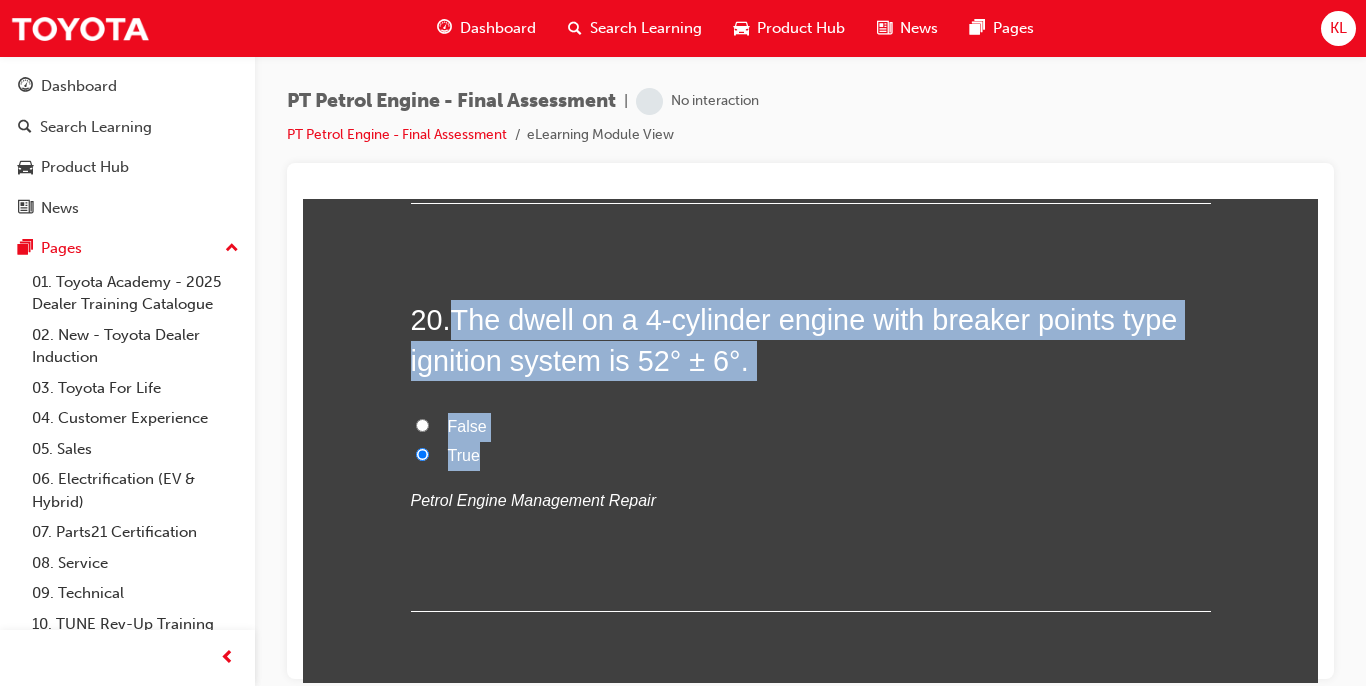 radio on "true" 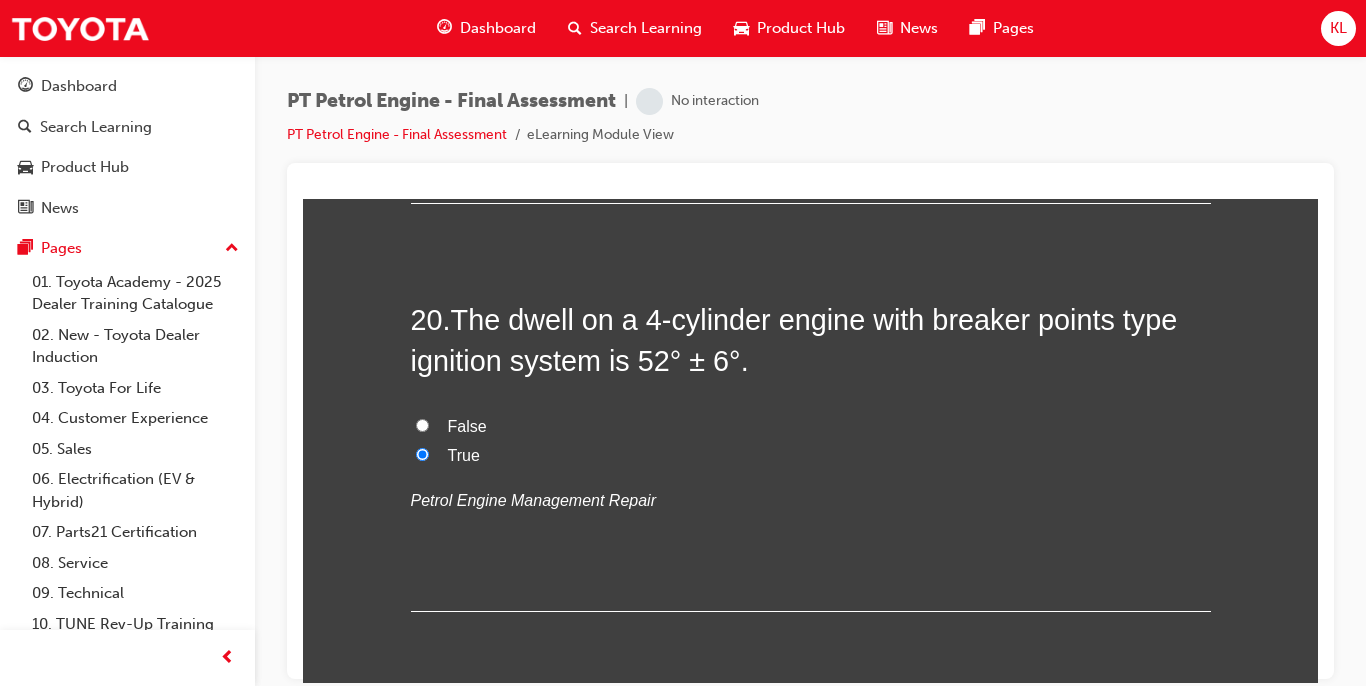 click on "Petrol Engine Management Repair" at bounding box center (533, 499) 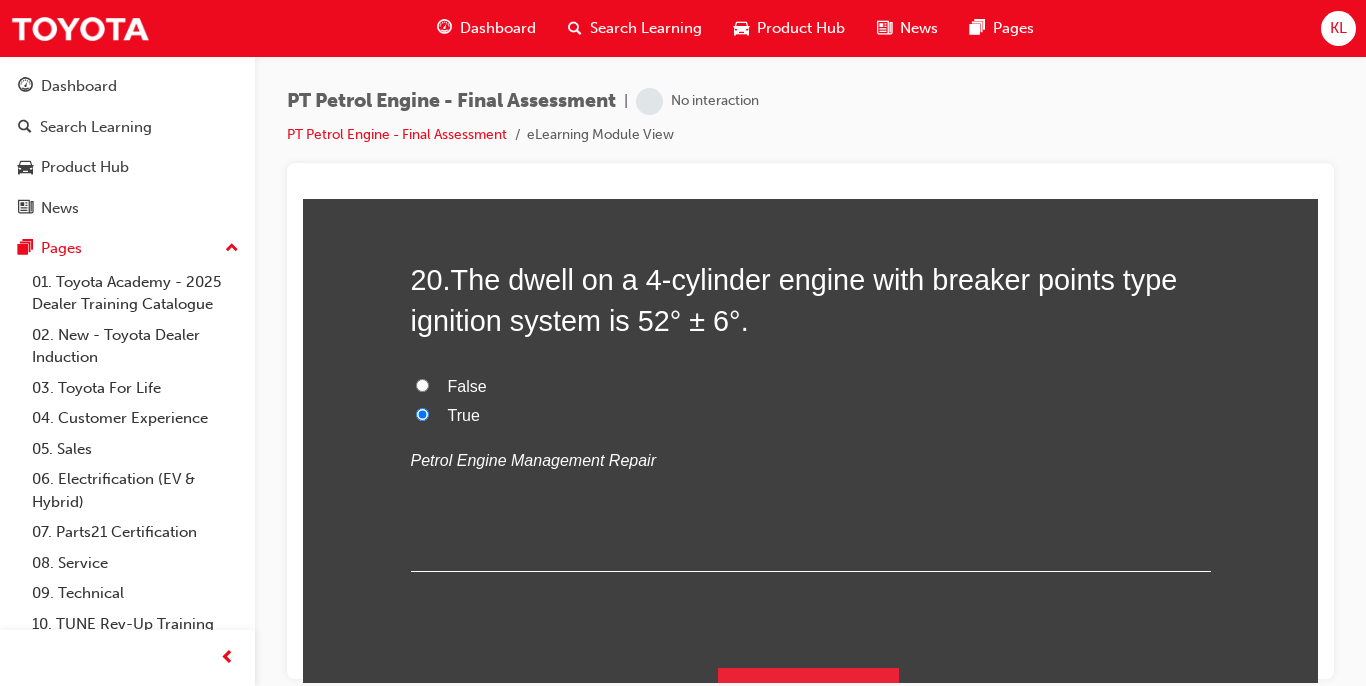 scroll, scrollTop: 8335, scrollLeft: 0, axis: vertical 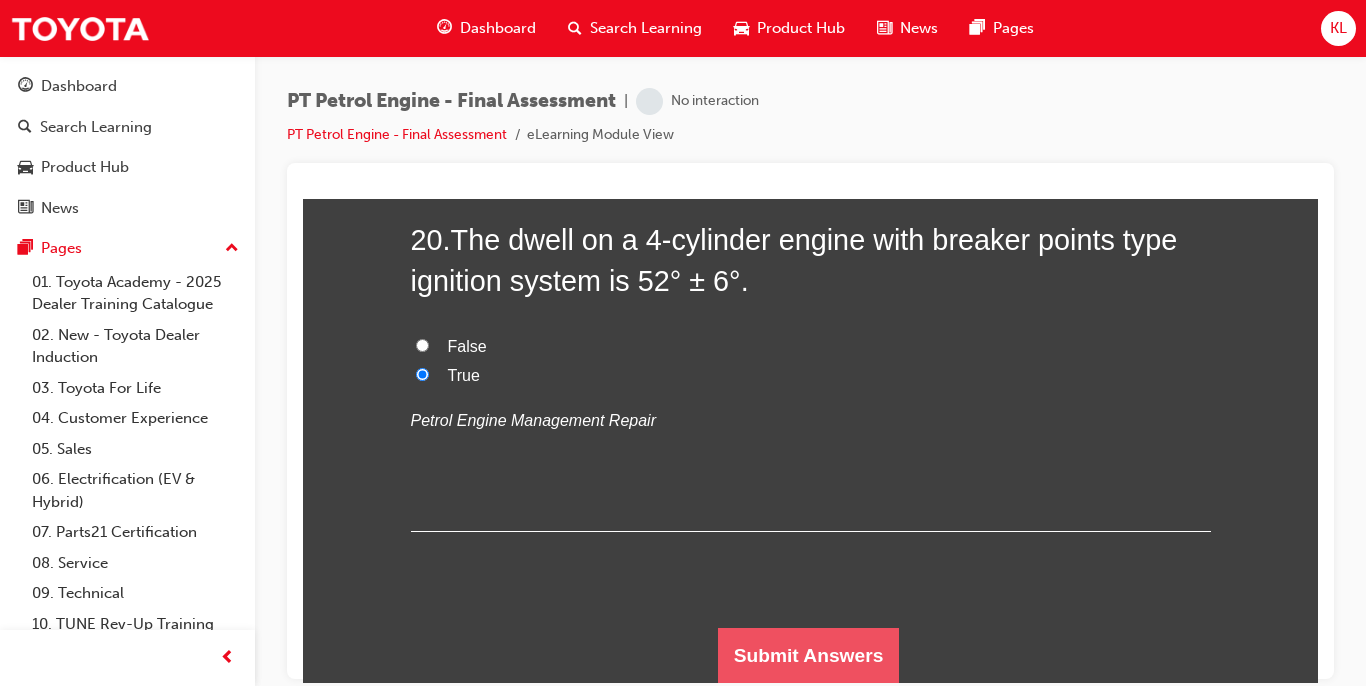 click on "Submit Answers" at bounding box center (809, 655) 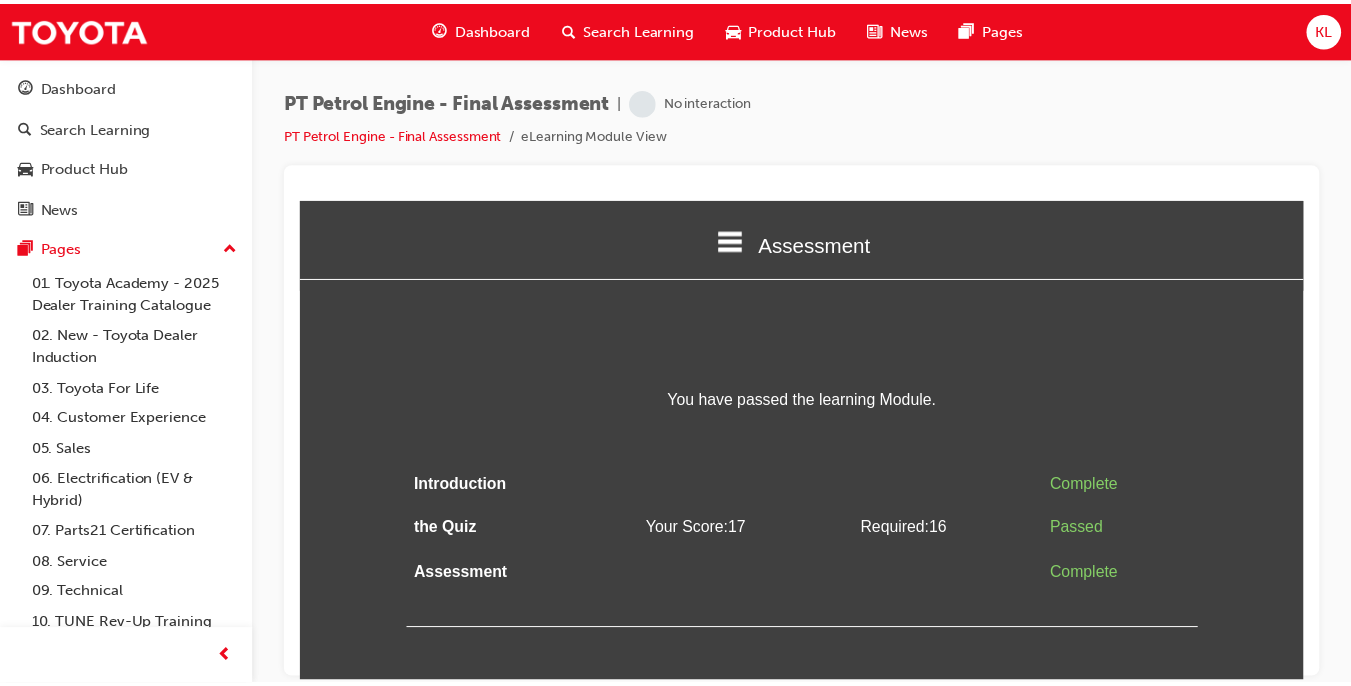 scroll, scrollTop: 0, scrollLeft: 0, axis: both 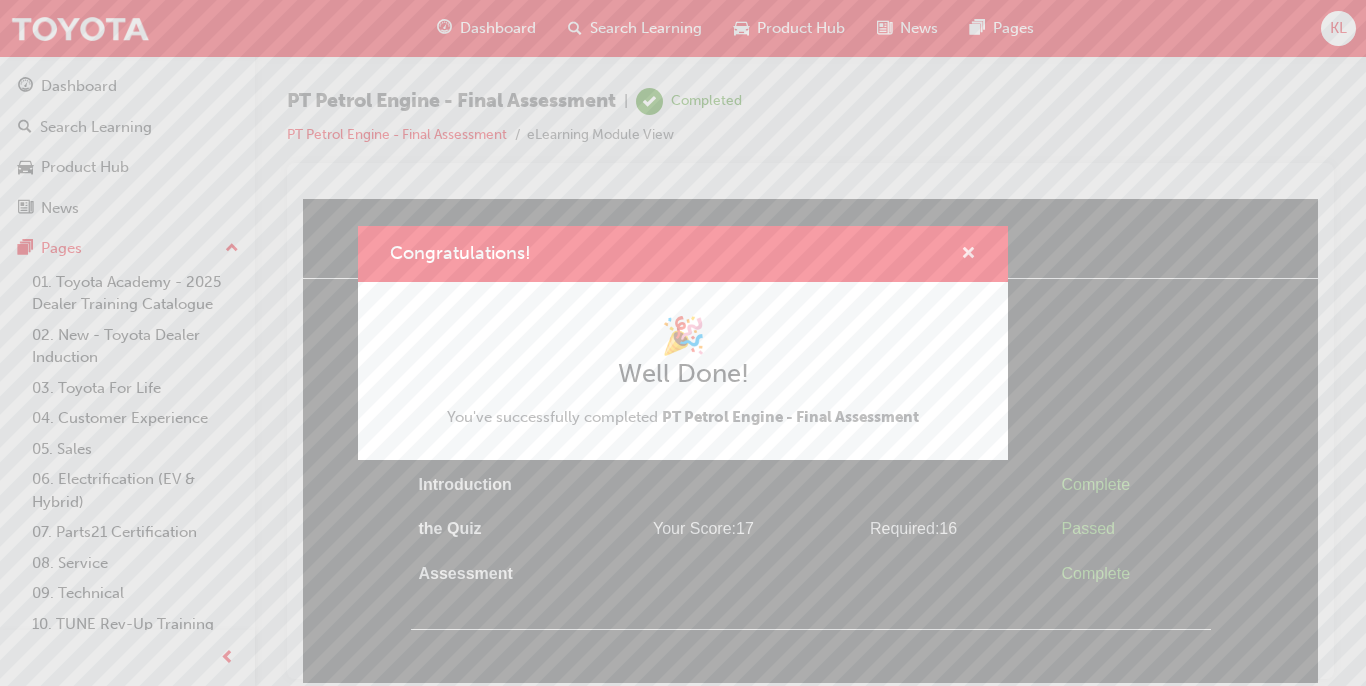 click at bounding box center [968, 255] 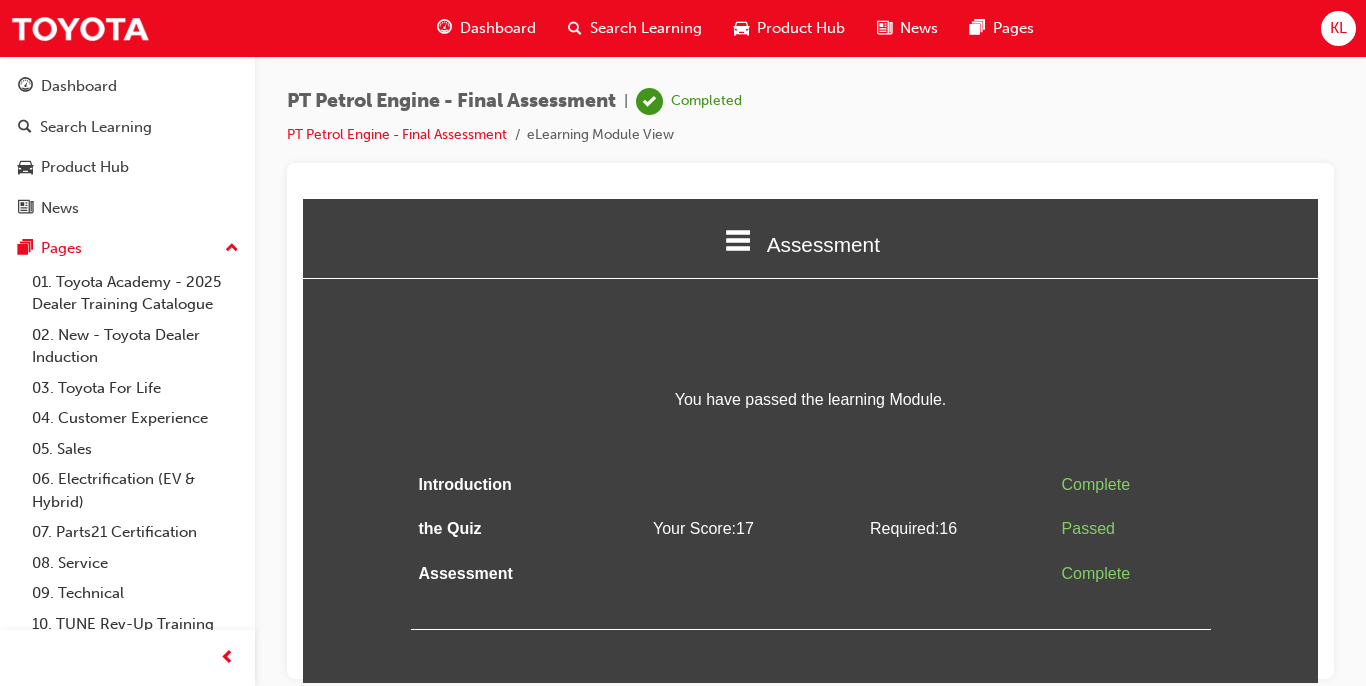 click on "Assessment Introduction   the Quiz   Assessment" at bounding box center [810, 243] 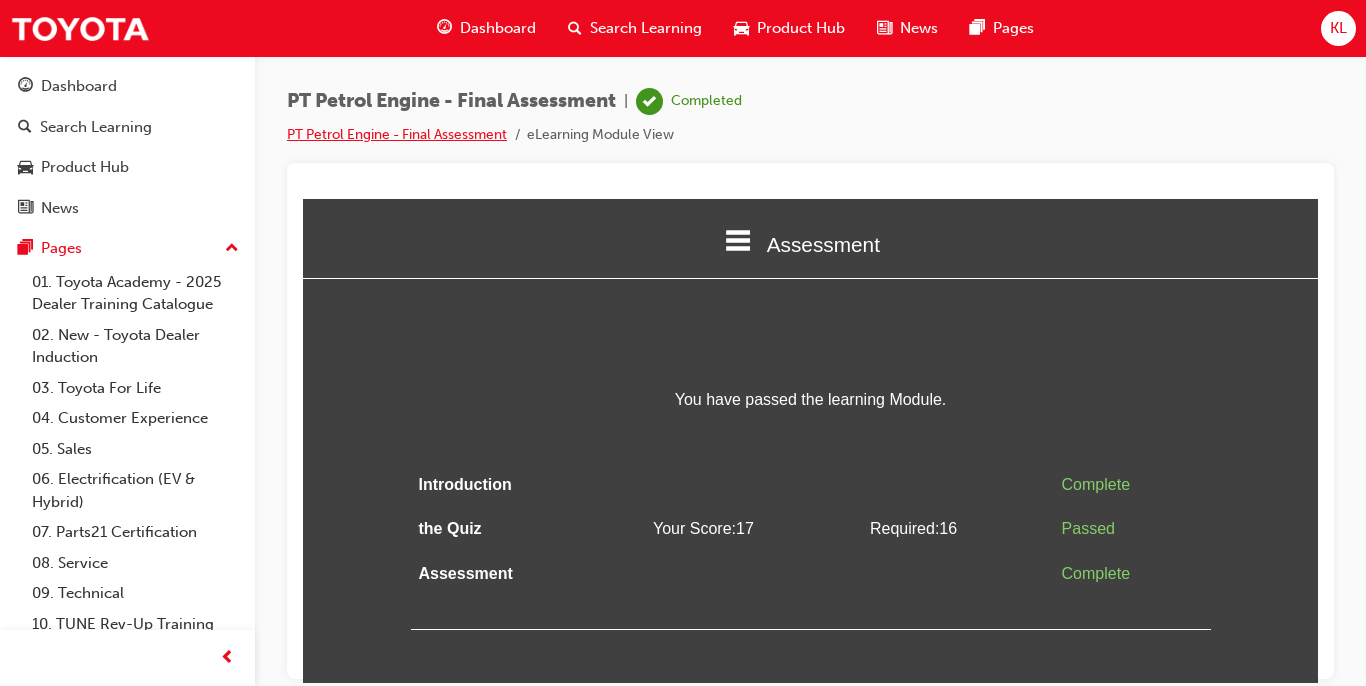 click on "PT Petrol Engine - Final Assessment" at bounding box center [397, 134] 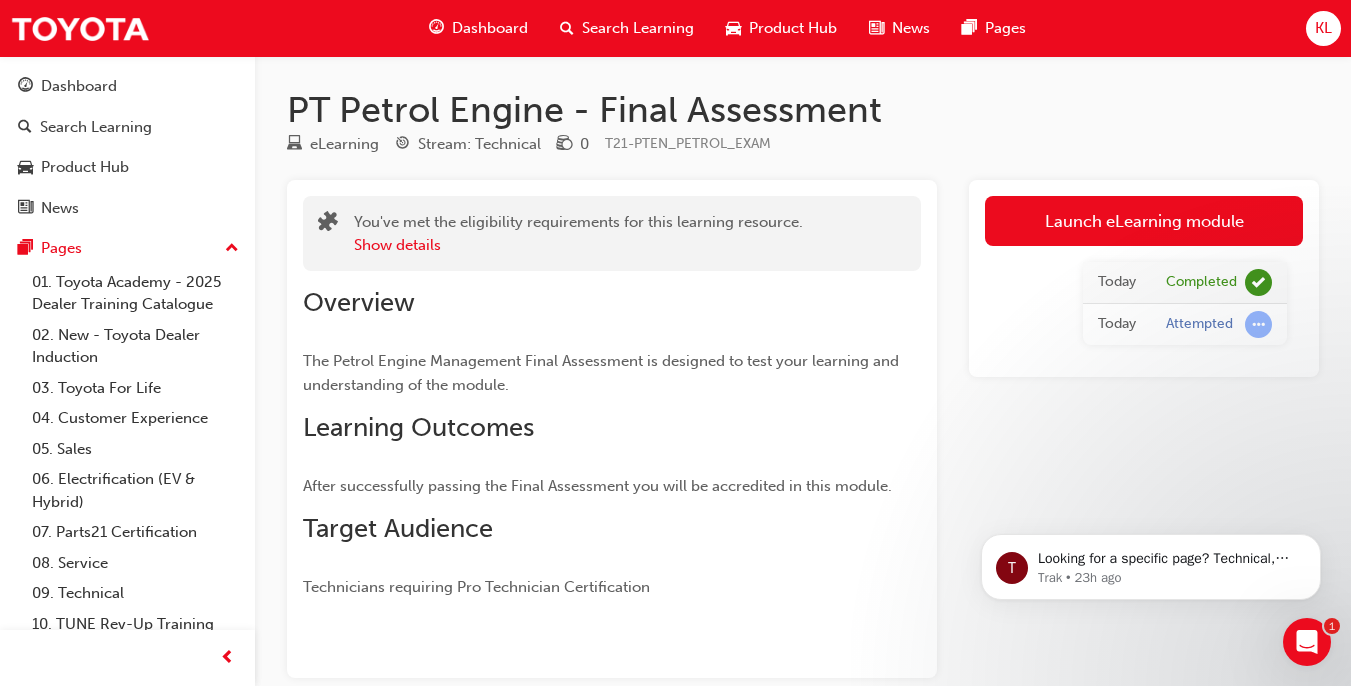 click on "Dashboard" at bounding box center (490, 28) 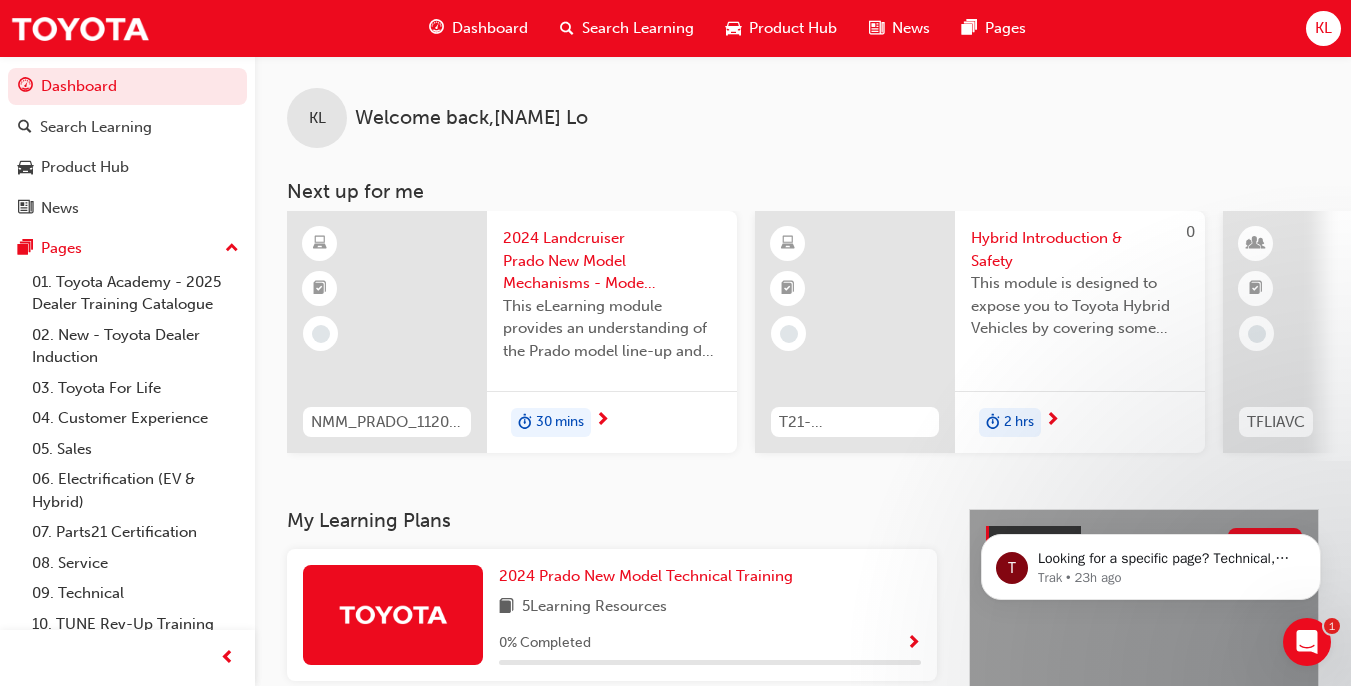 click on "My Learning Plans" at bounding box center (612, 520) 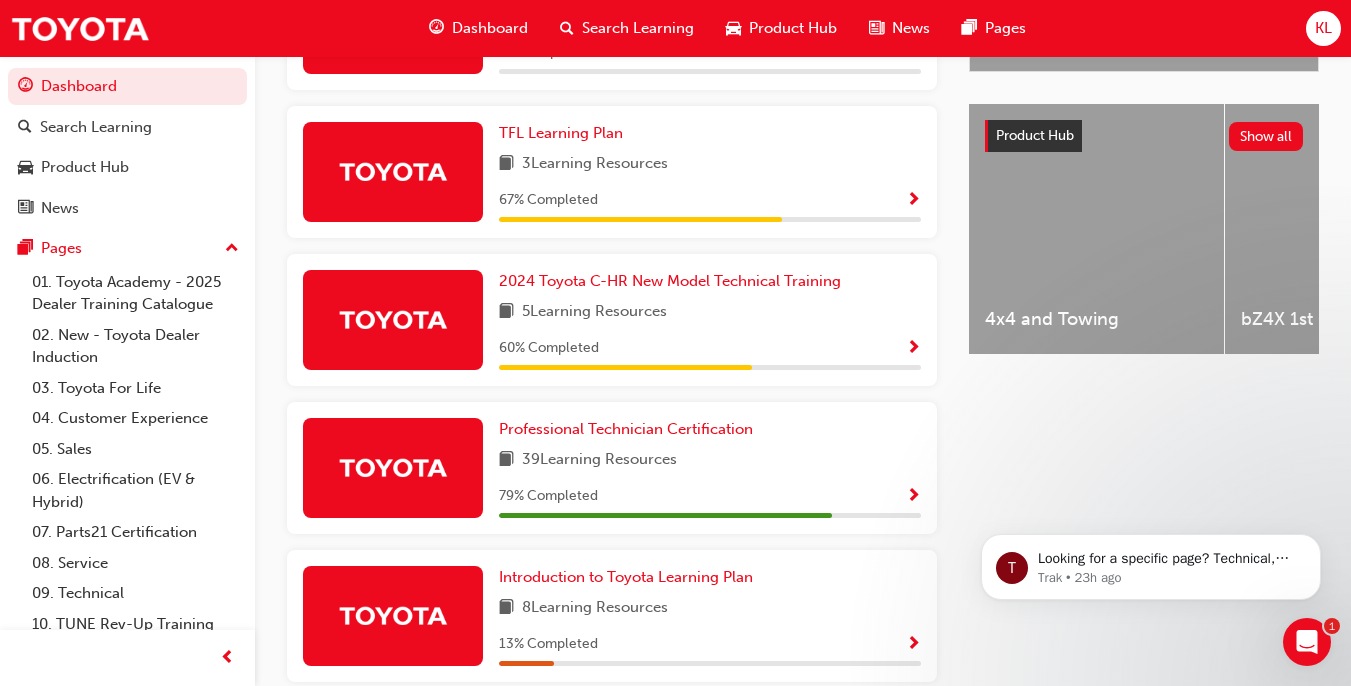 scroll, scrollTop: 760, scrollLeft: 0, axis: vertical 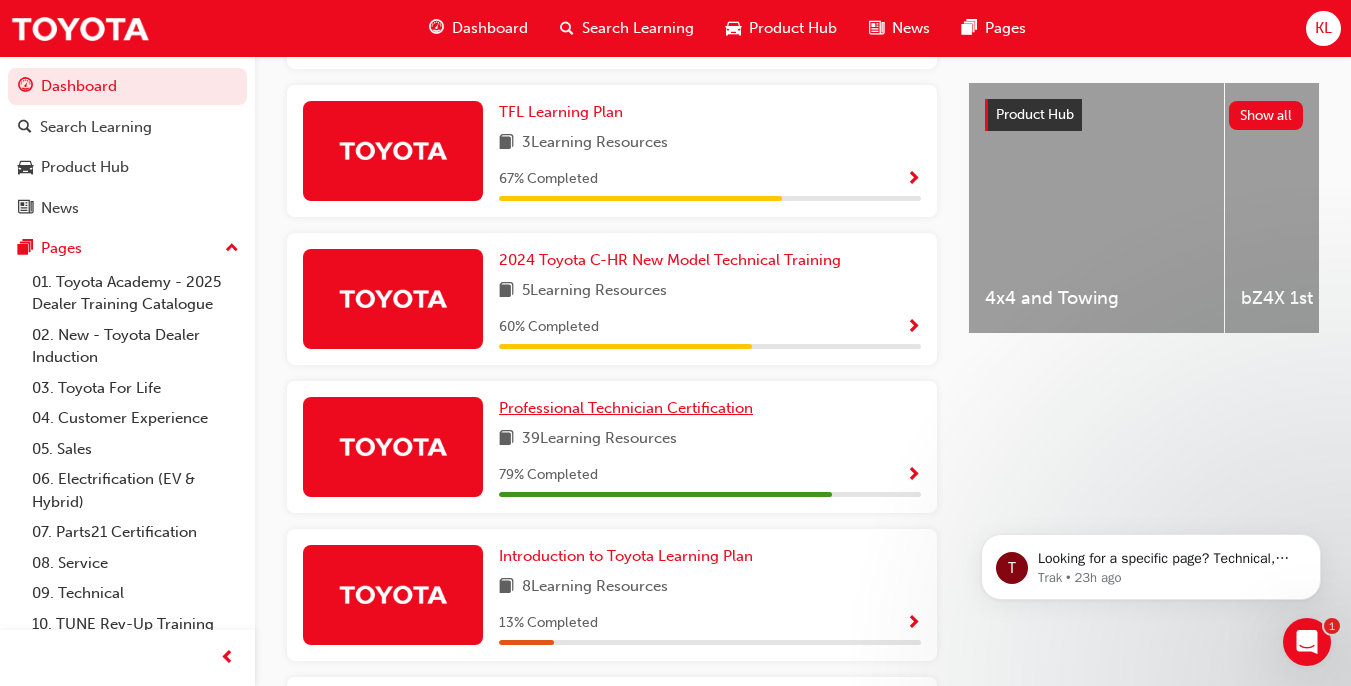 click on "Professional Technician Certification" at bounding box center (626, 408) 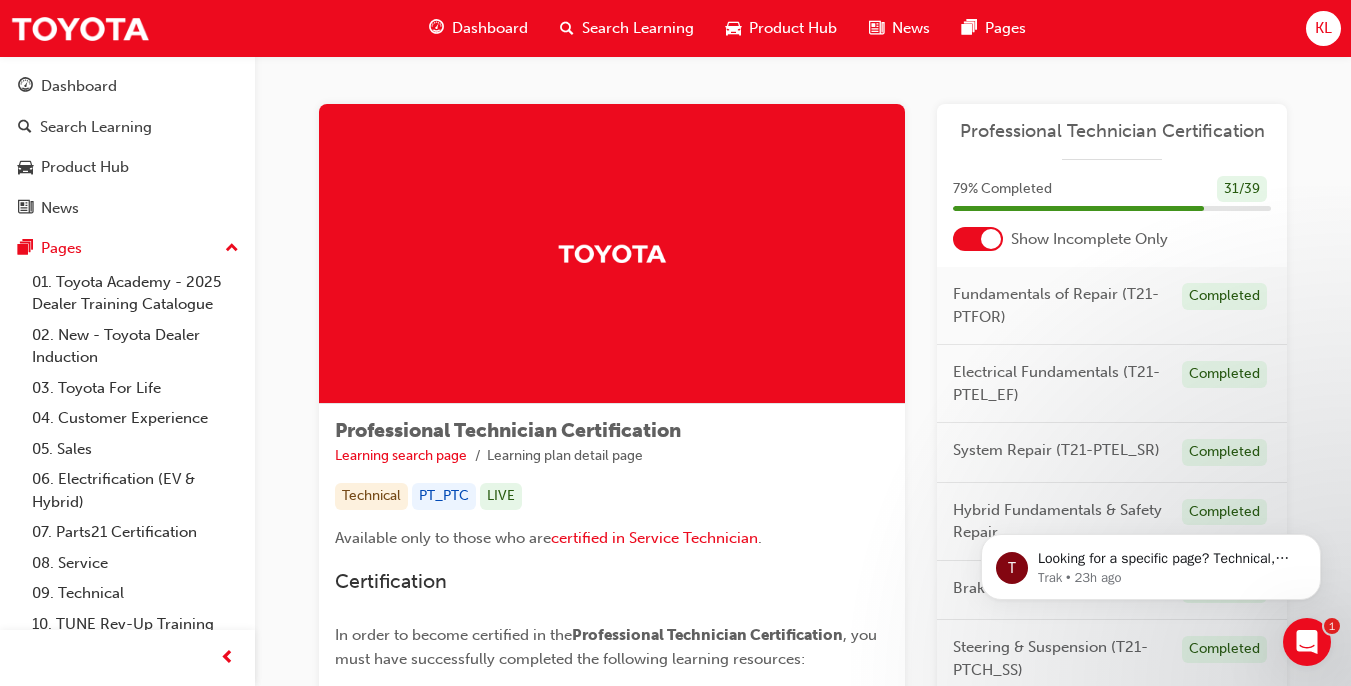 click on "Technical [COMPANY]" at bounding box center (612, 496) 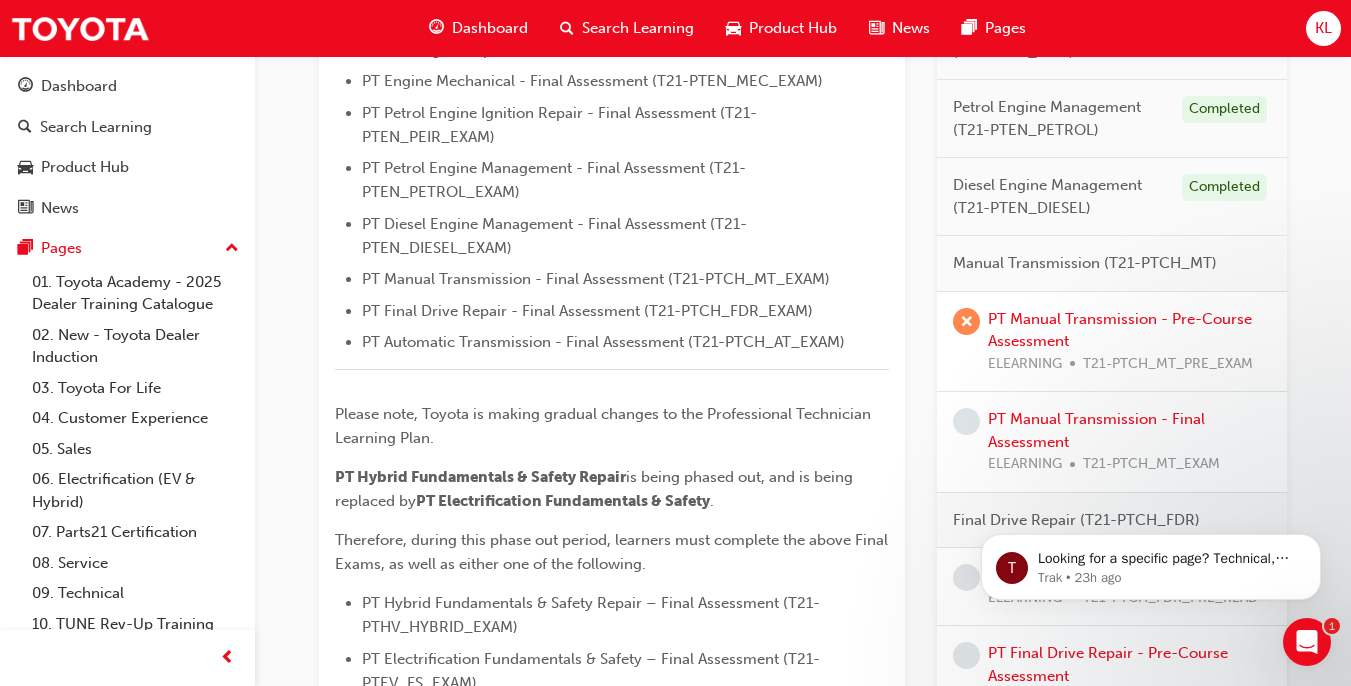 scroll, scrollTop: 773, scrollLeft: 0, axis: vertical 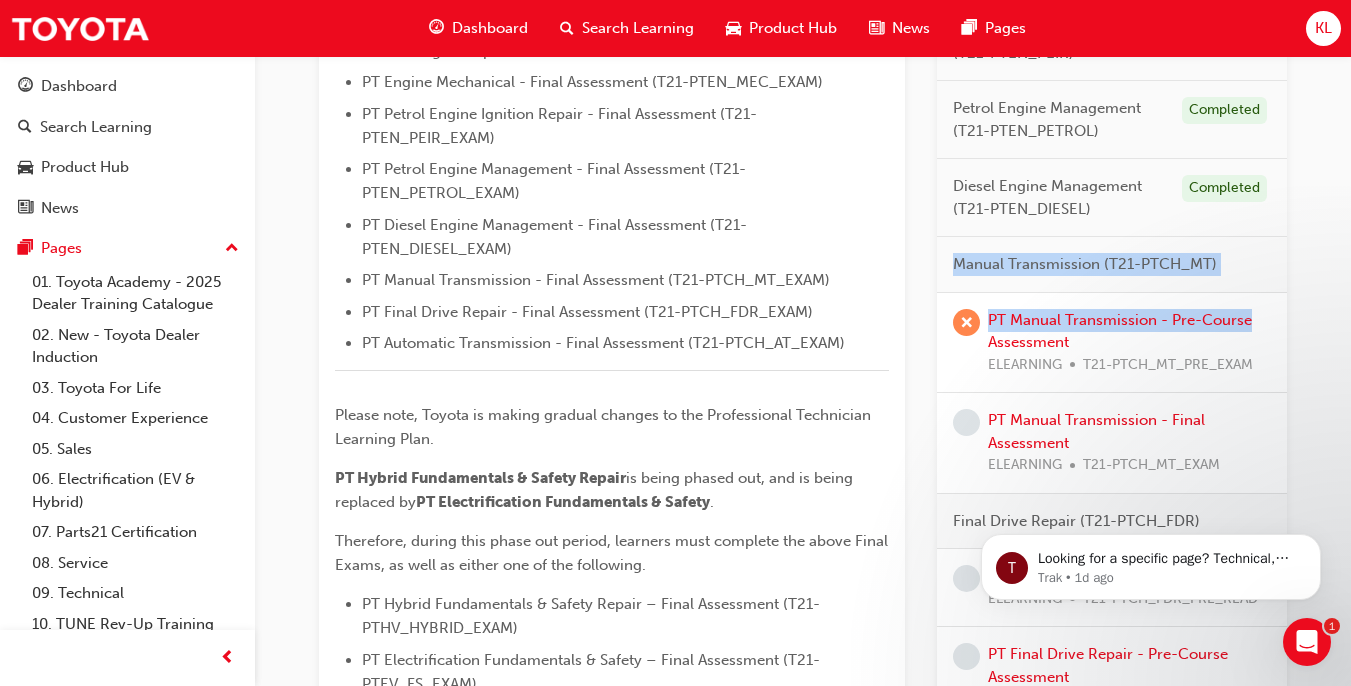 drag, startPoint x: 1348, startPoint y: 301, endPoint x: 1341, endPoint y: 208, distance: 93.26307 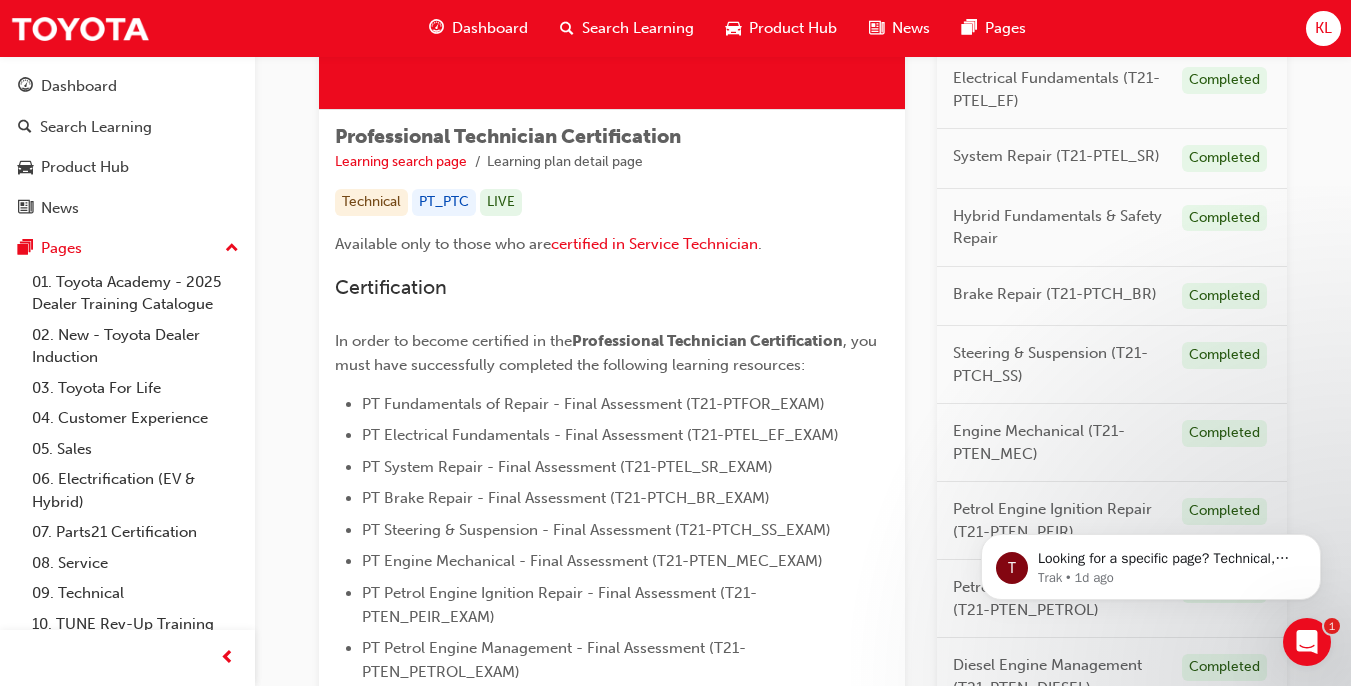 scroll, scrollTop: 297, scrollLeft: 0, axis: vertical 